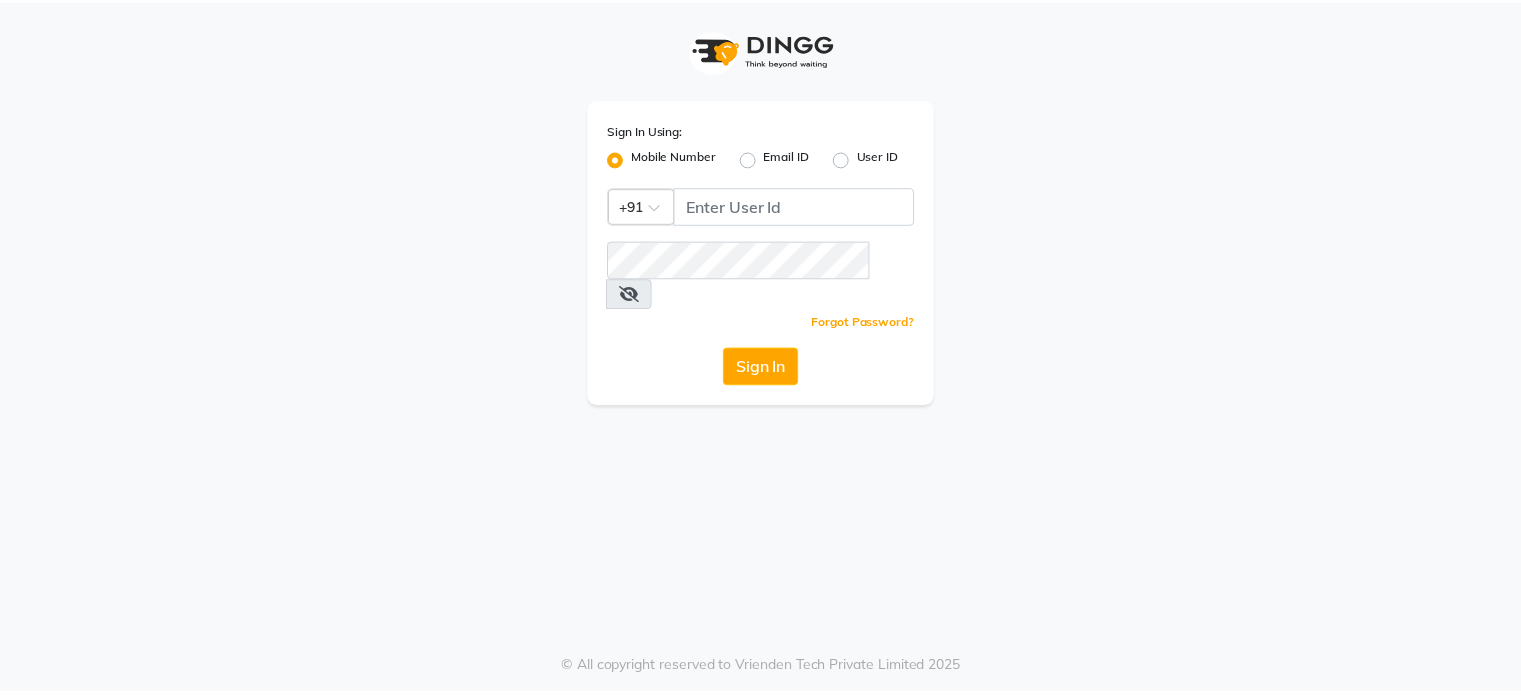 scroll, scrollTop: 0, scrollLeft: 0, axis: both 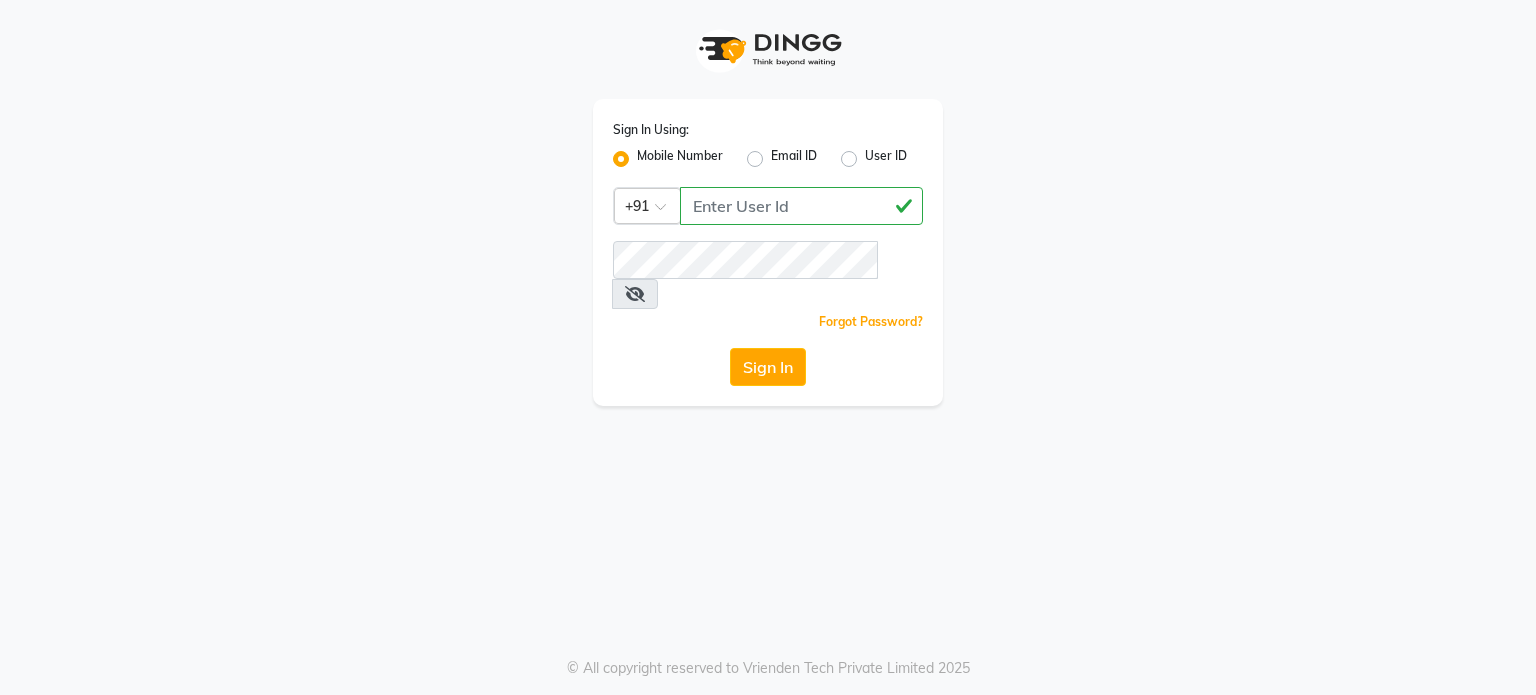 type on "[PHONE]" 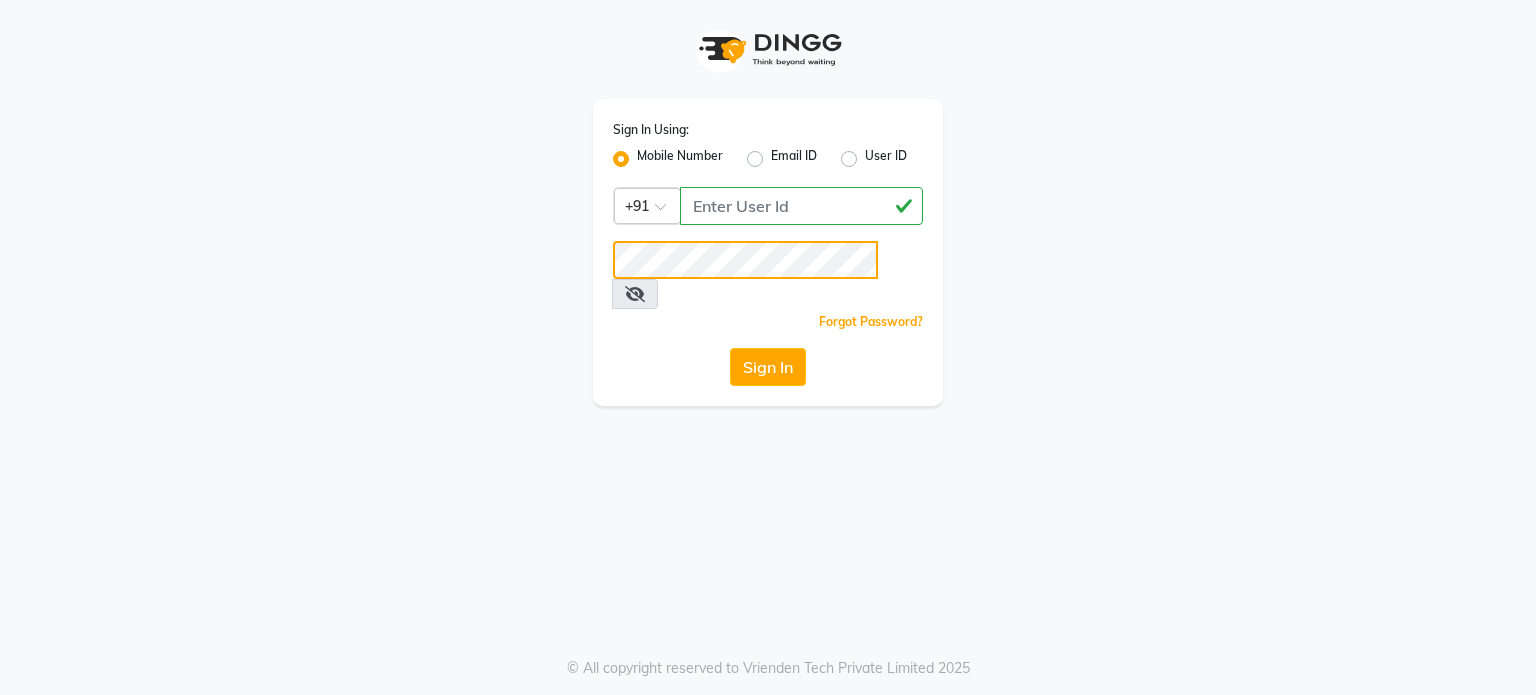 click on "Sign In" 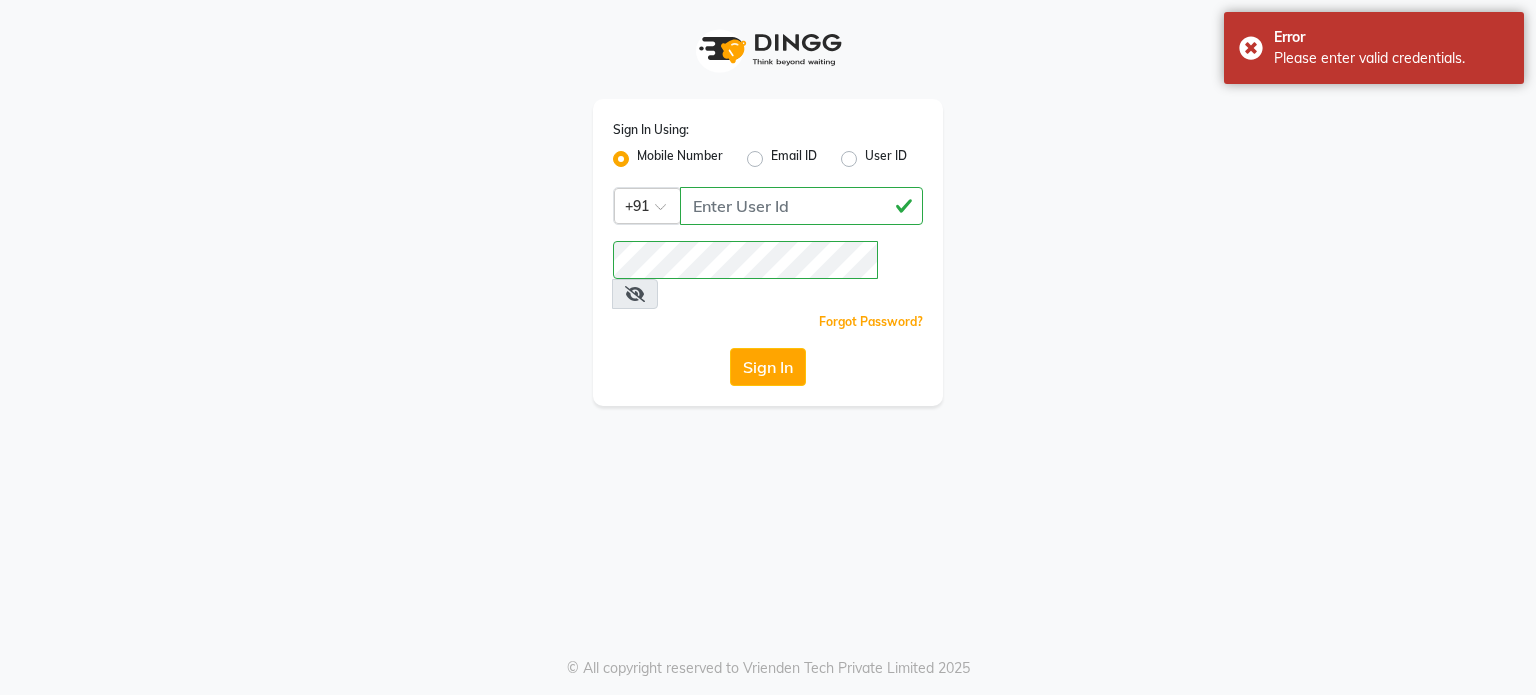 click at bounding box center (635, 294) 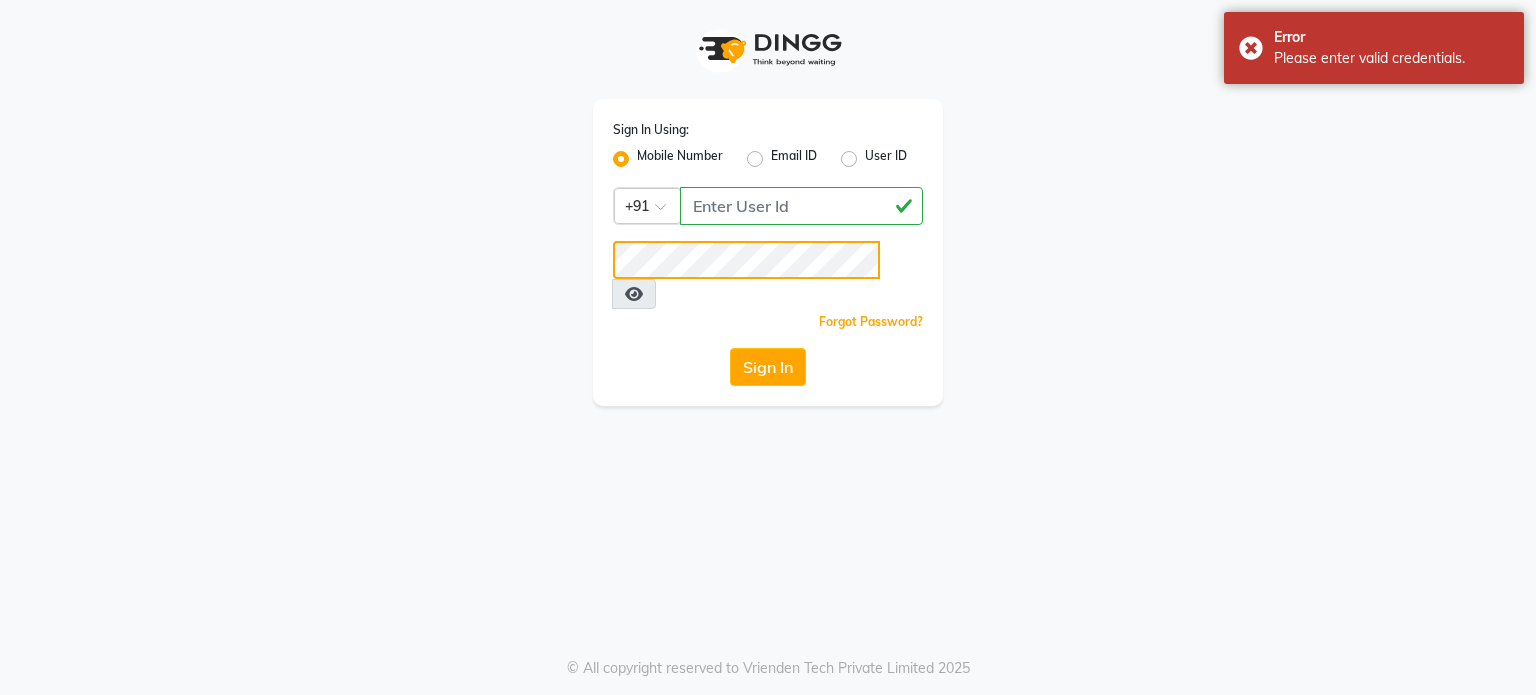 click on "Sign In Using: Mobile Number Email ID User ID Country Code × +91 [PHONE]  Remember me Forgot Password?  Sign In" 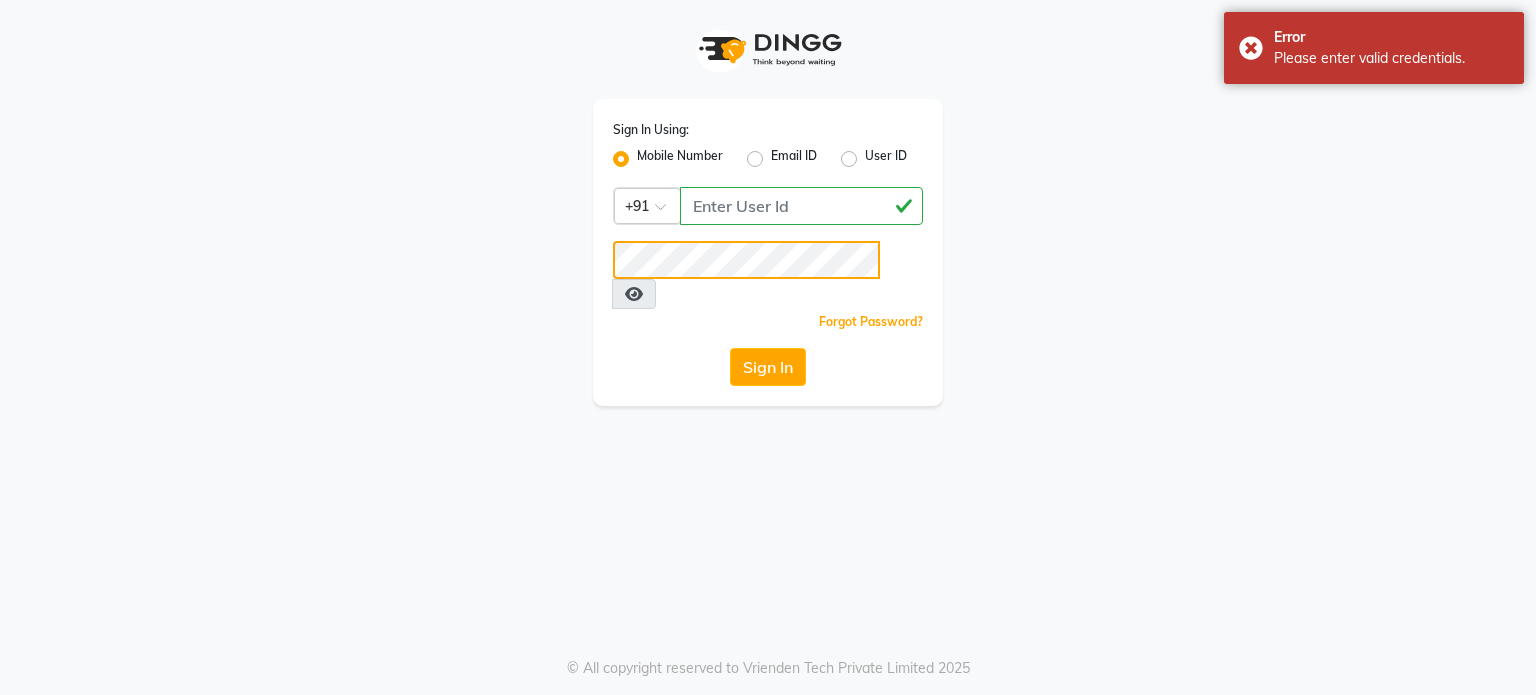 click on "Sign In" 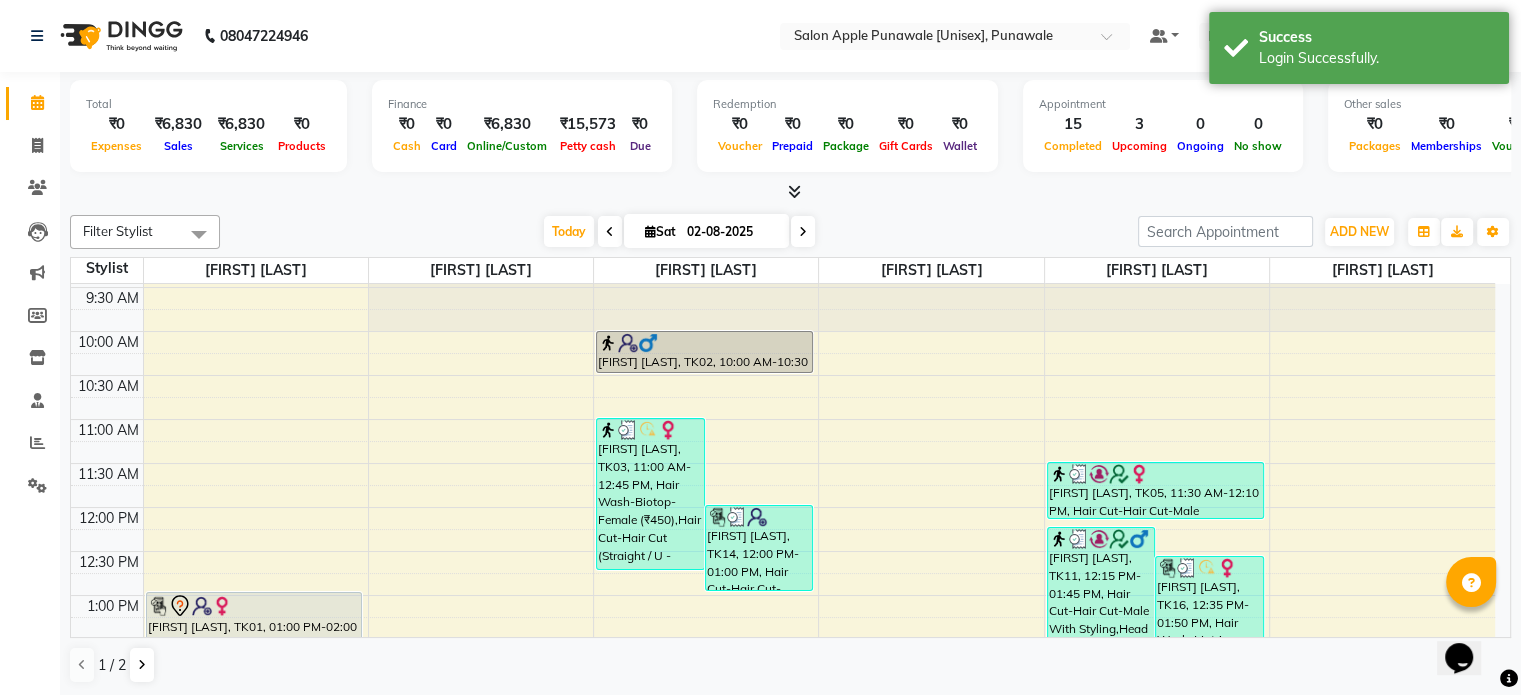scroll, scrollTop: 690, scrollLeft: 0, axis: vertical 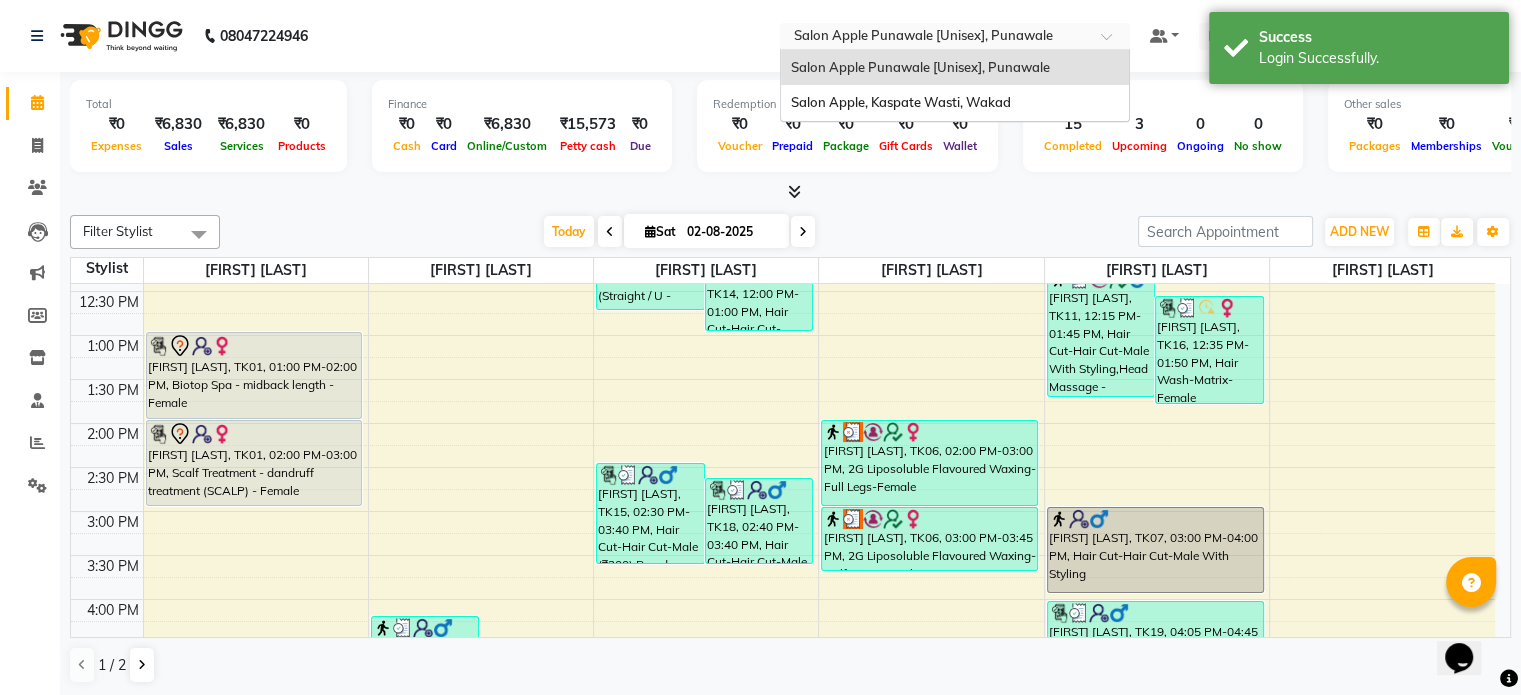 click at bounding box center [935, 38] 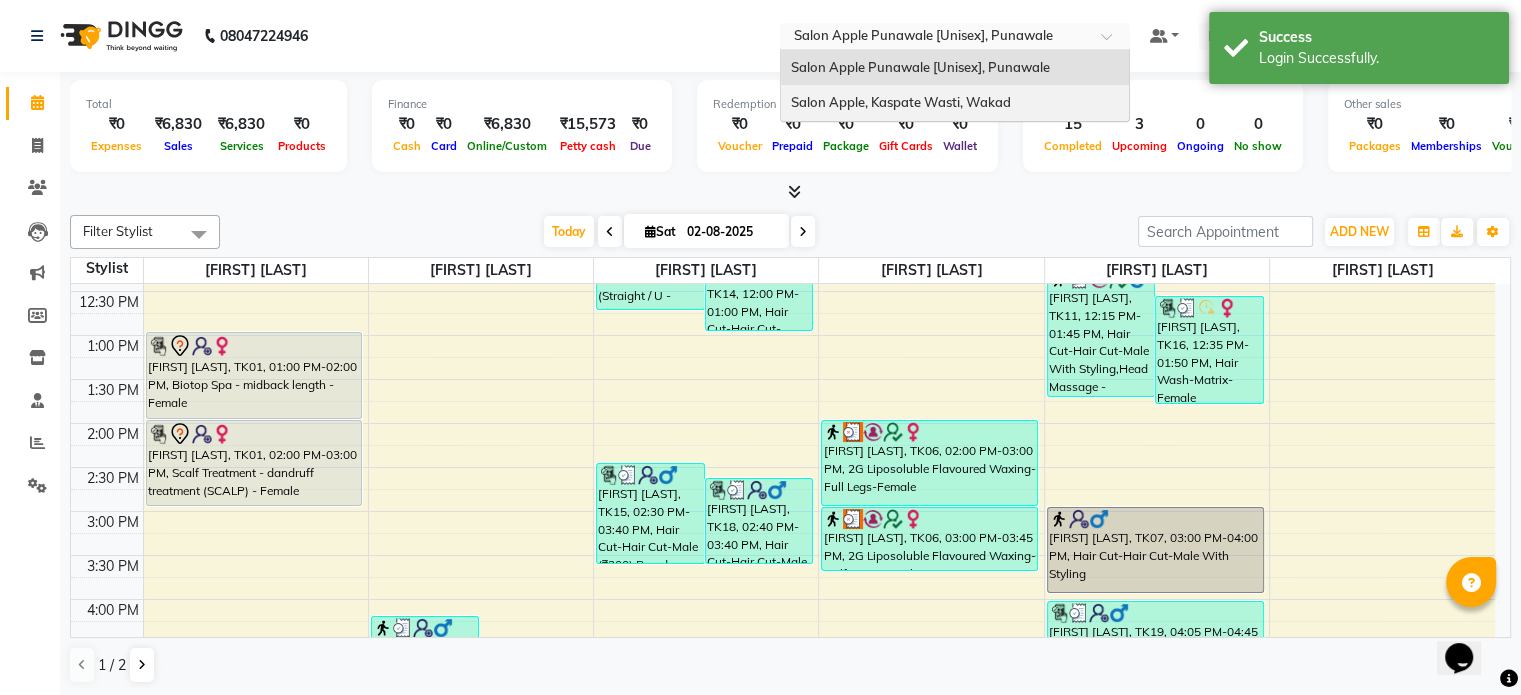 click on "Salon Apple, Kaspate Wasti, Wakad" at bounding box center (901, 102) 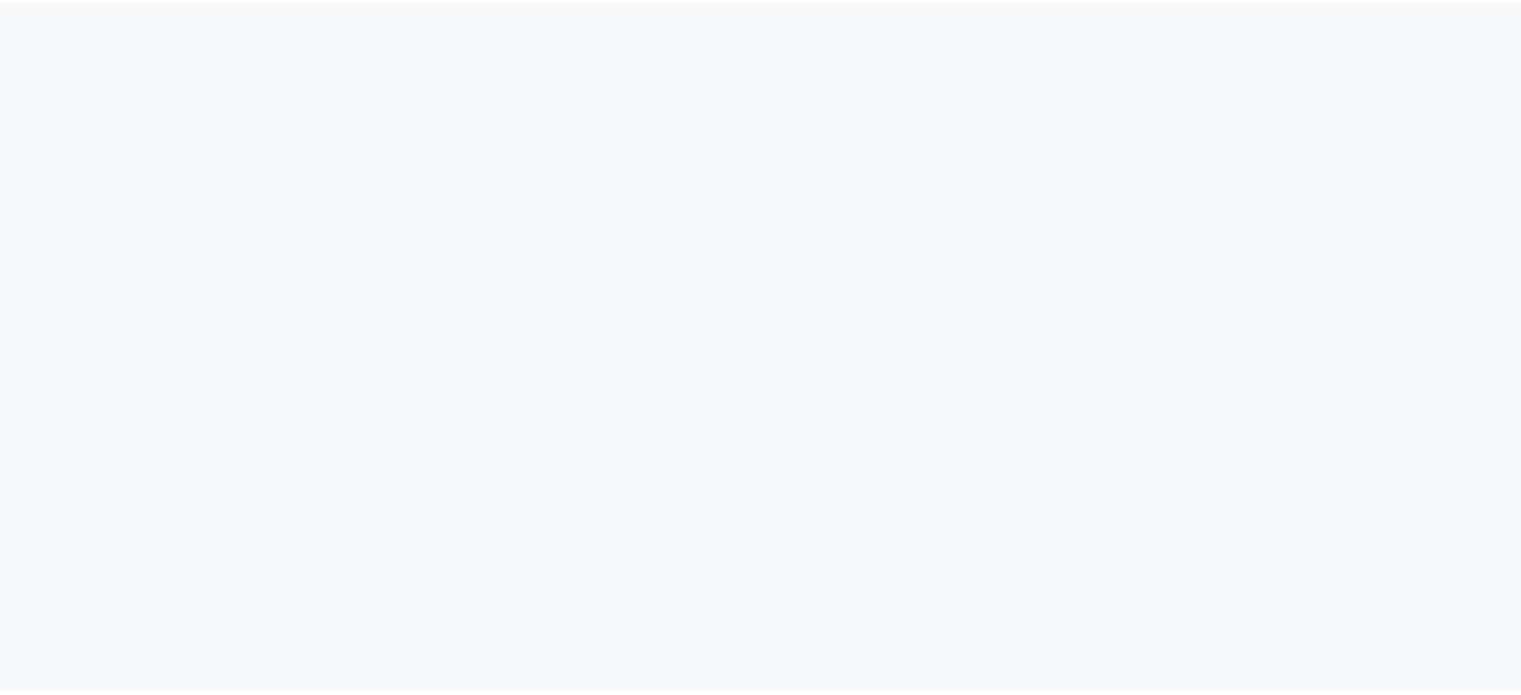 scroll, scrollTop: 0, scrollLeft: 0, axis: both 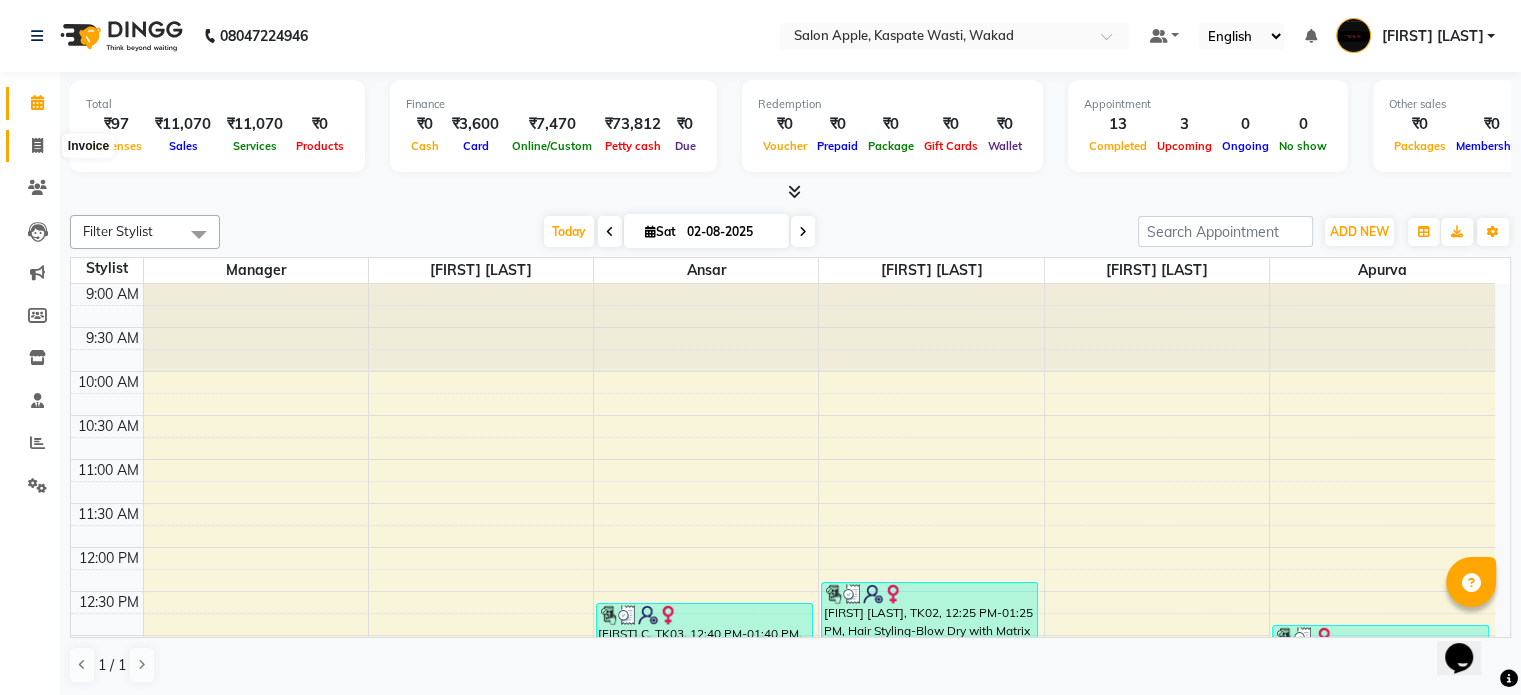 click 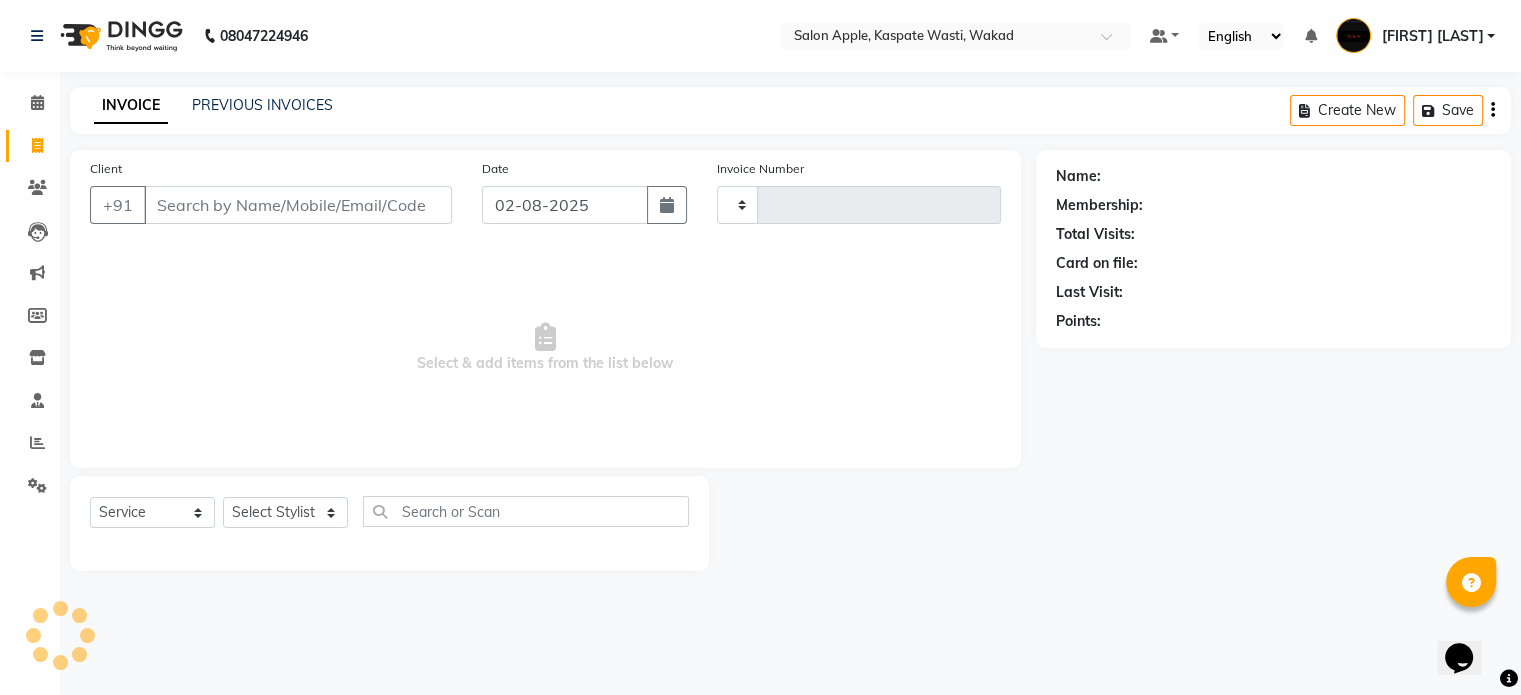 type on "1168" 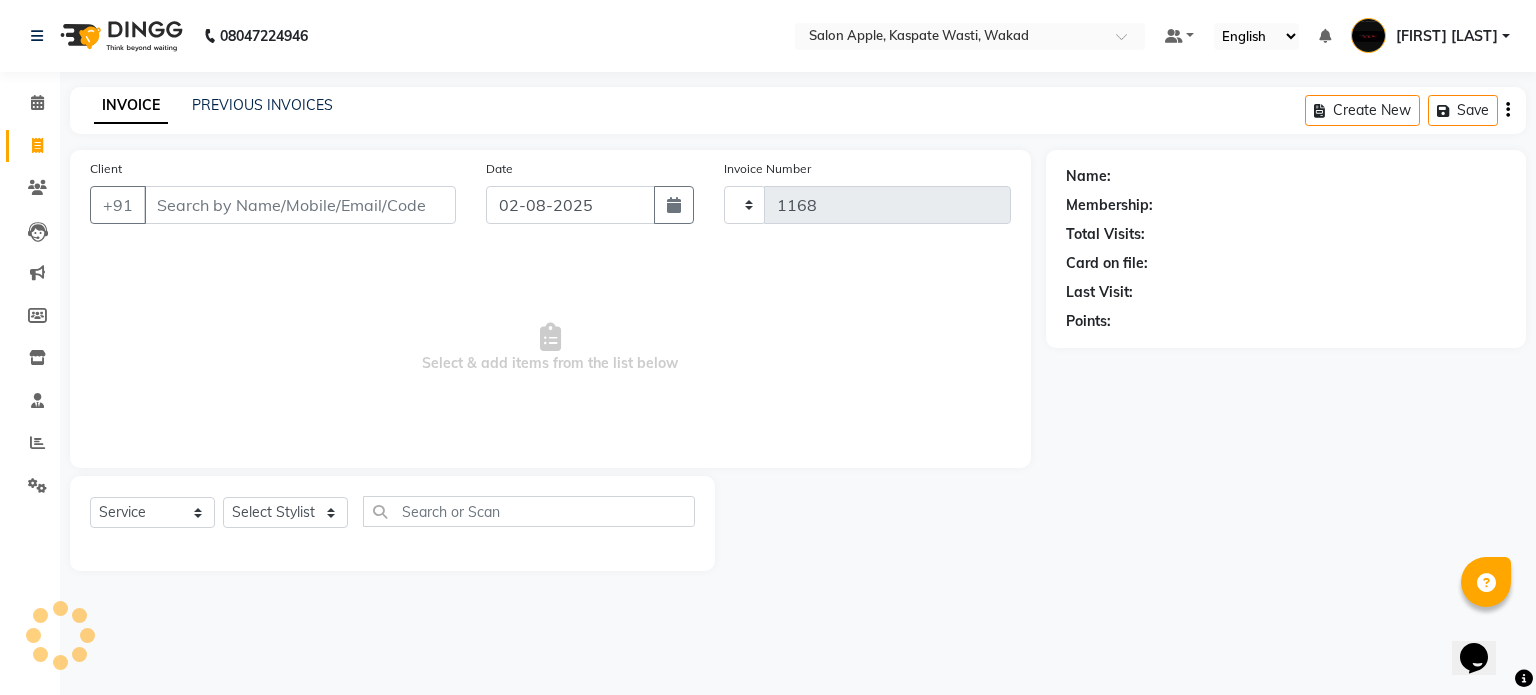 select on "7956" 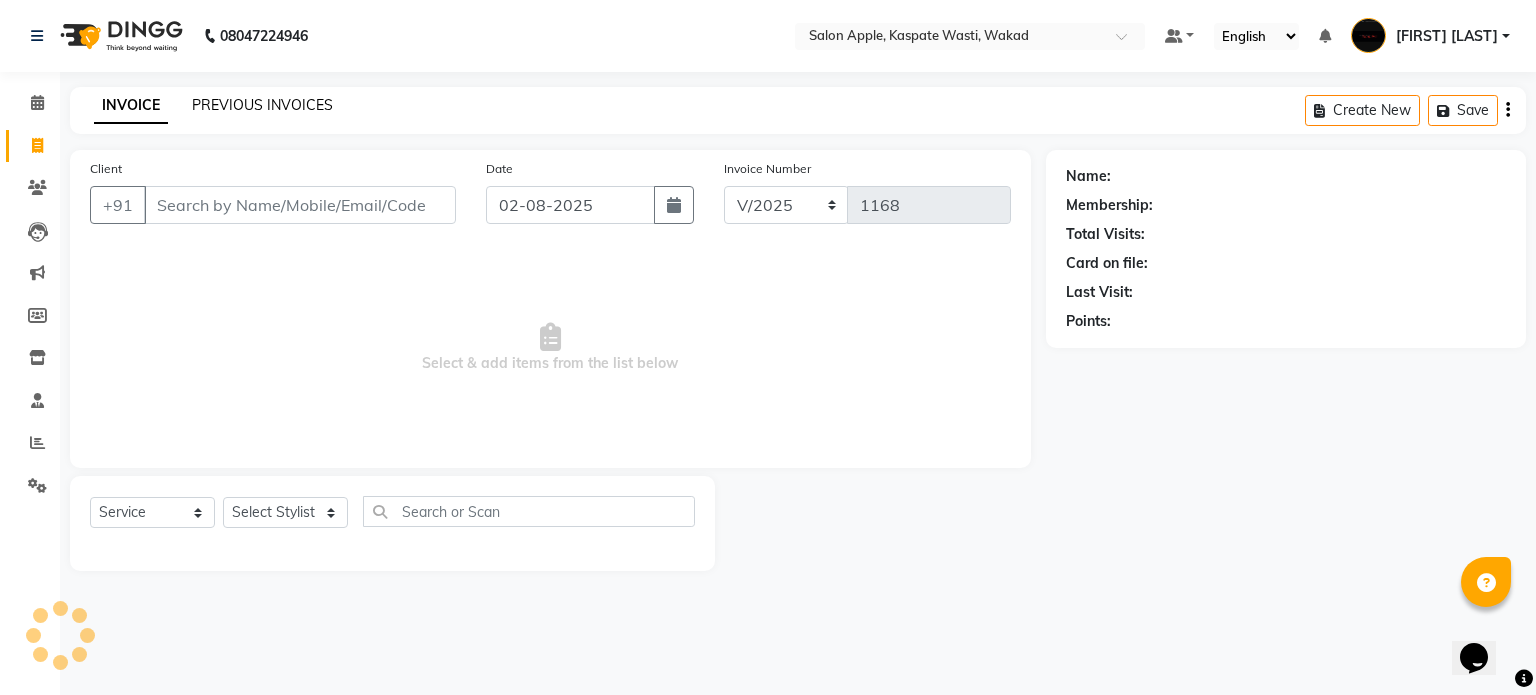click on "PREVIOUS INVOICES" 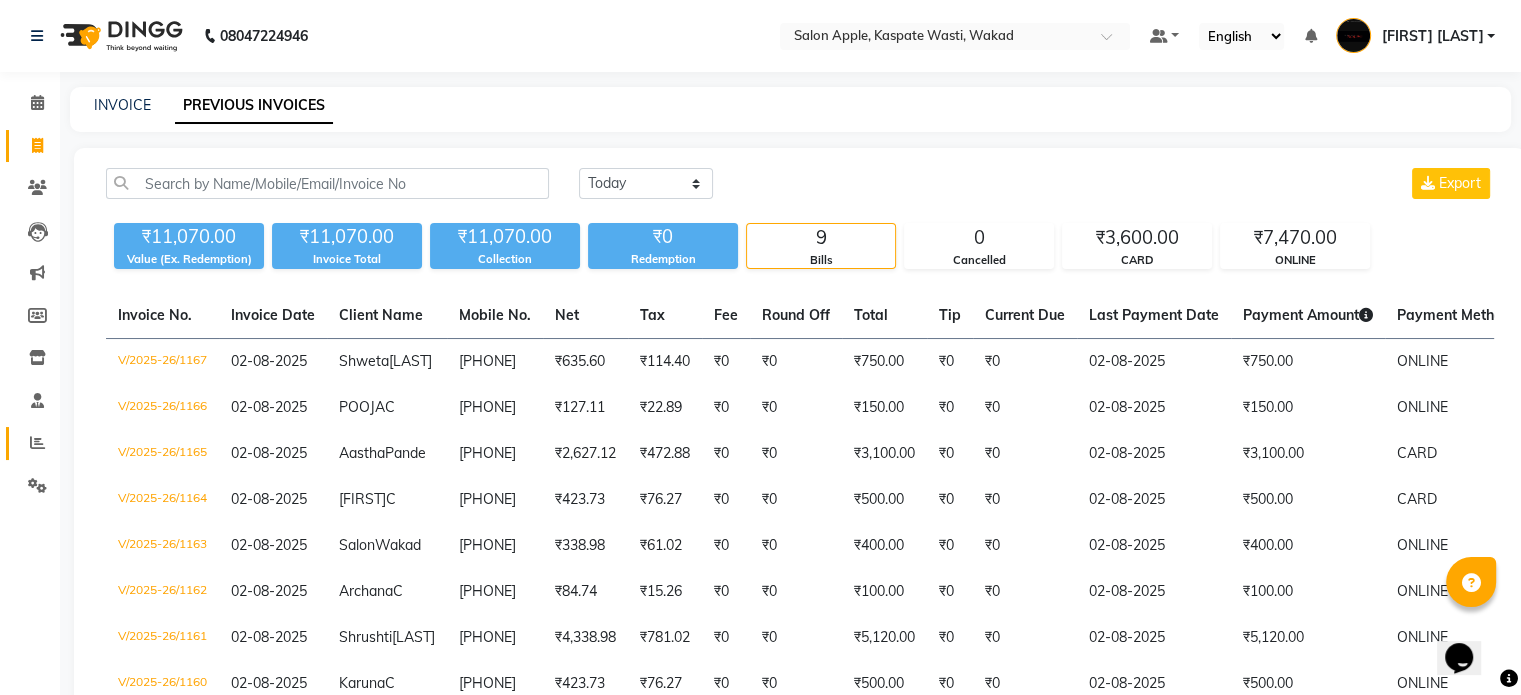 click 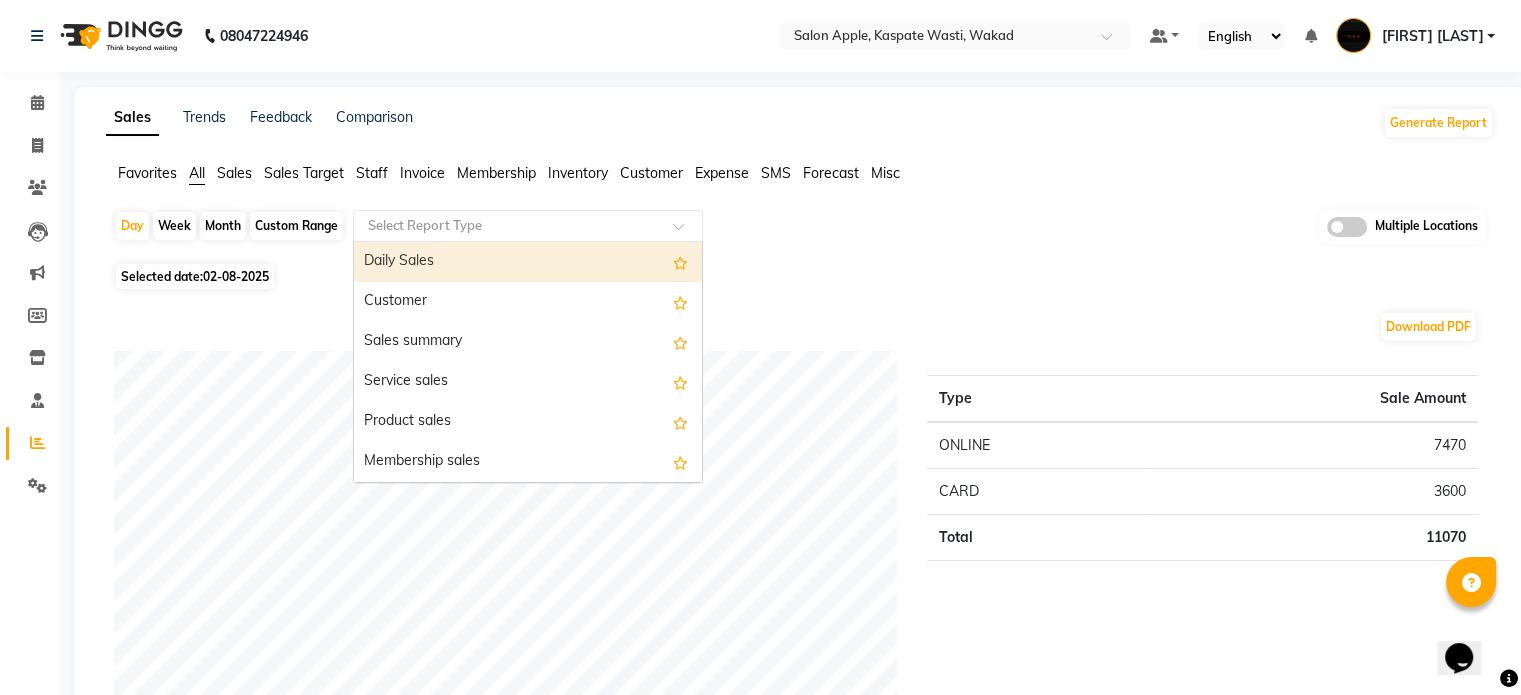 click 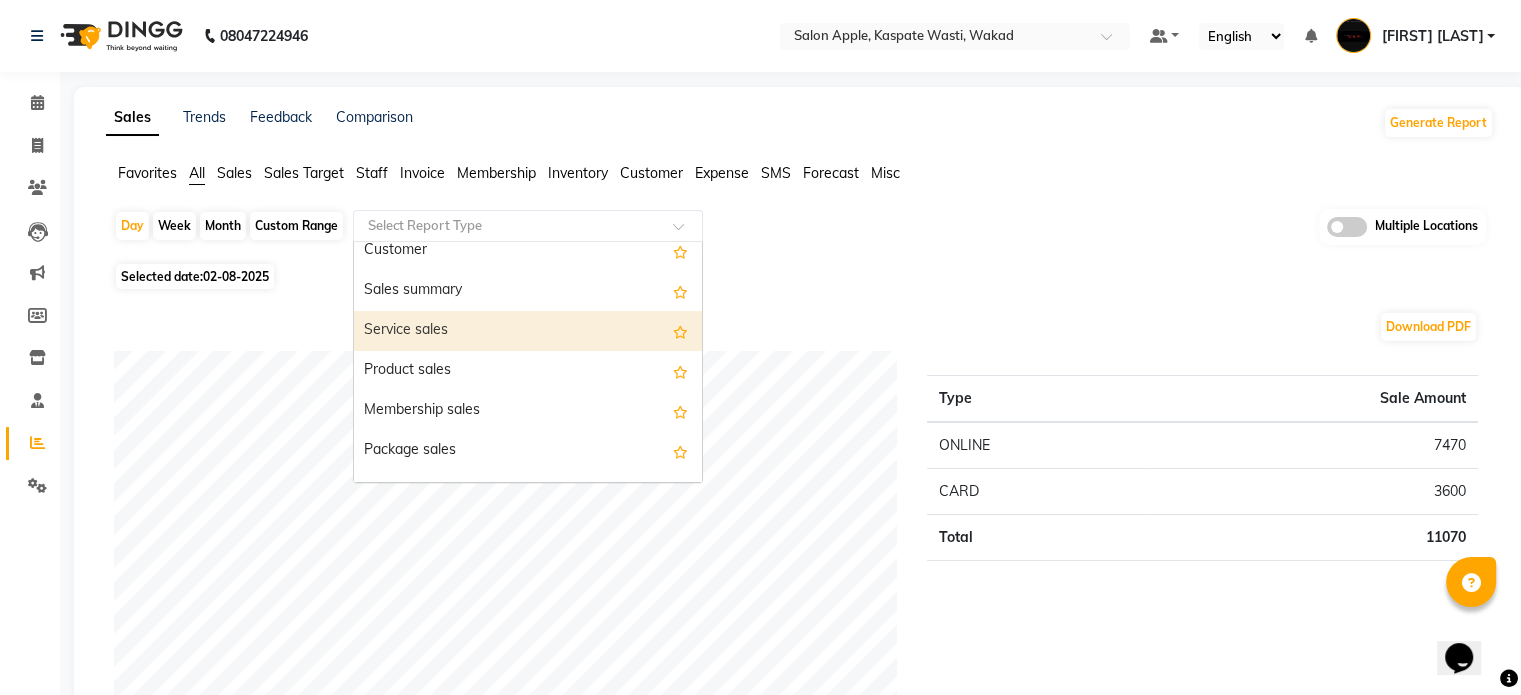 scroll, scrollTop: 100, scrollLeft: 0, axis: vertical 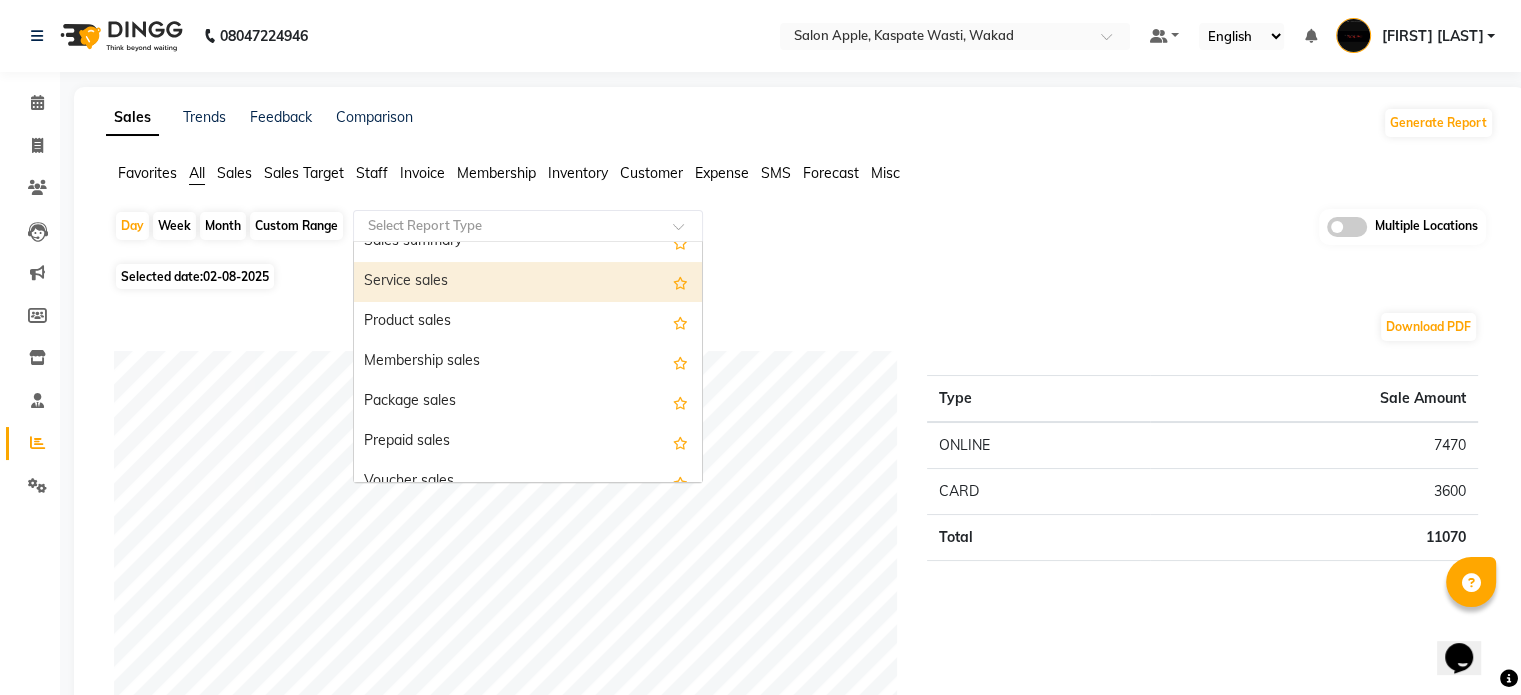 click on "Service sales" at bounding box center (528, 282) 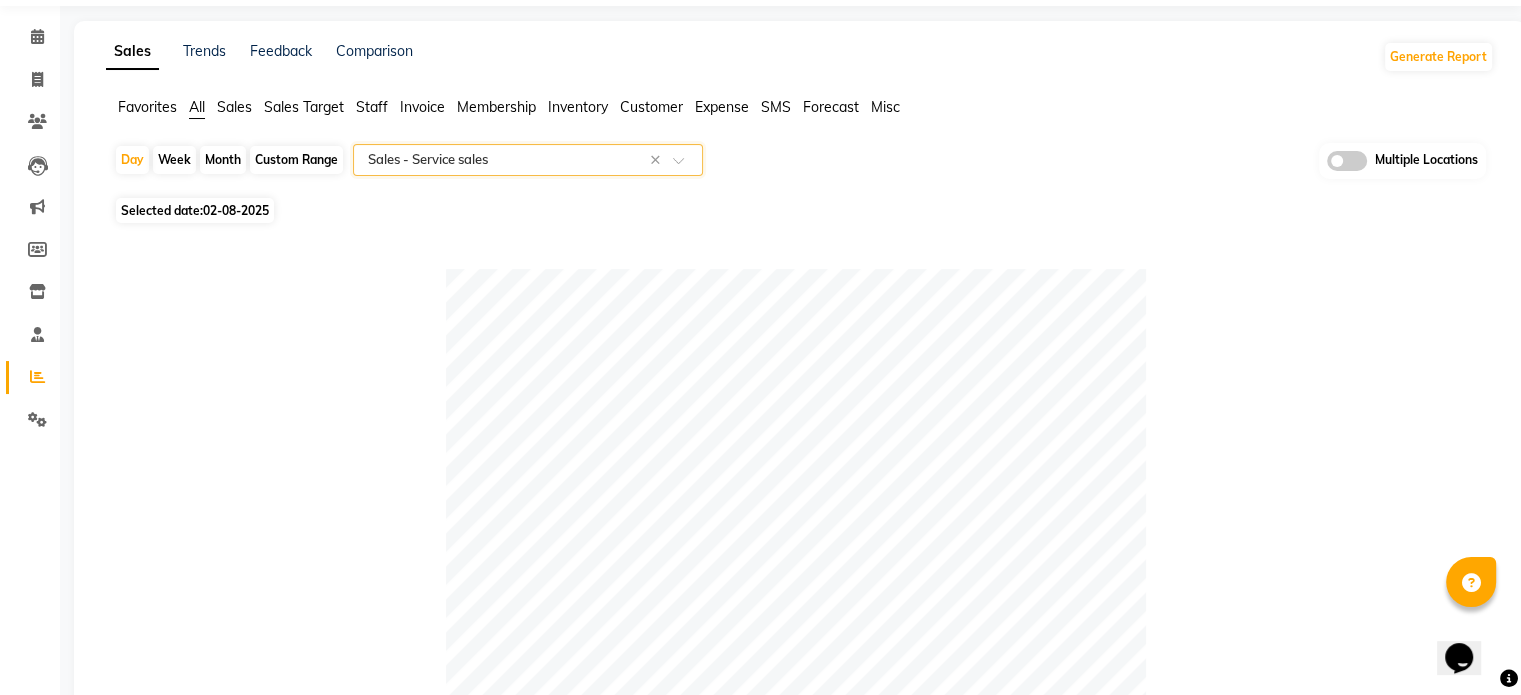 scroll, scrollTop: 0, scrollLeft: 0, axis: both 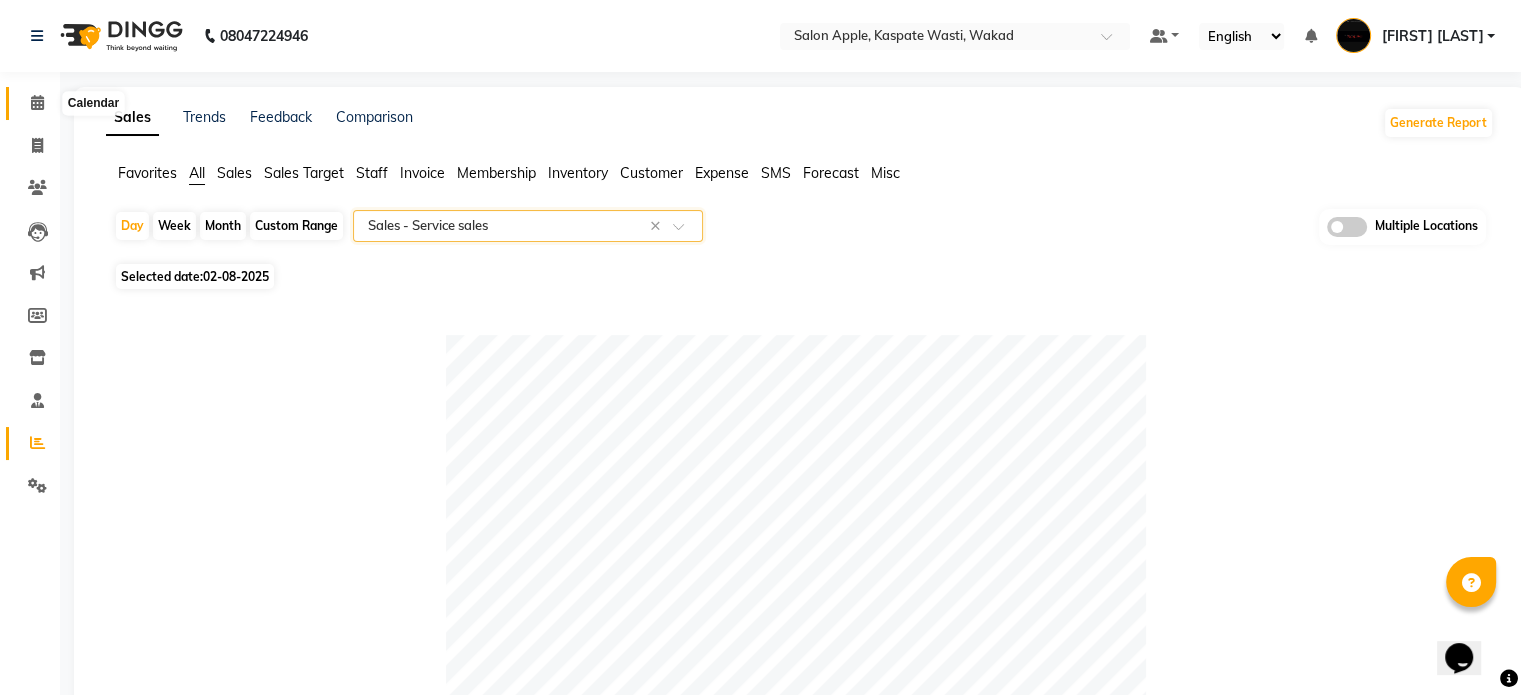 click 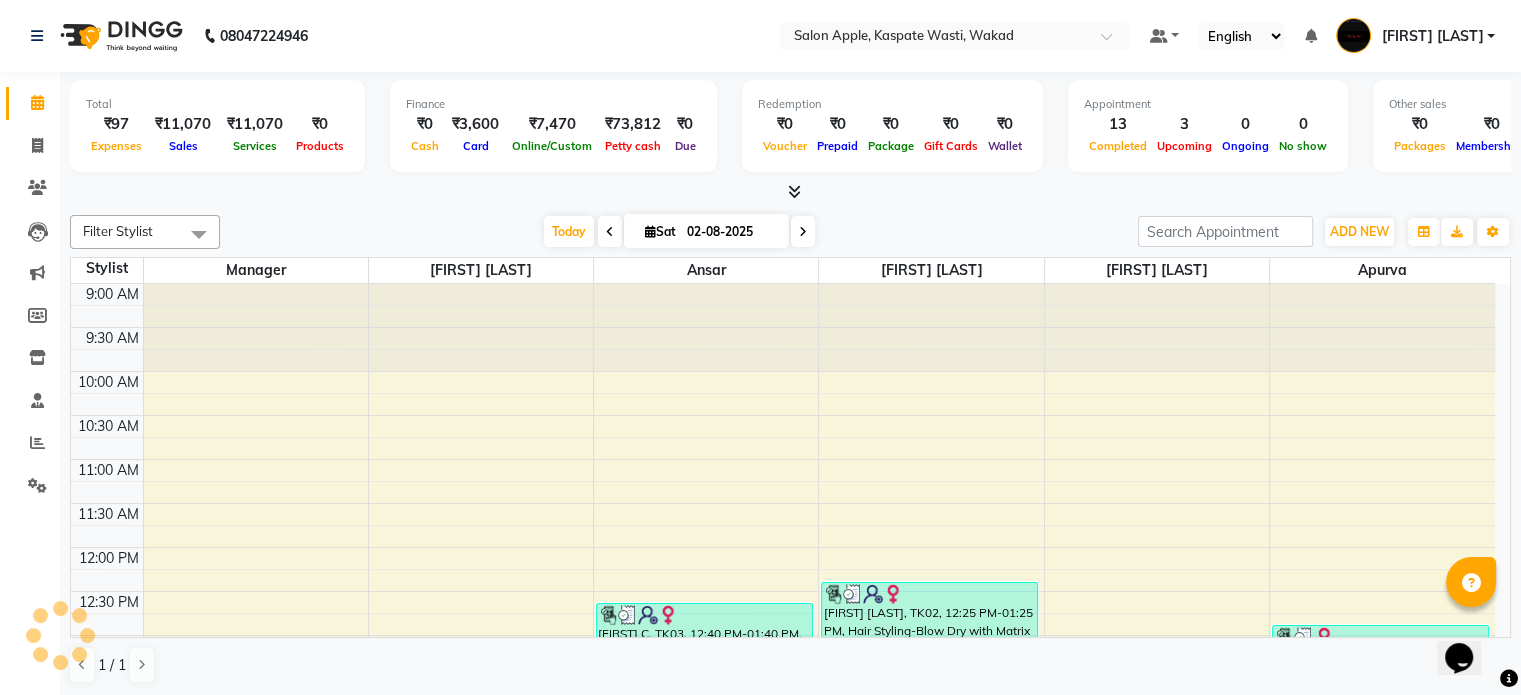 scroll, scrollTop: 0, scrollLeft: 0, axis: both 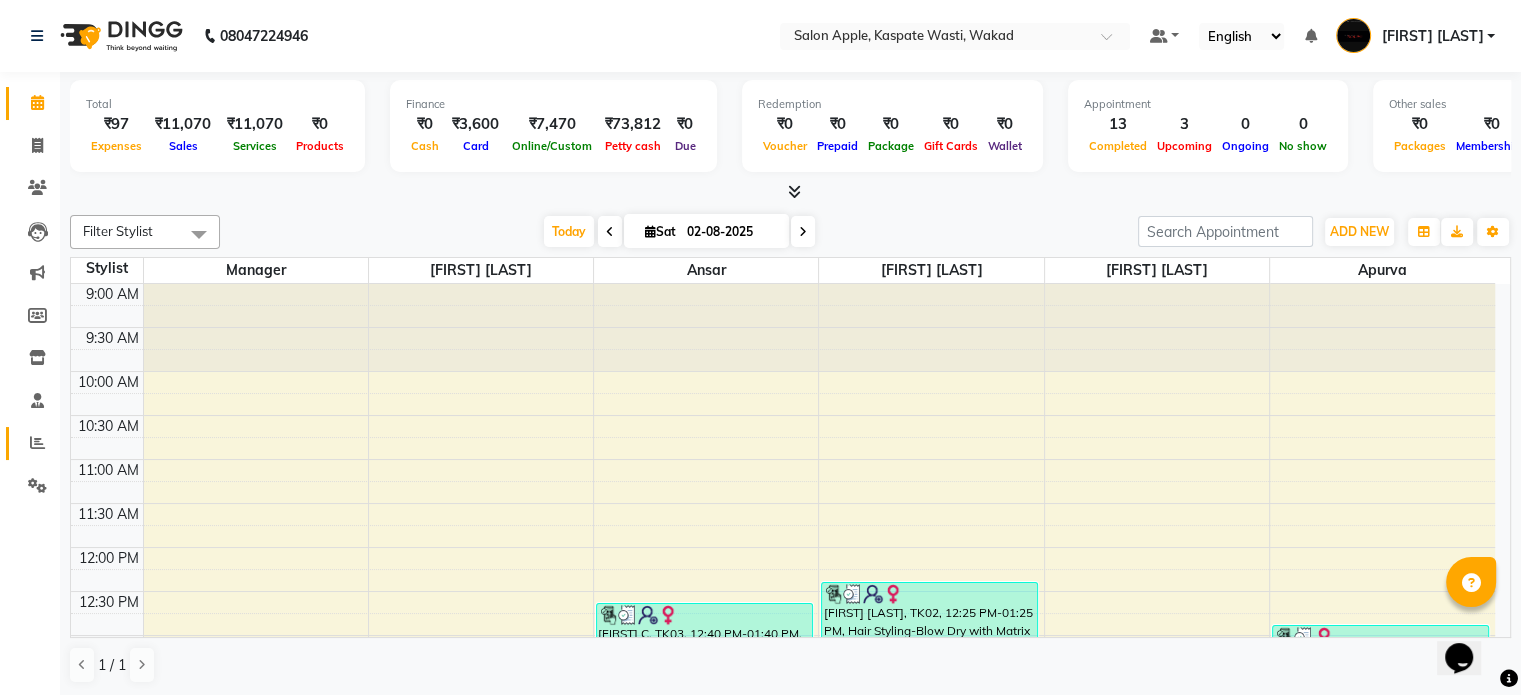 click 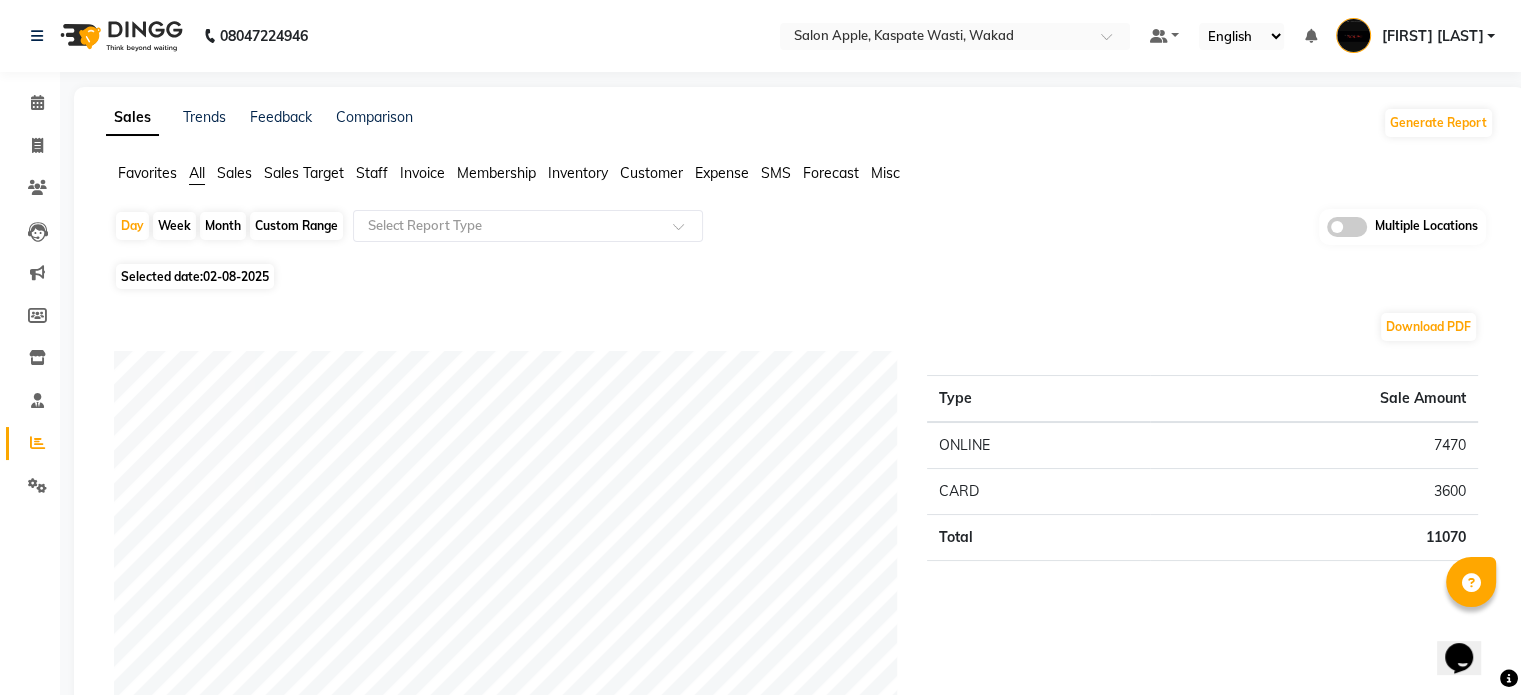 click 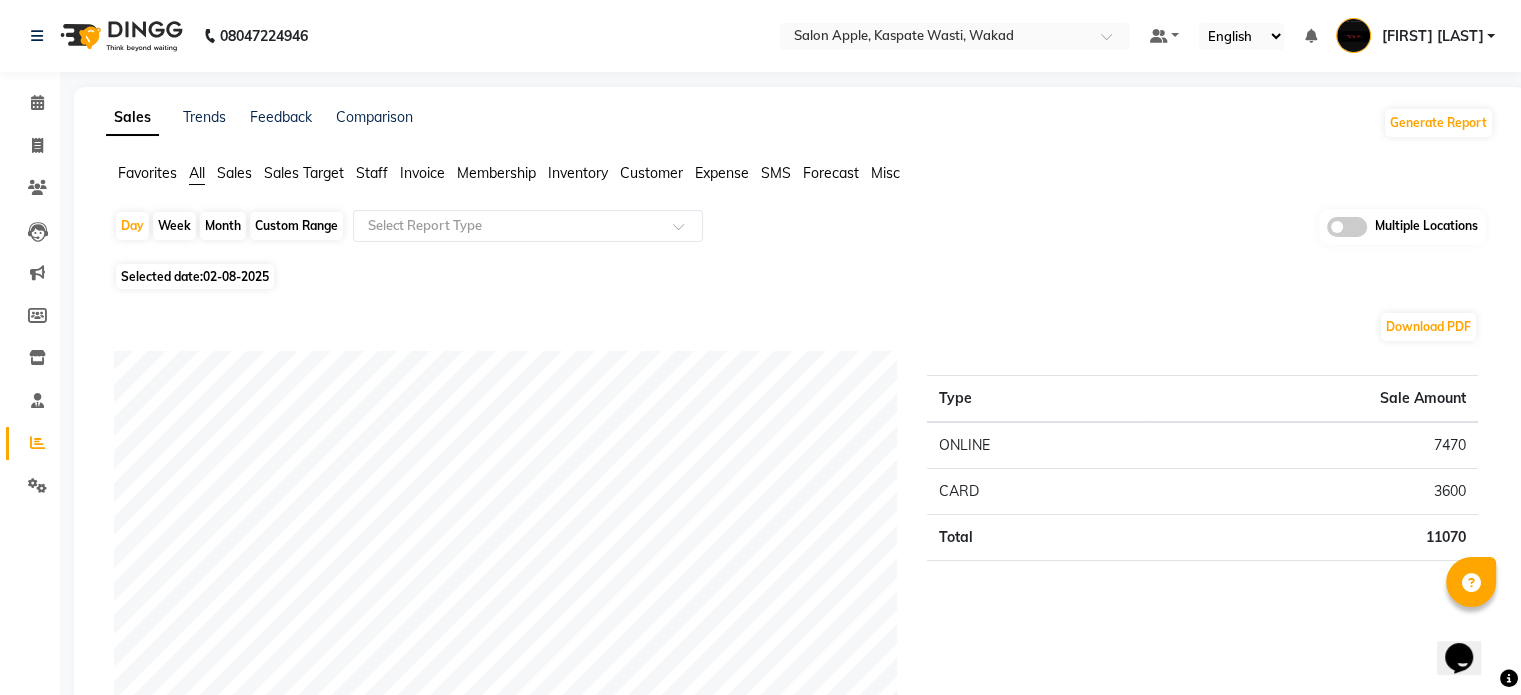 click 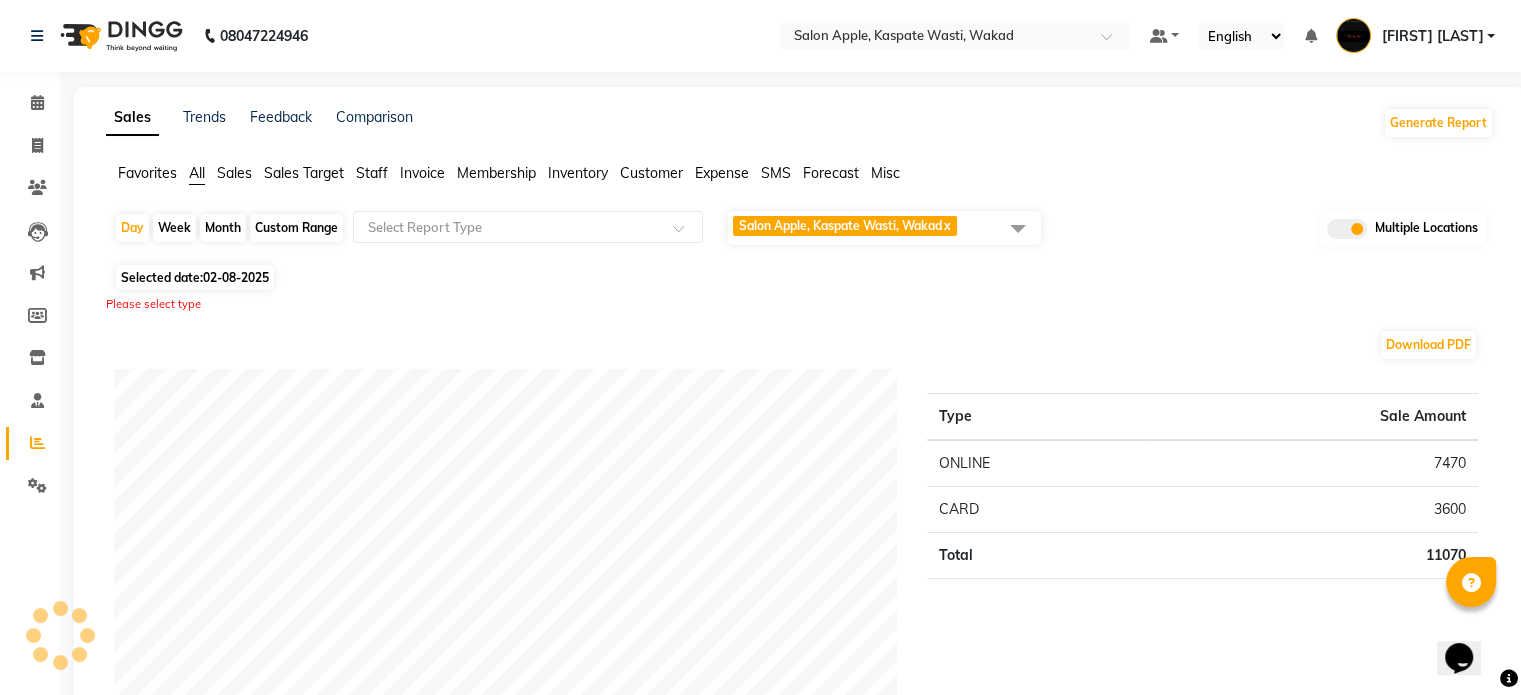click 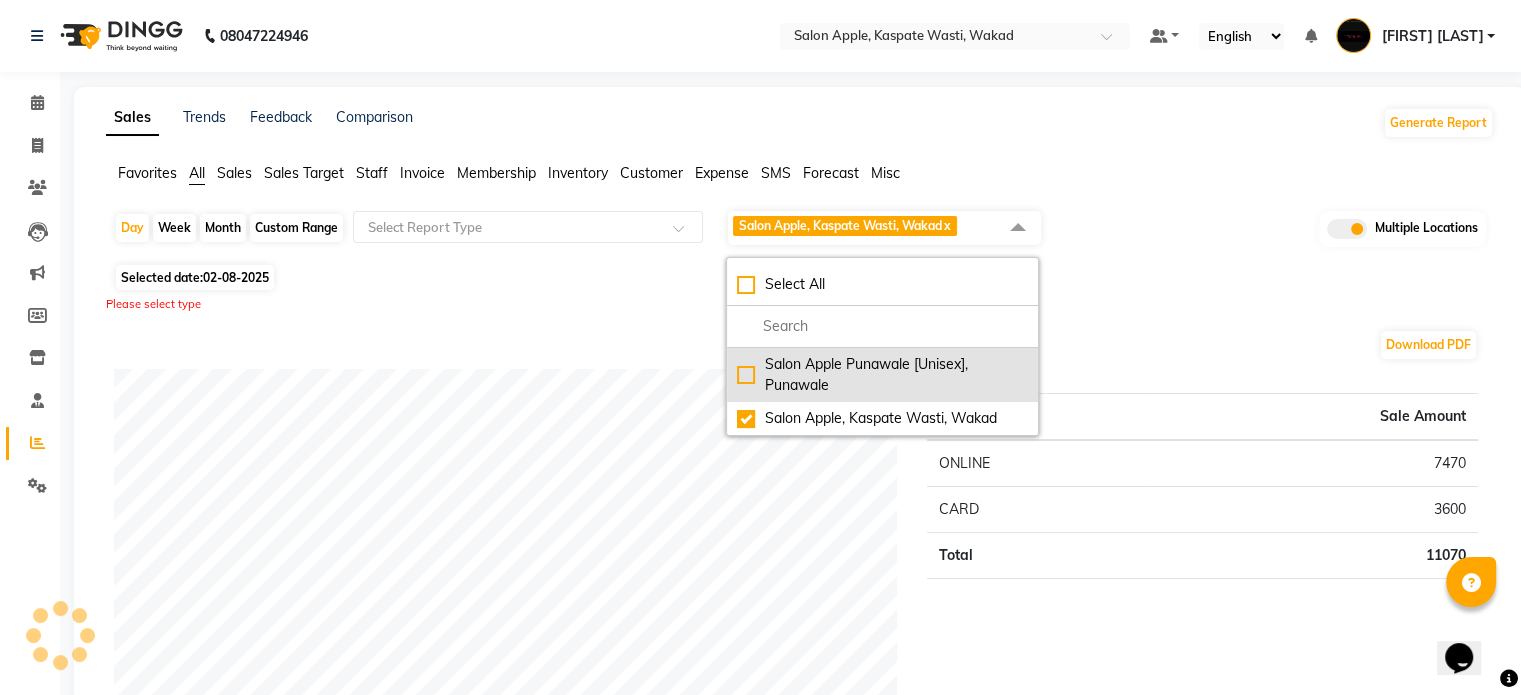 click on "Salon Apple Punawale [Unisex], Punawale" 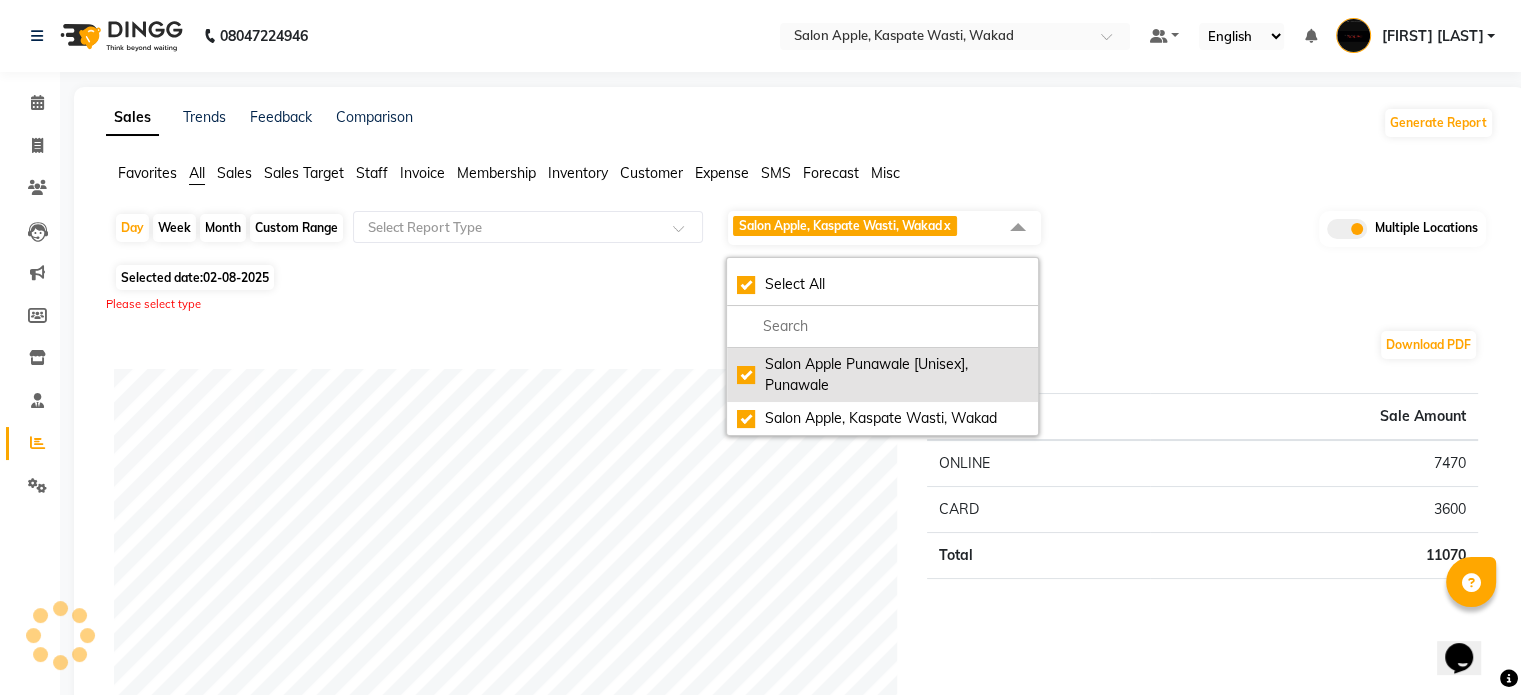 checkbox on "true" 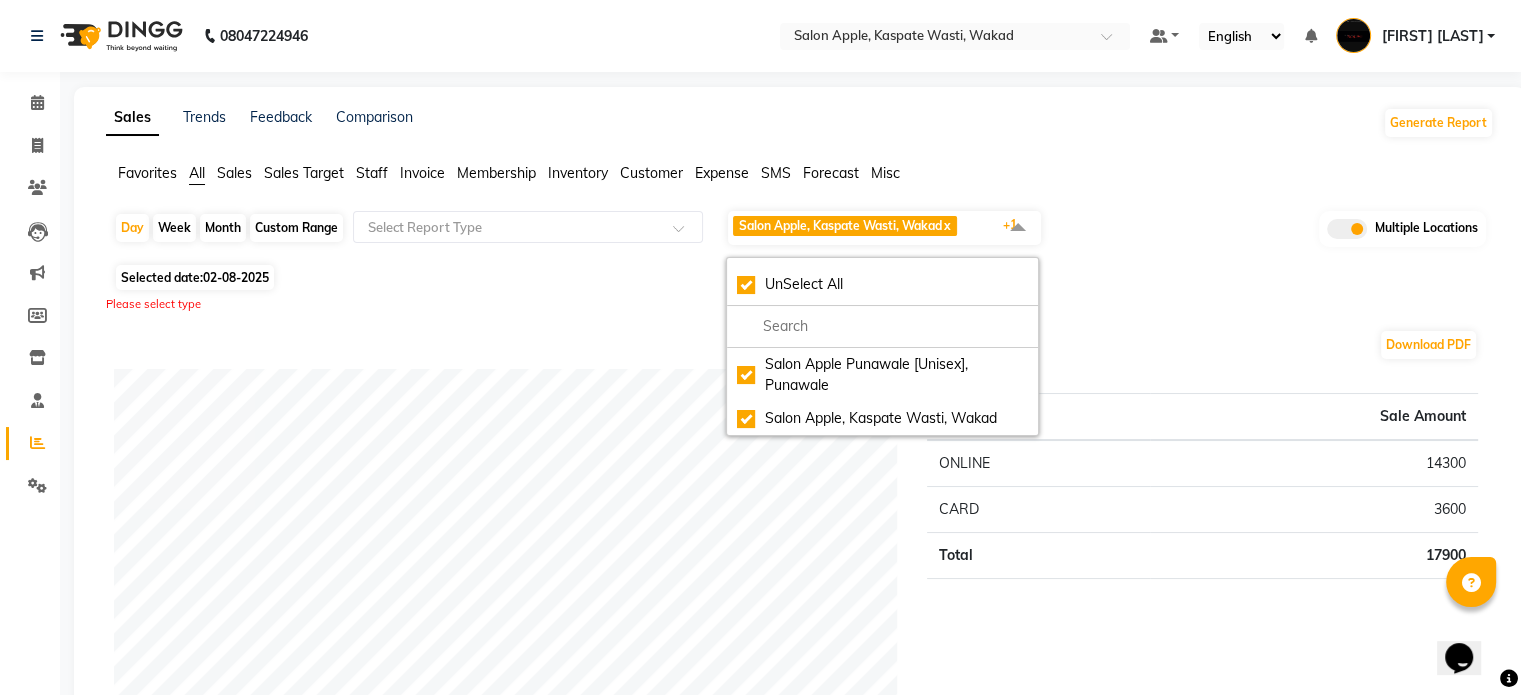 click on "Selected date:  02-08-2025" 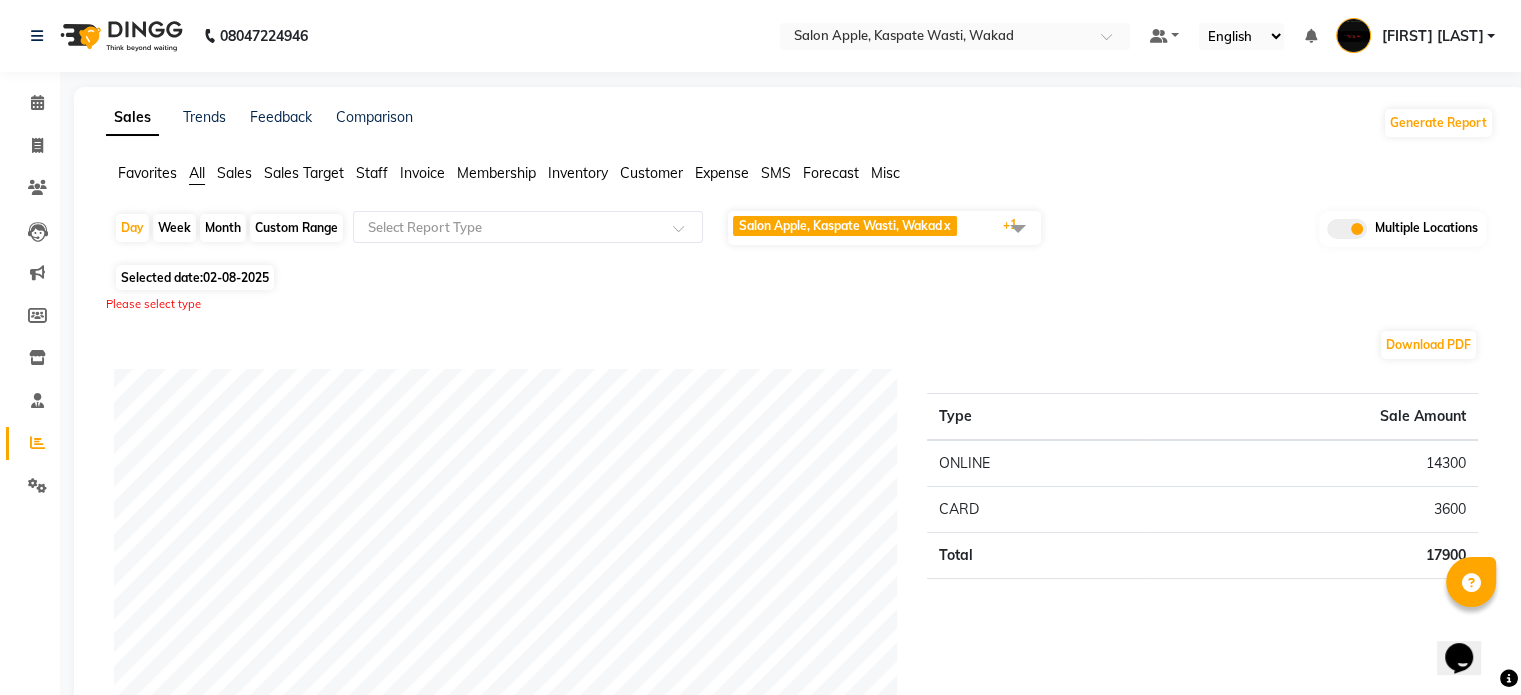 click on "Month" 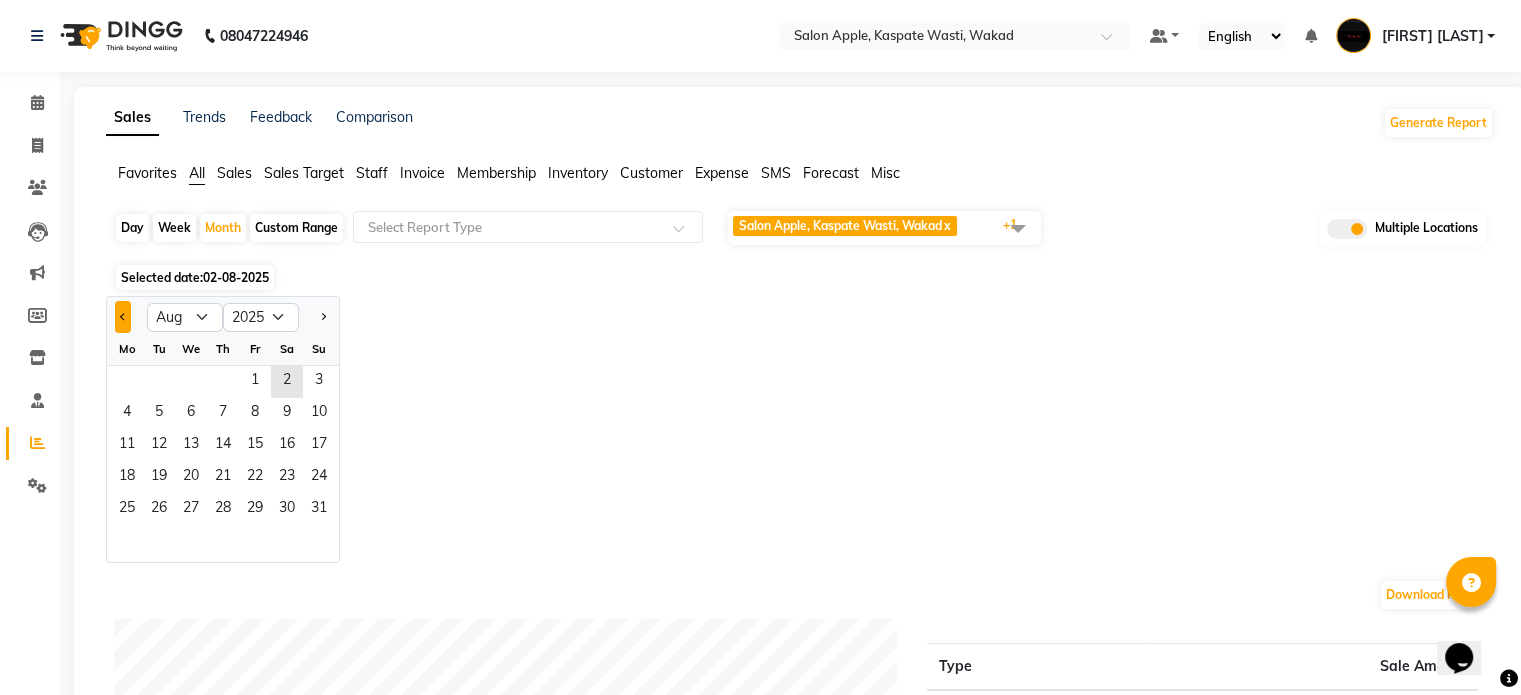 click 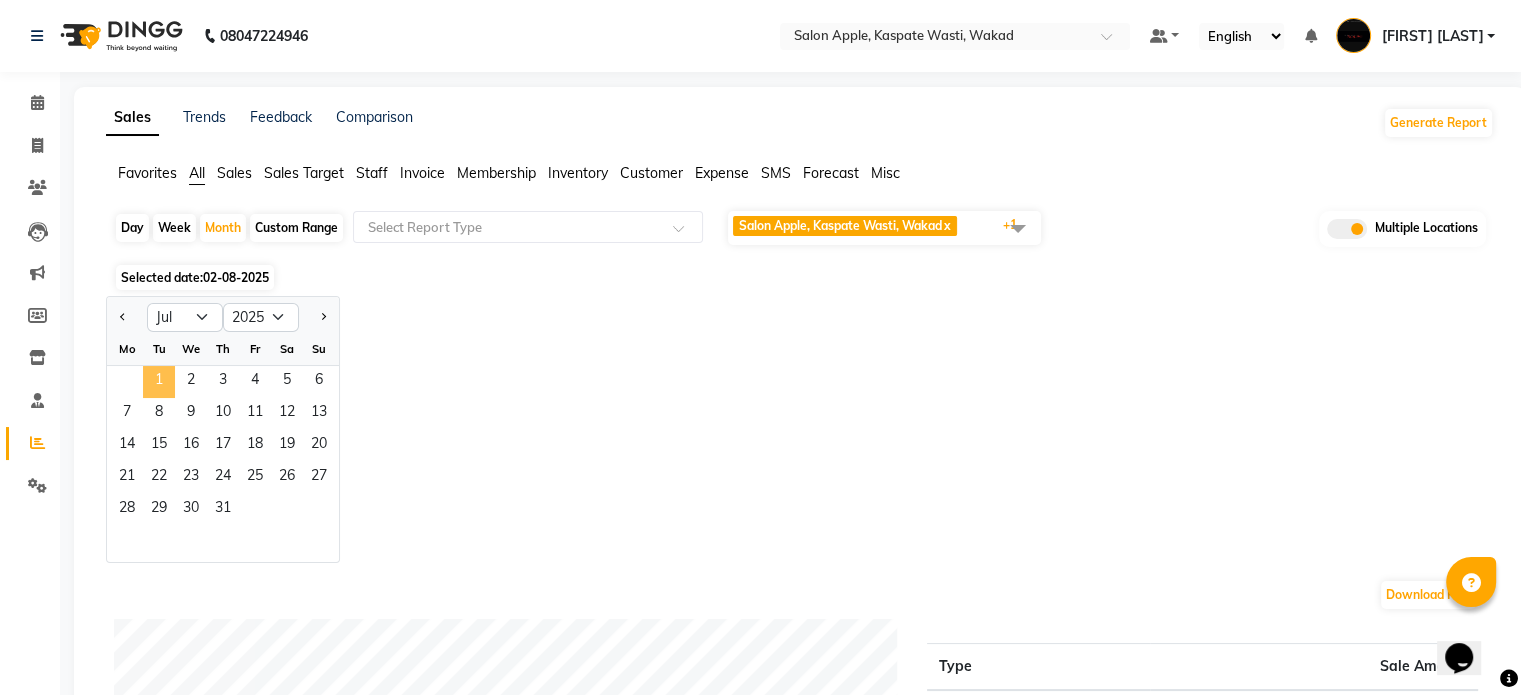 click on "1" 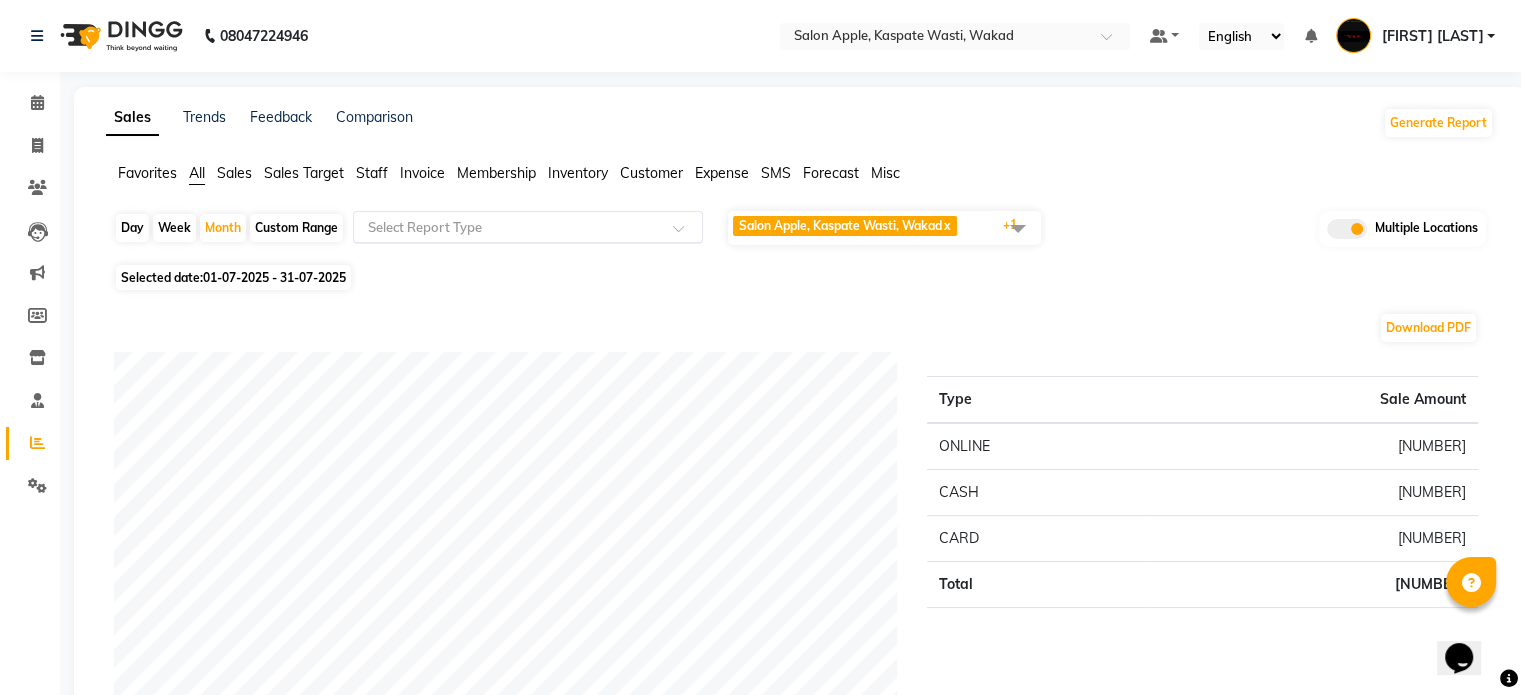 click 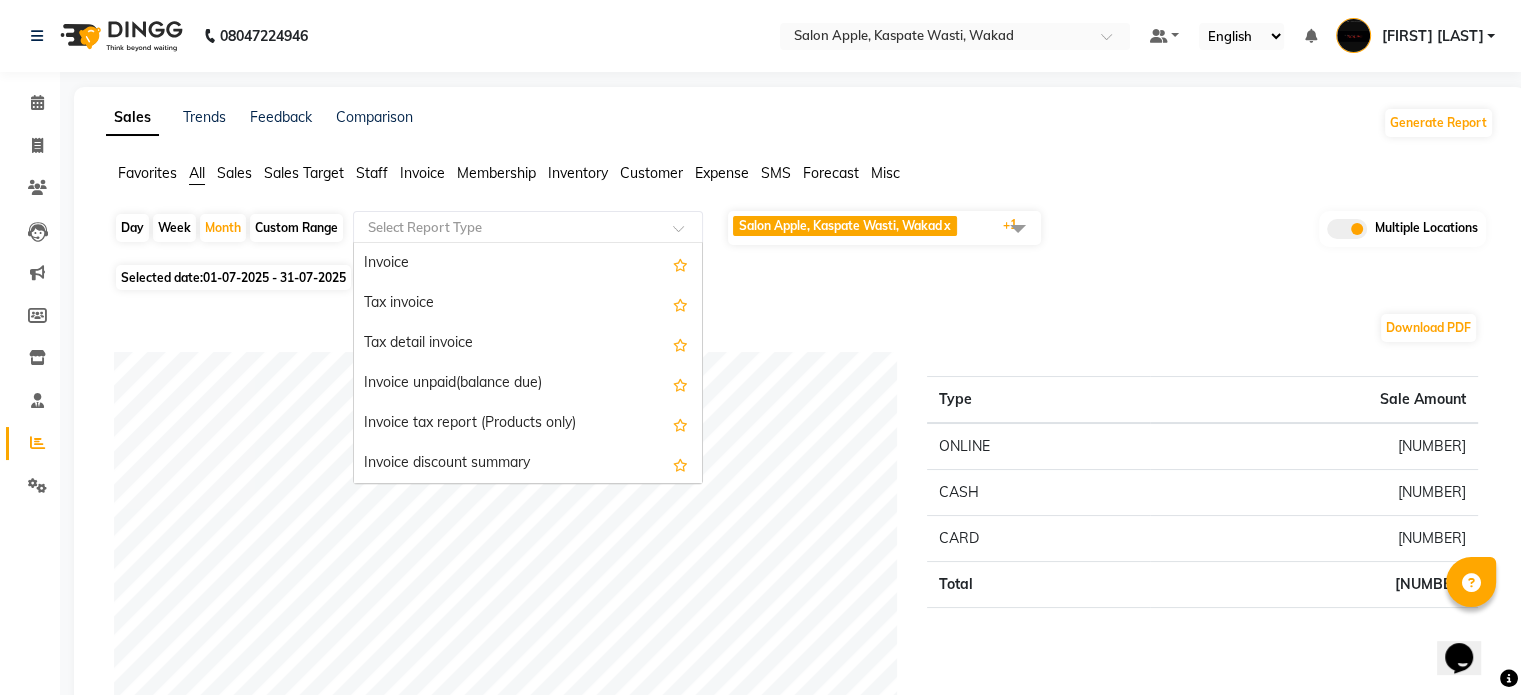 scroll, scrollTop: 1600, scrollLeft: 0, axis: vertical 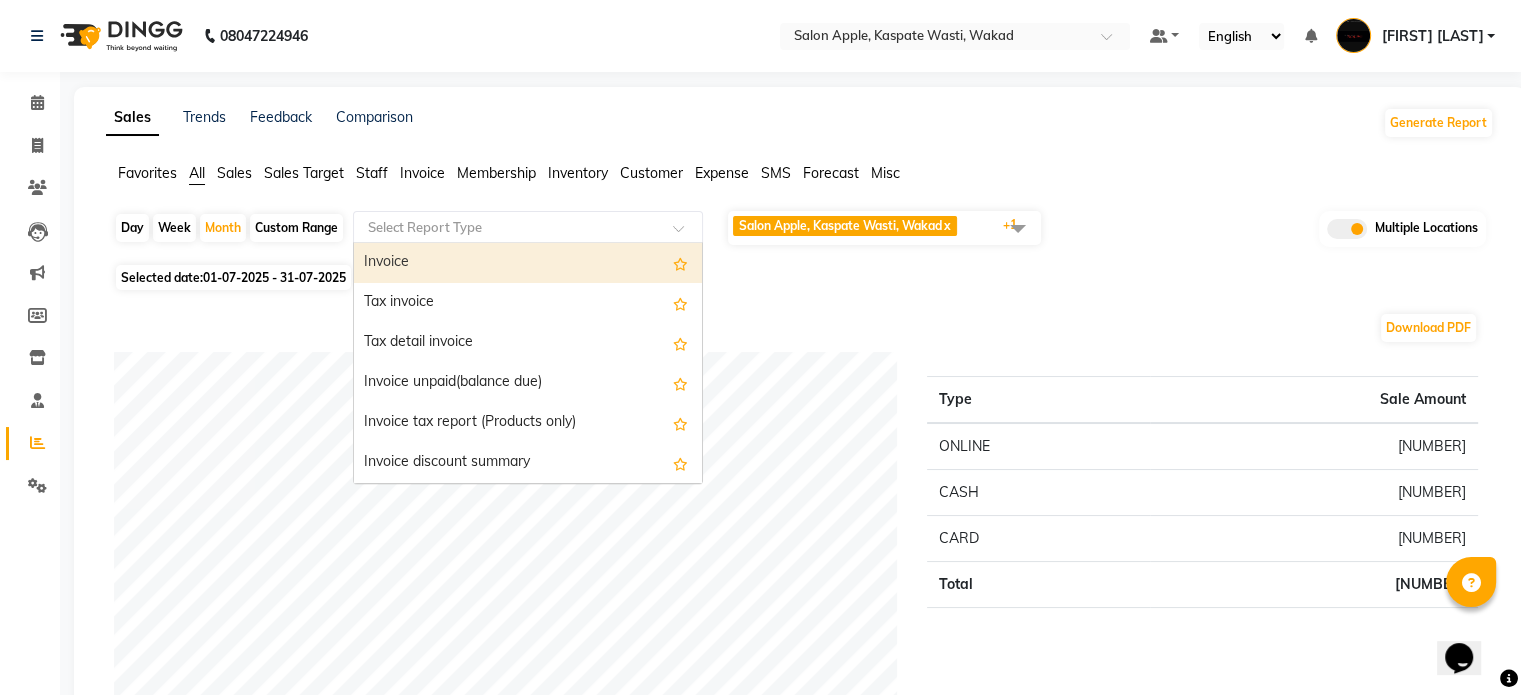 click on "Invoice" at bounding box center (528, 263) 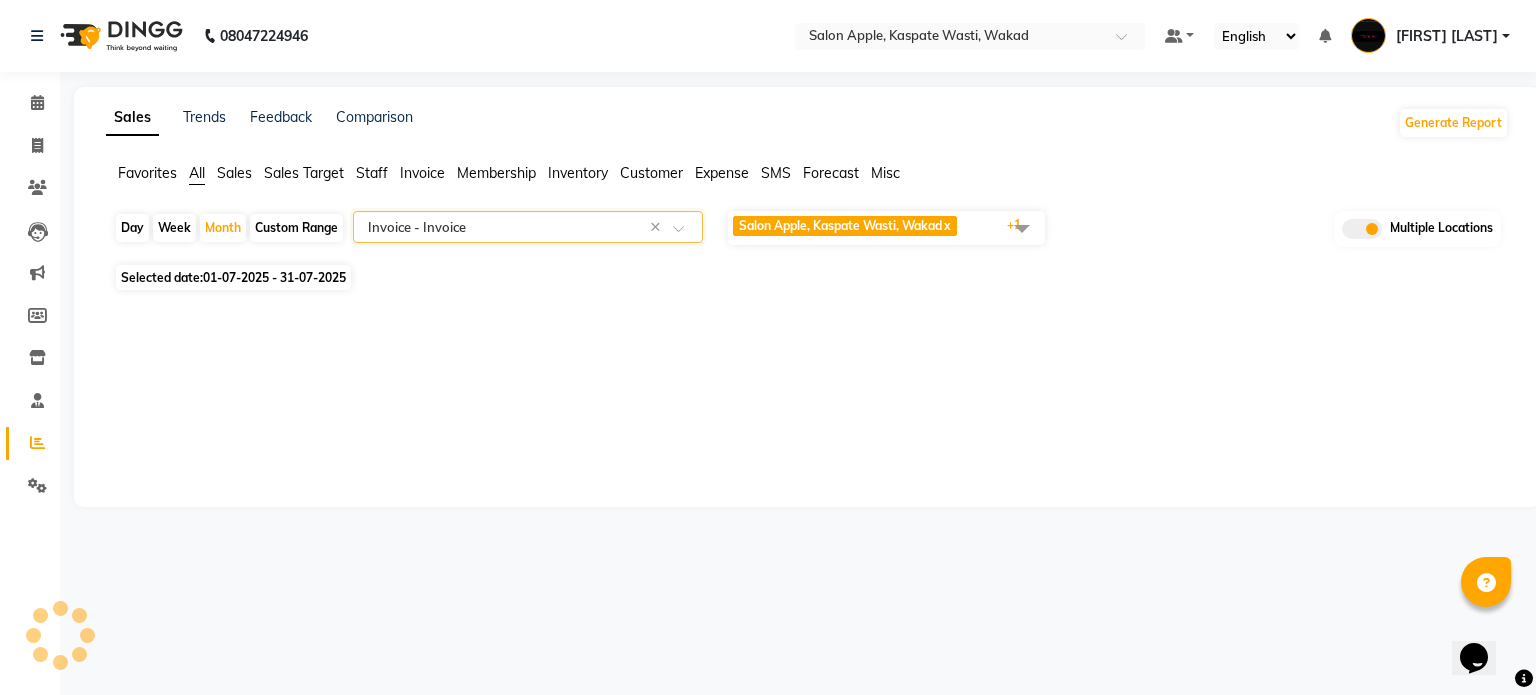 select on "full_report" 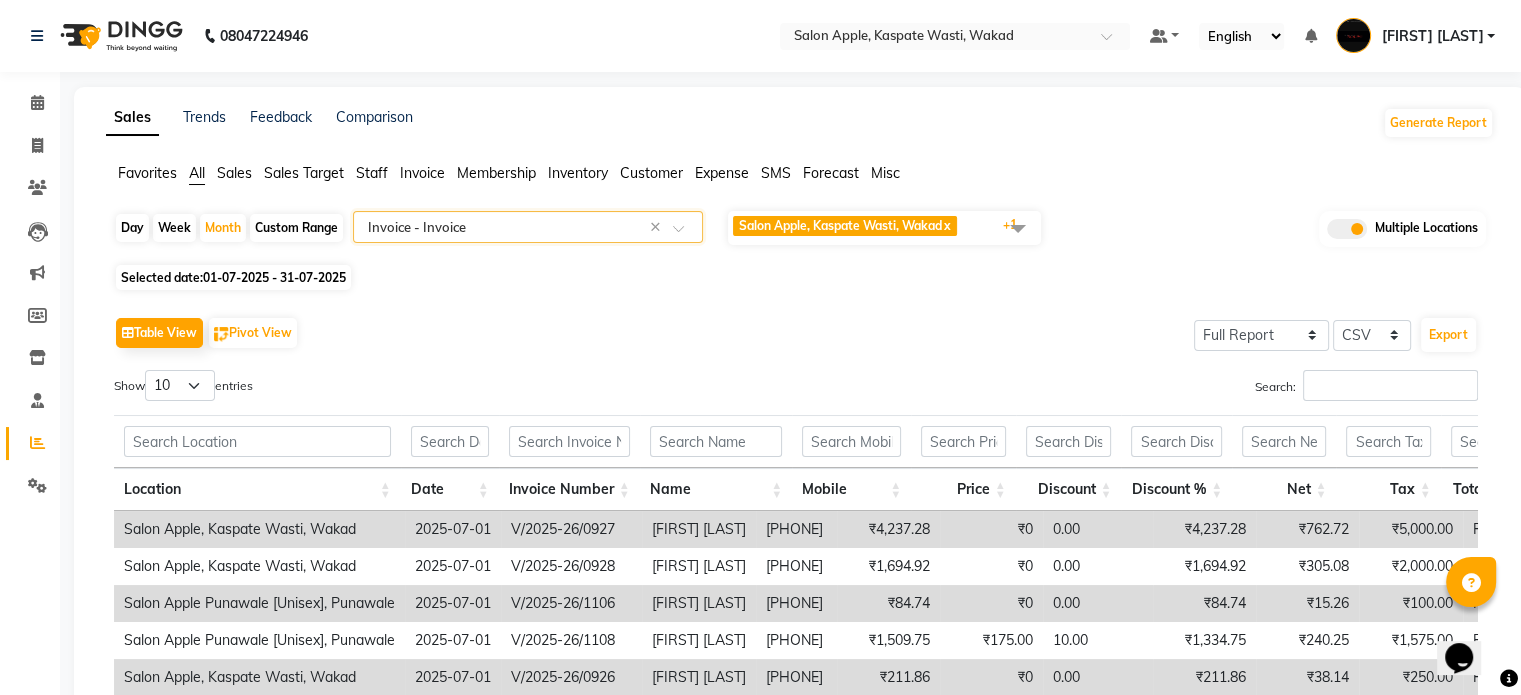 click on "Select Report Type × Invoice -  Invoice ×" 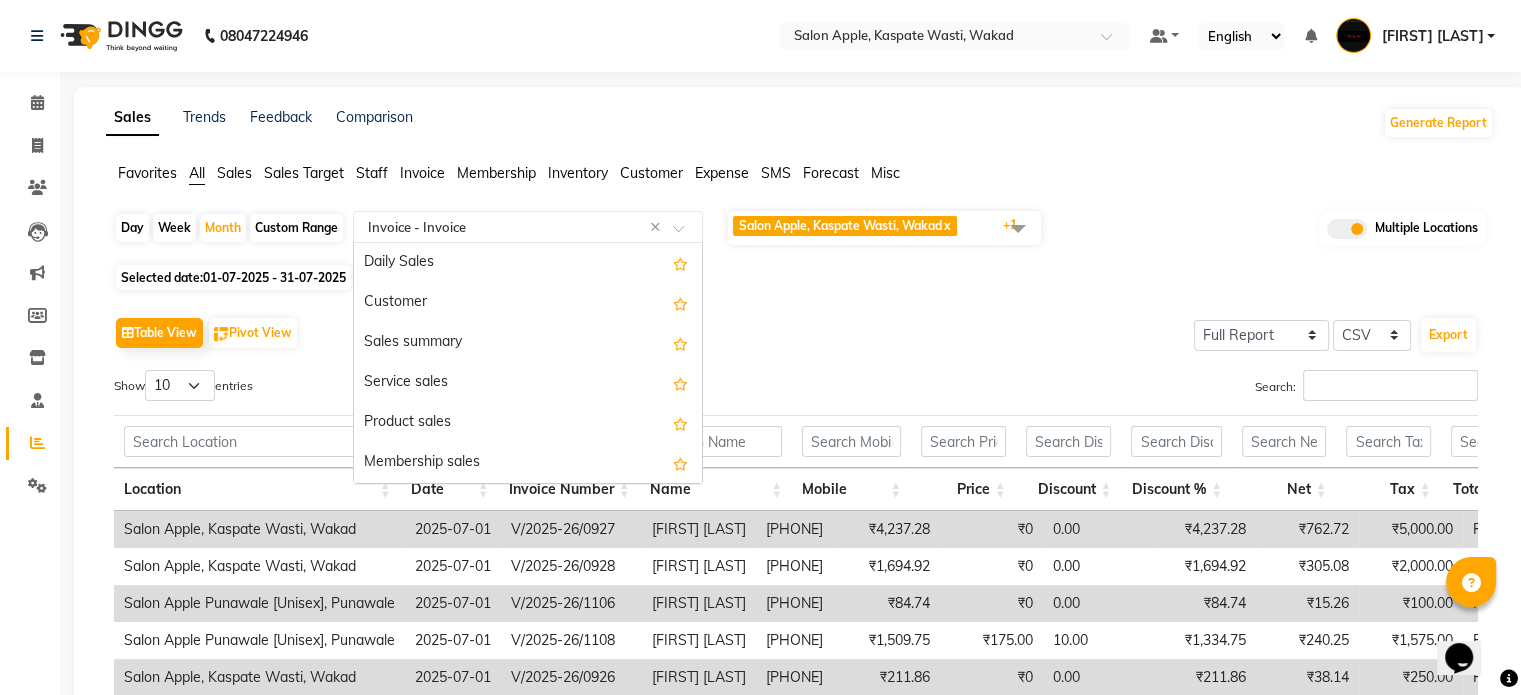 scroll, scrollTop: 1600, scrollLeft: 0, axis: vertical 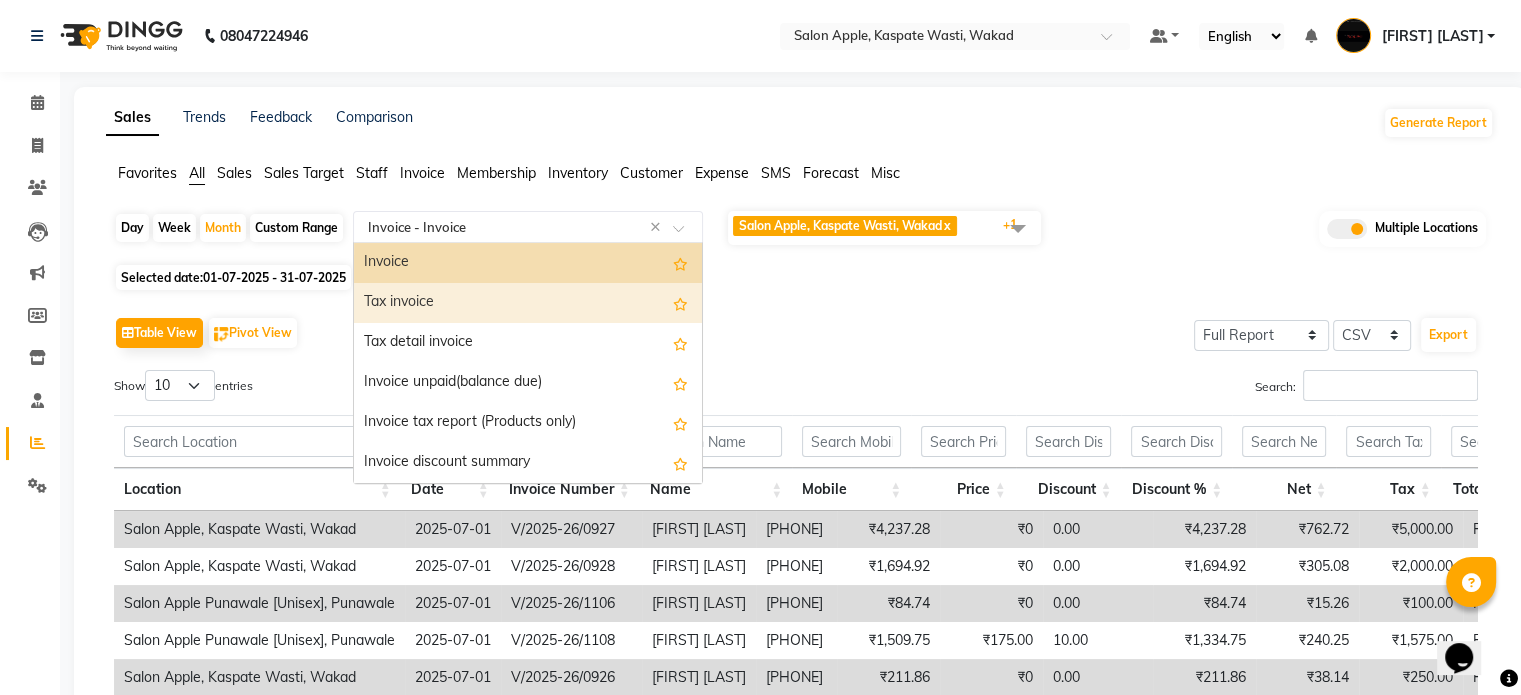 click on "Tax invoice" at bounding box center (528, 303) 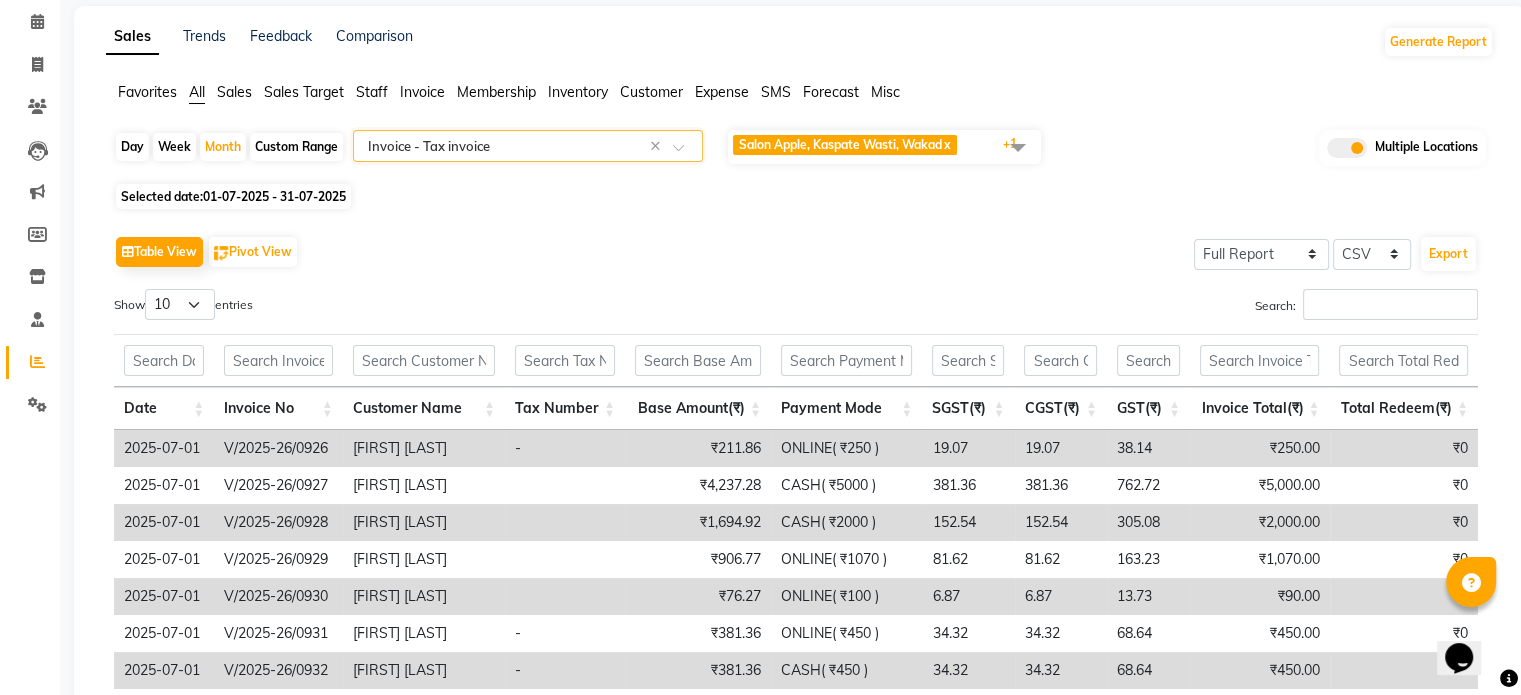scroll, scrollTop: 49, scrollLeft: 0, axis: vertical 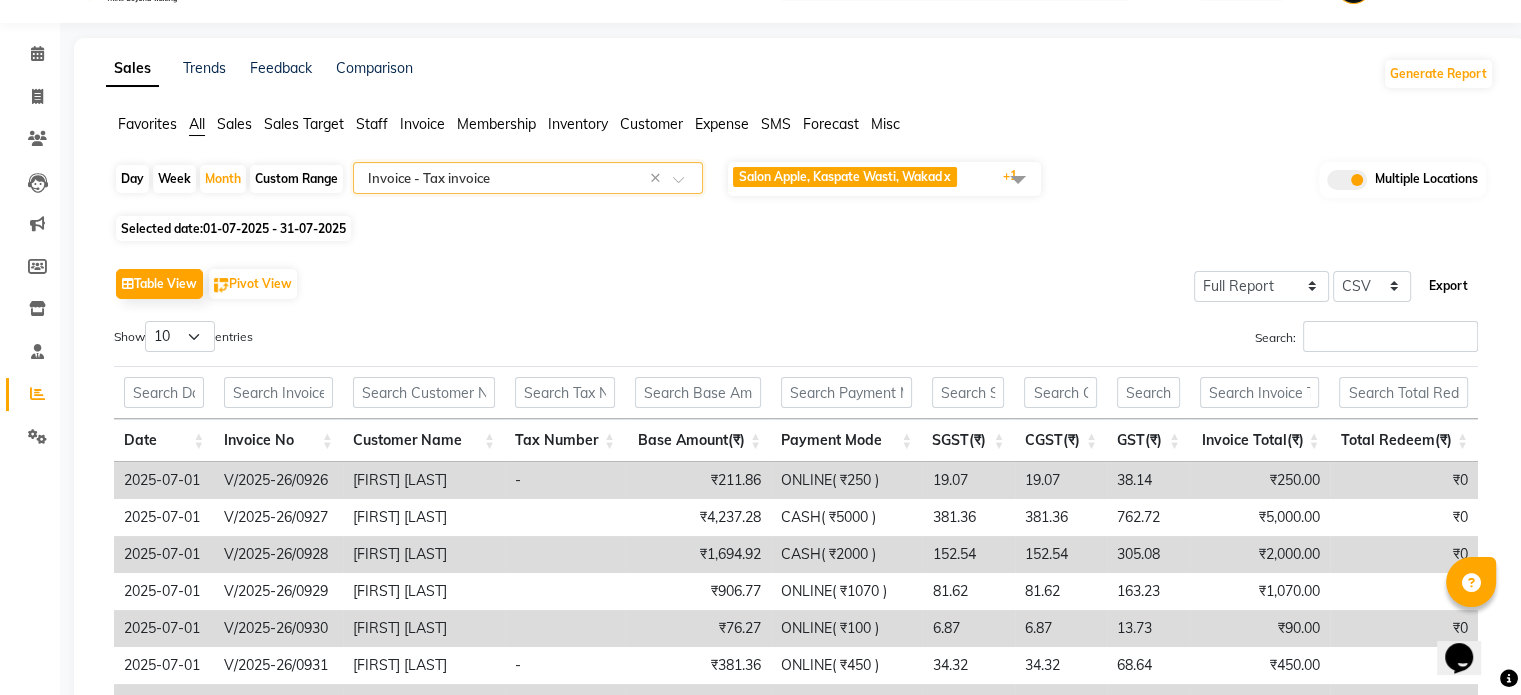 click on "Export" 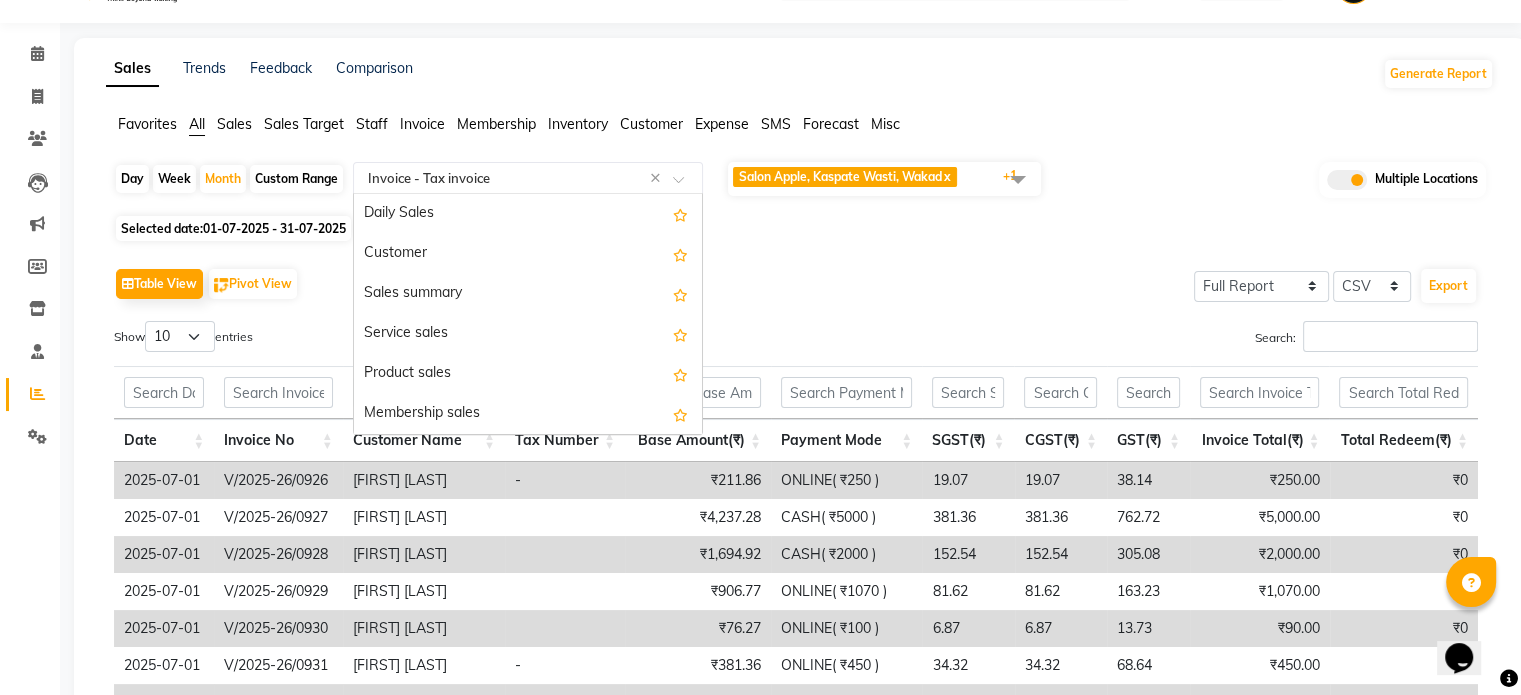 click 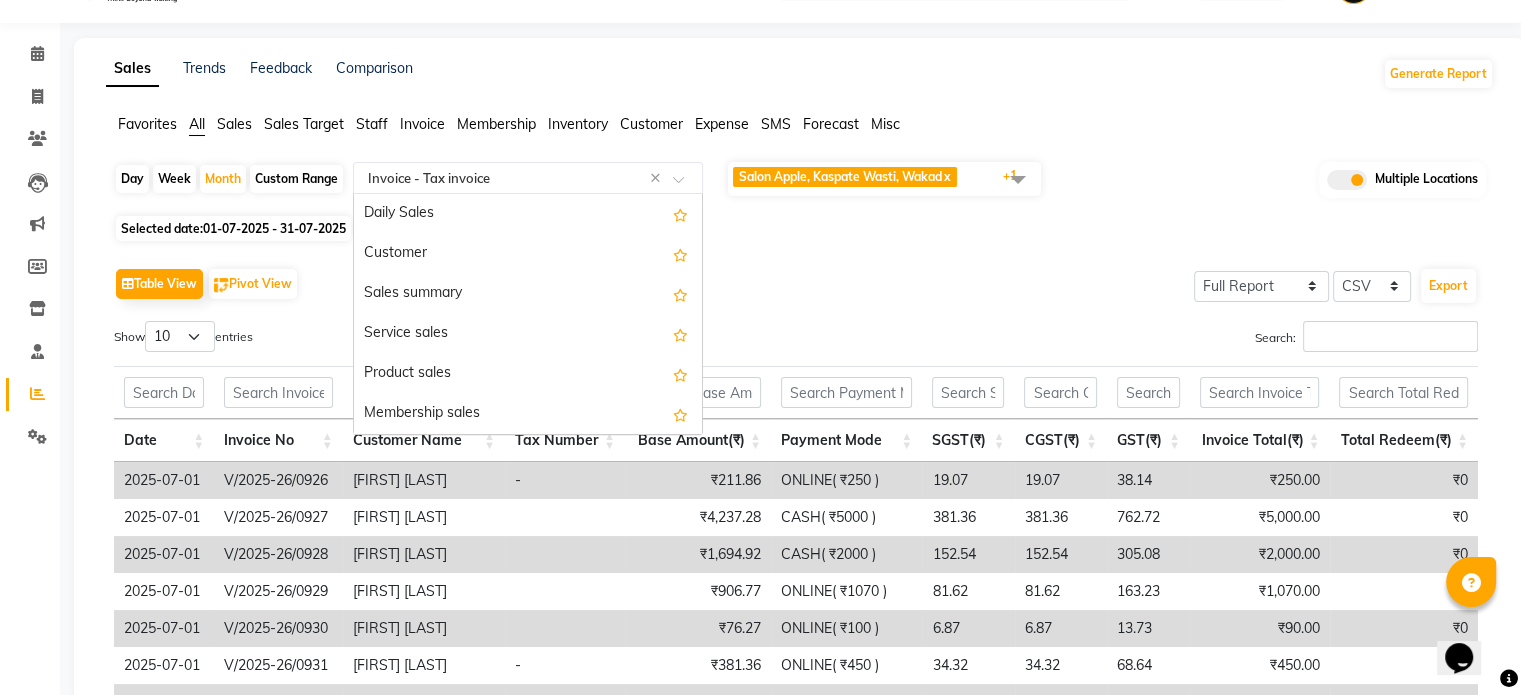 scroll, scrollTop: 1640, scrollLeft: 0, axis: vertical 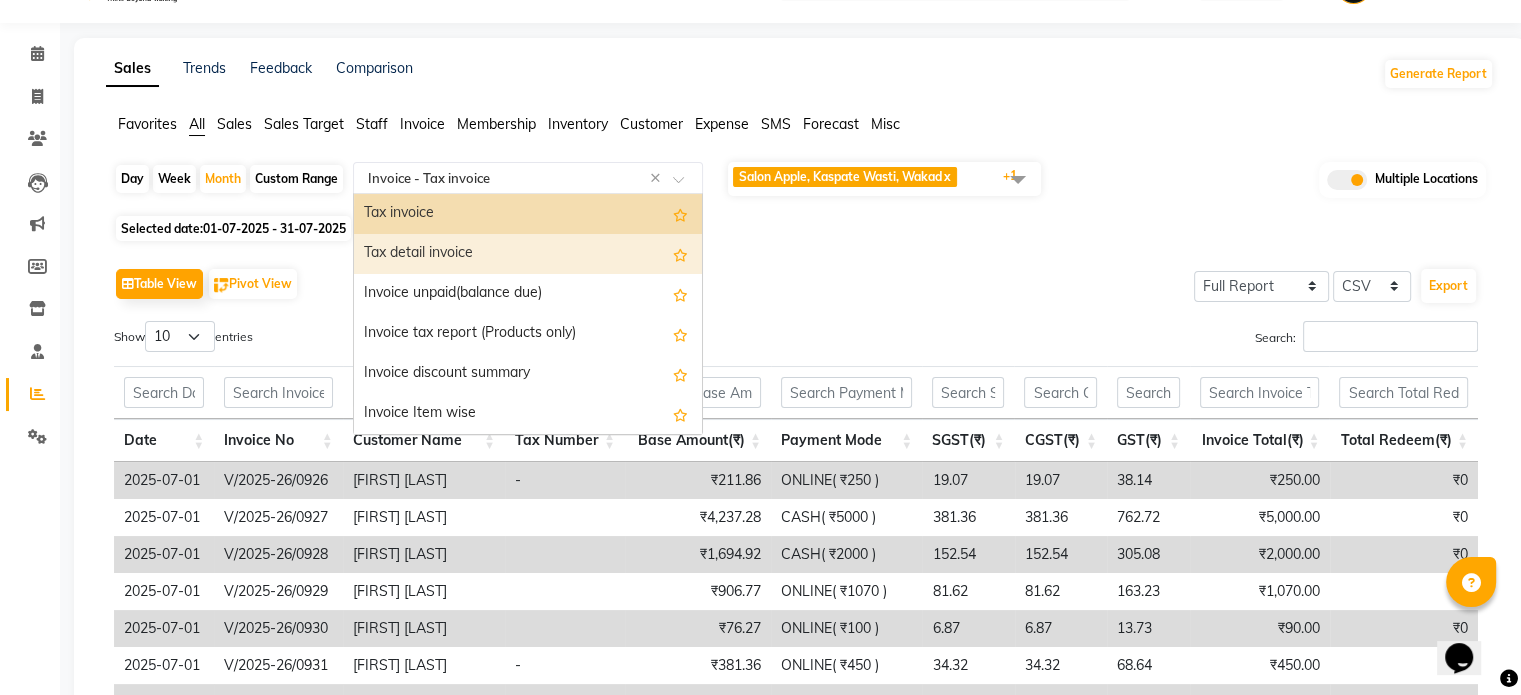 click on "Tax detail invoice" at bounding box center (528, 254) 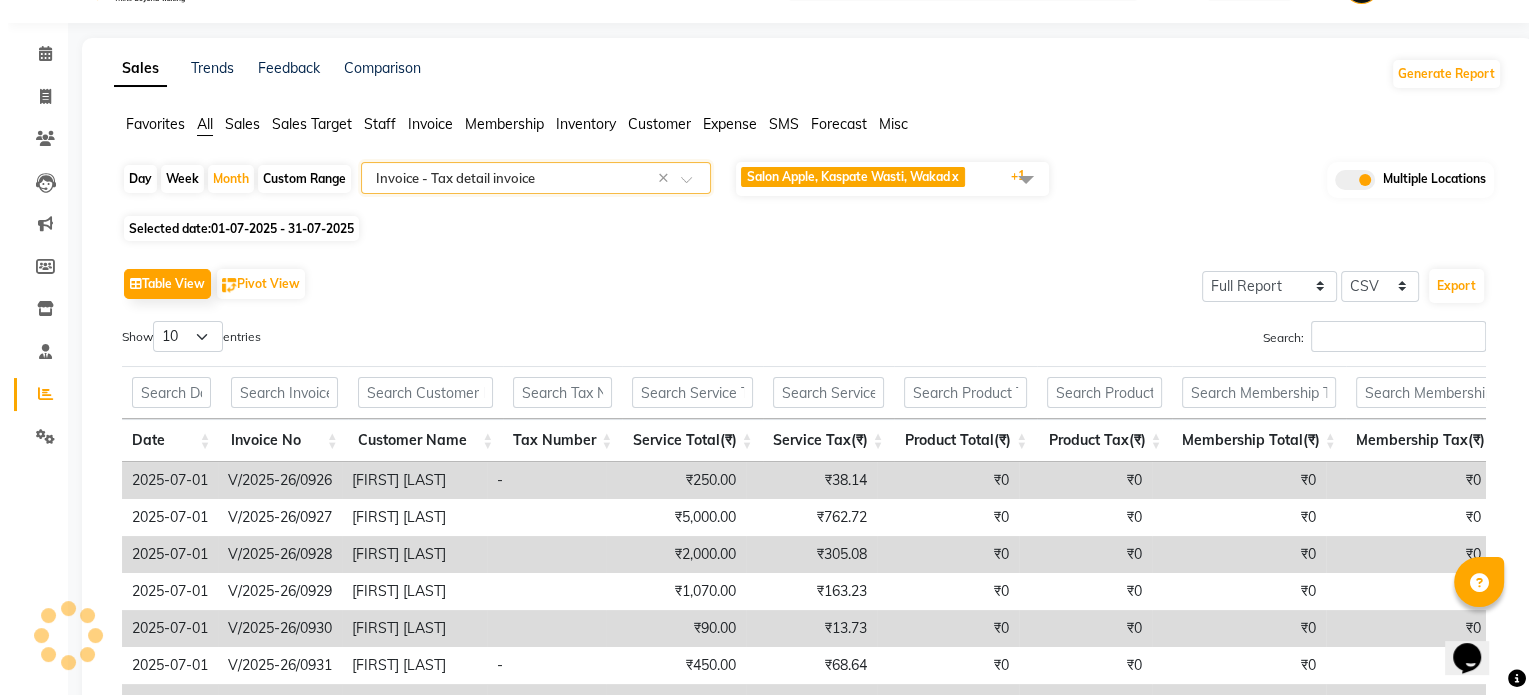 scroll, scrollTop: 0, scrollLeft: 0, axis: both 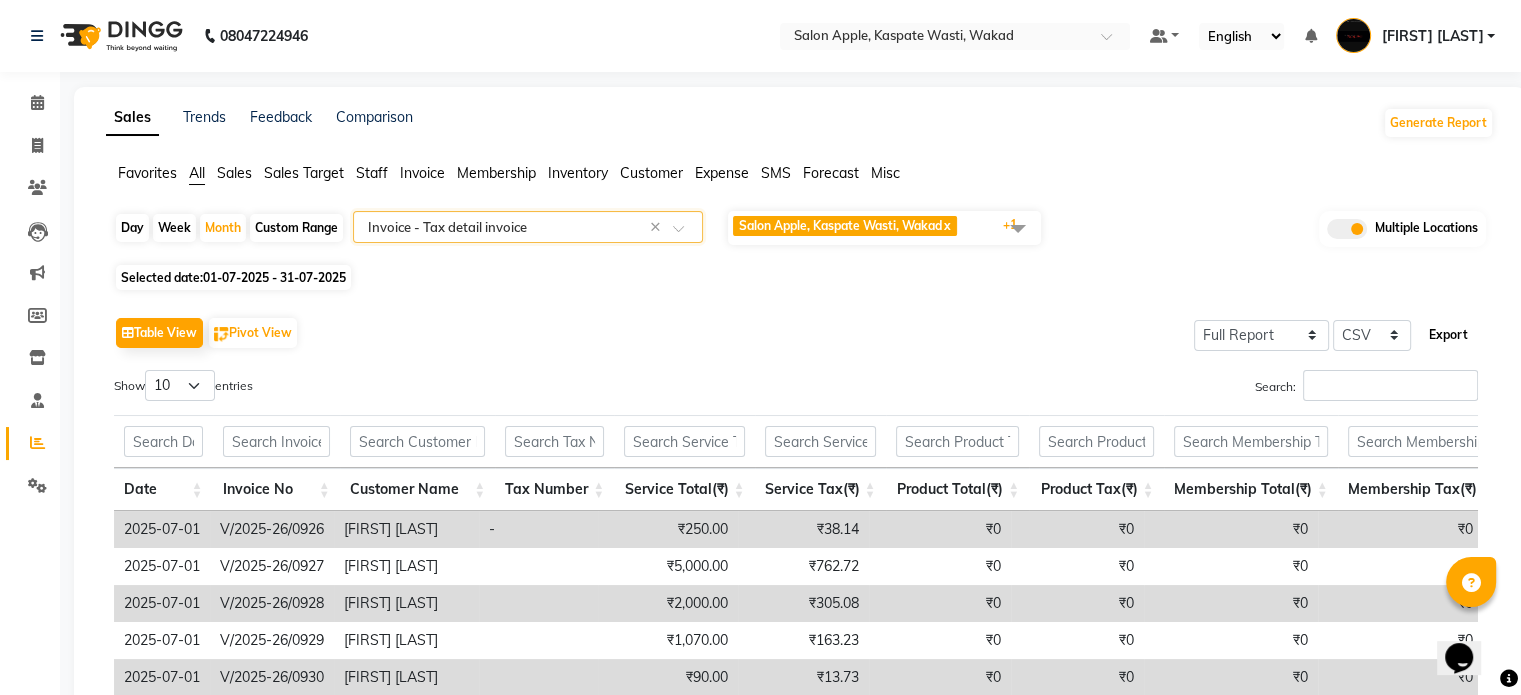 click on "Export" 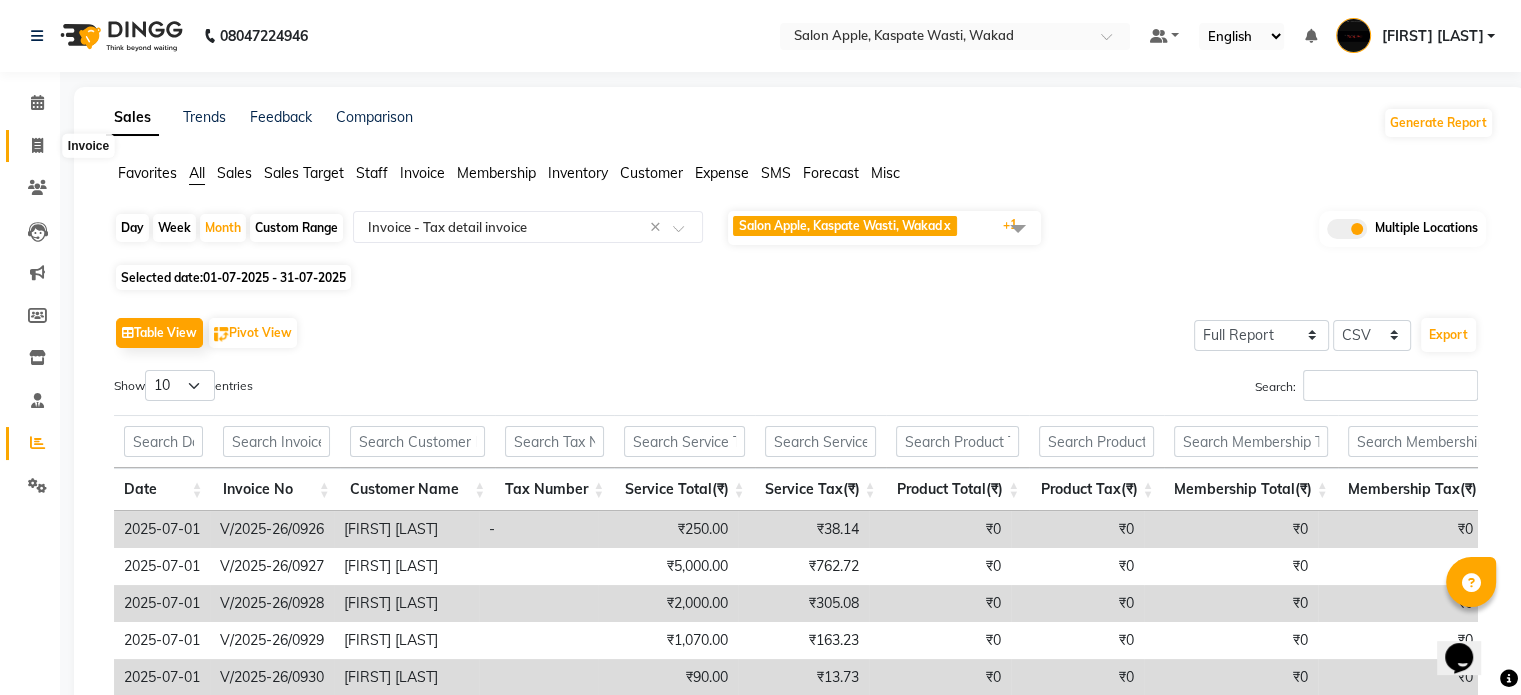 click 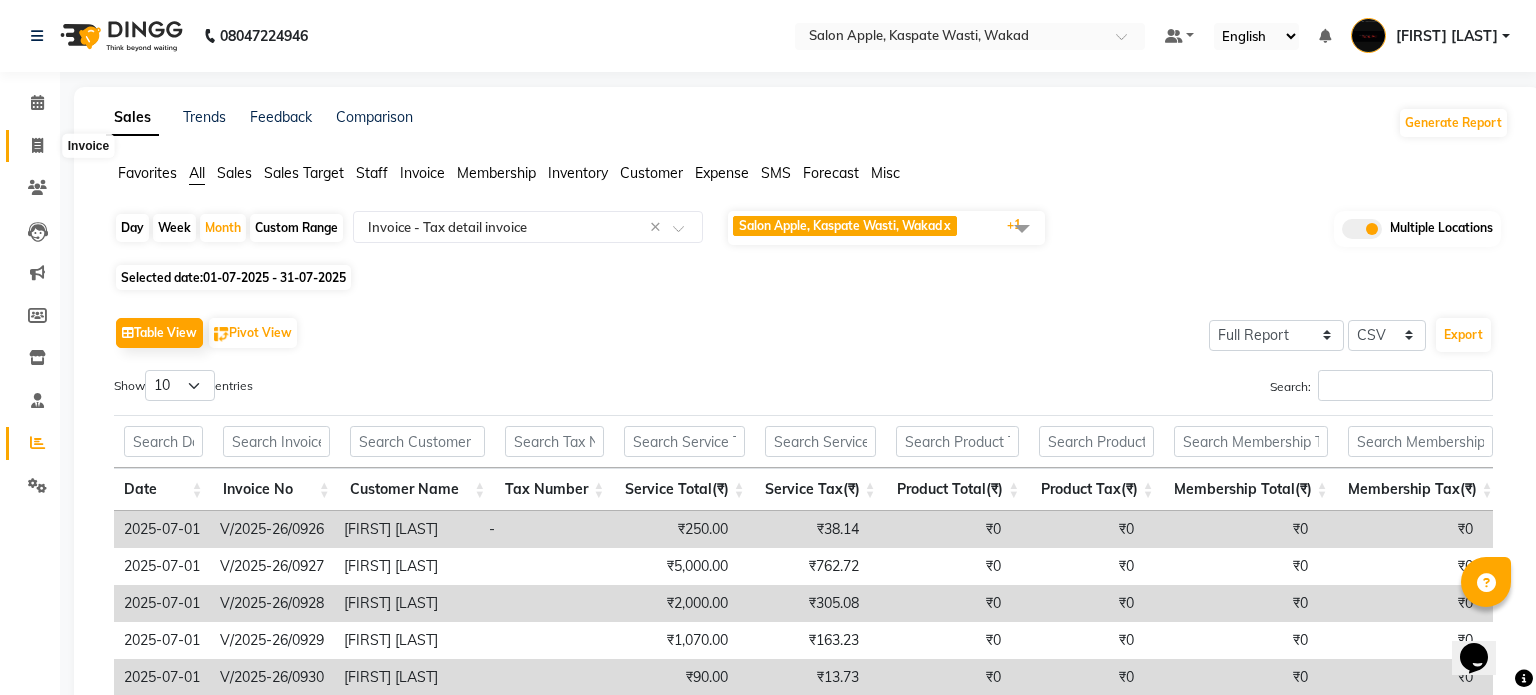 select on "7956" 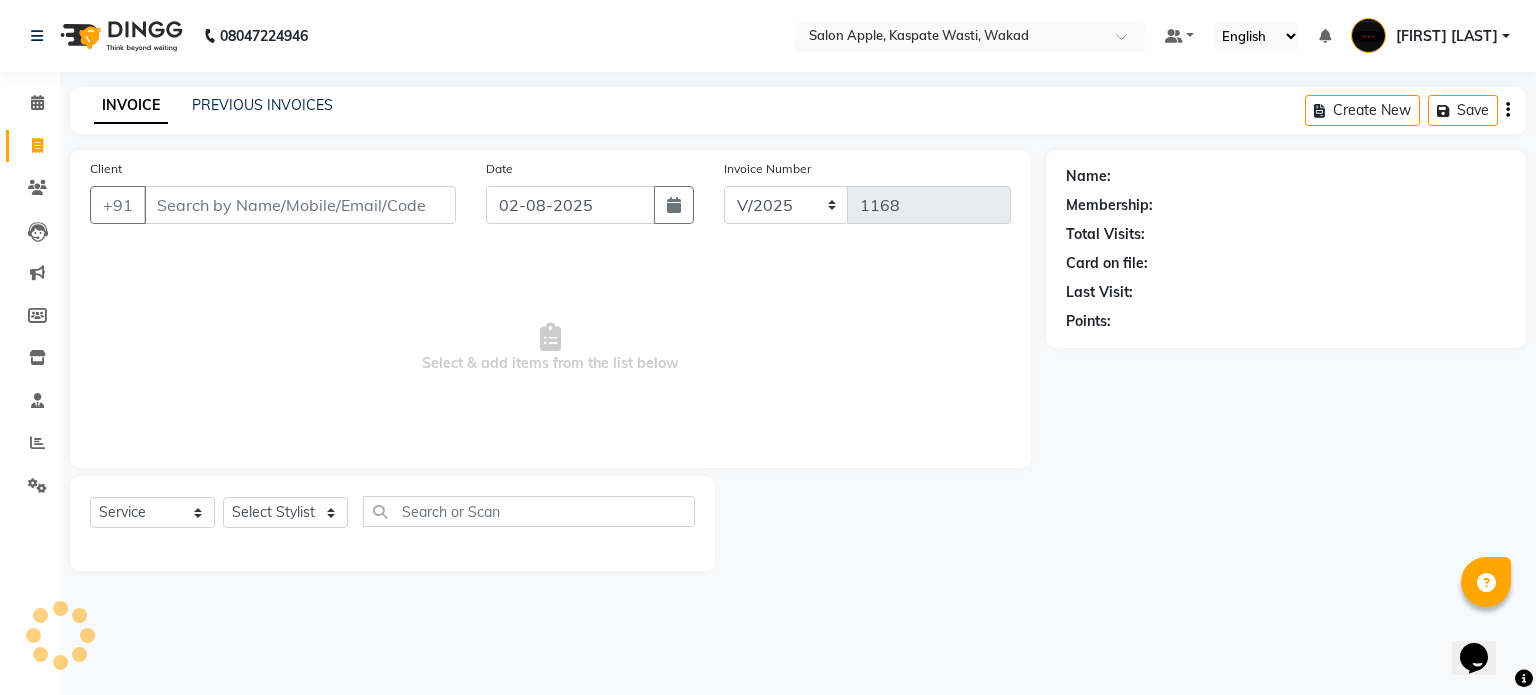 click at bounding box center (950, 38) 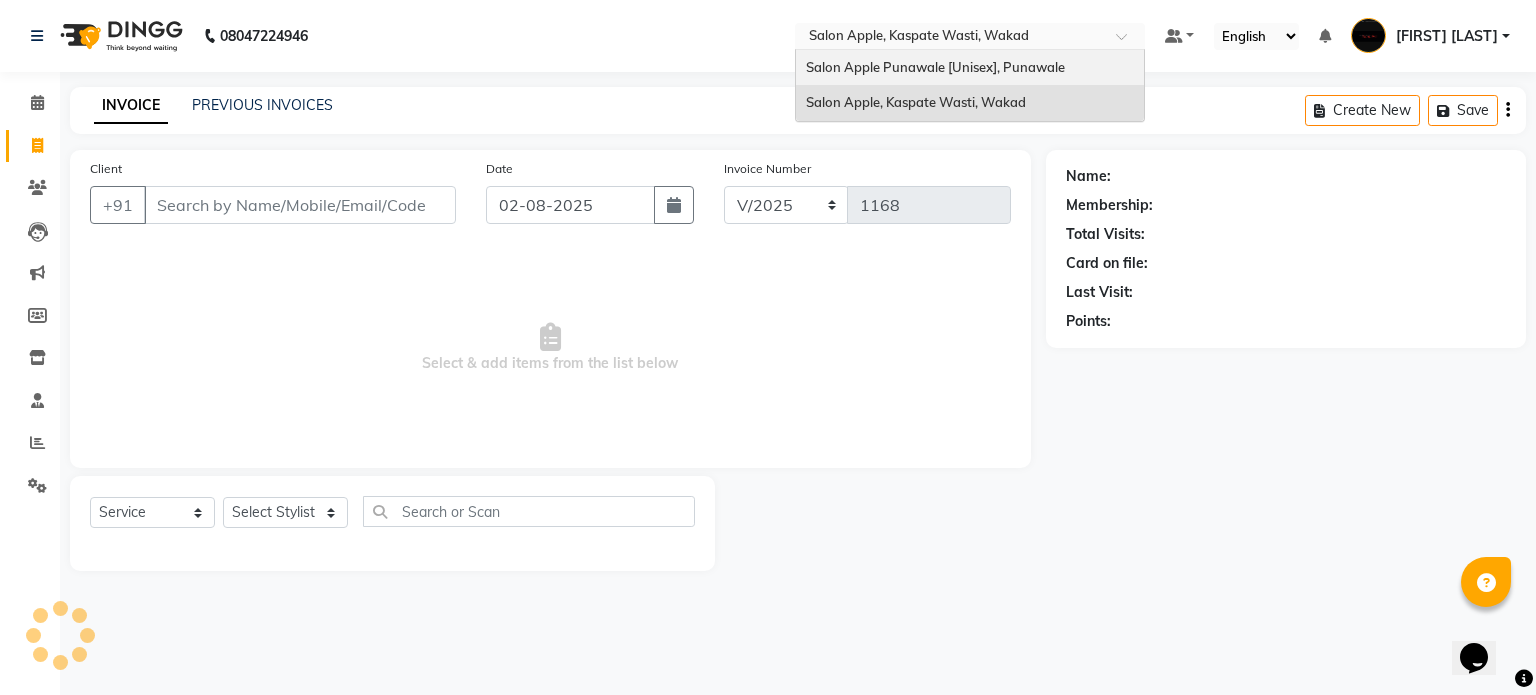click on "Salon Apple Punawale [Unisex], Punawale" at bounding box center (935, 67) 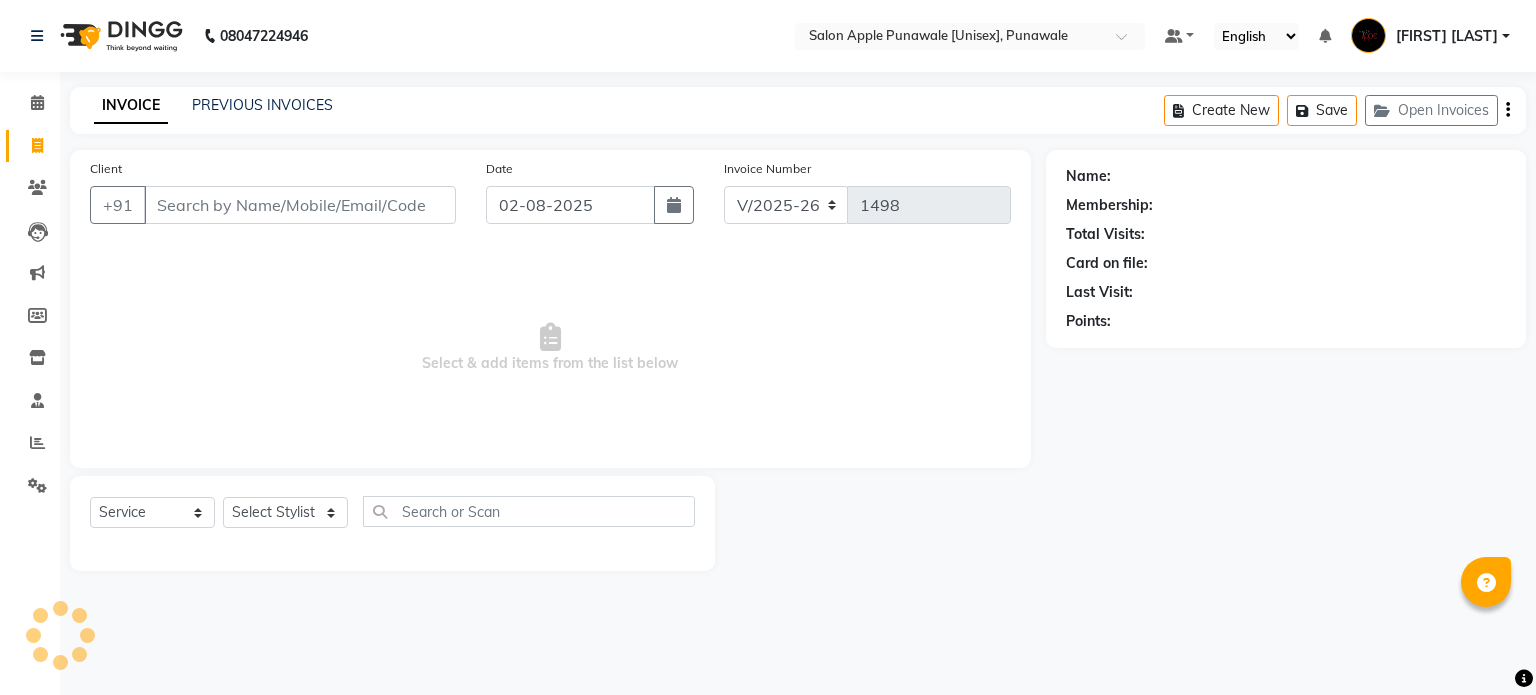 select on "5421" 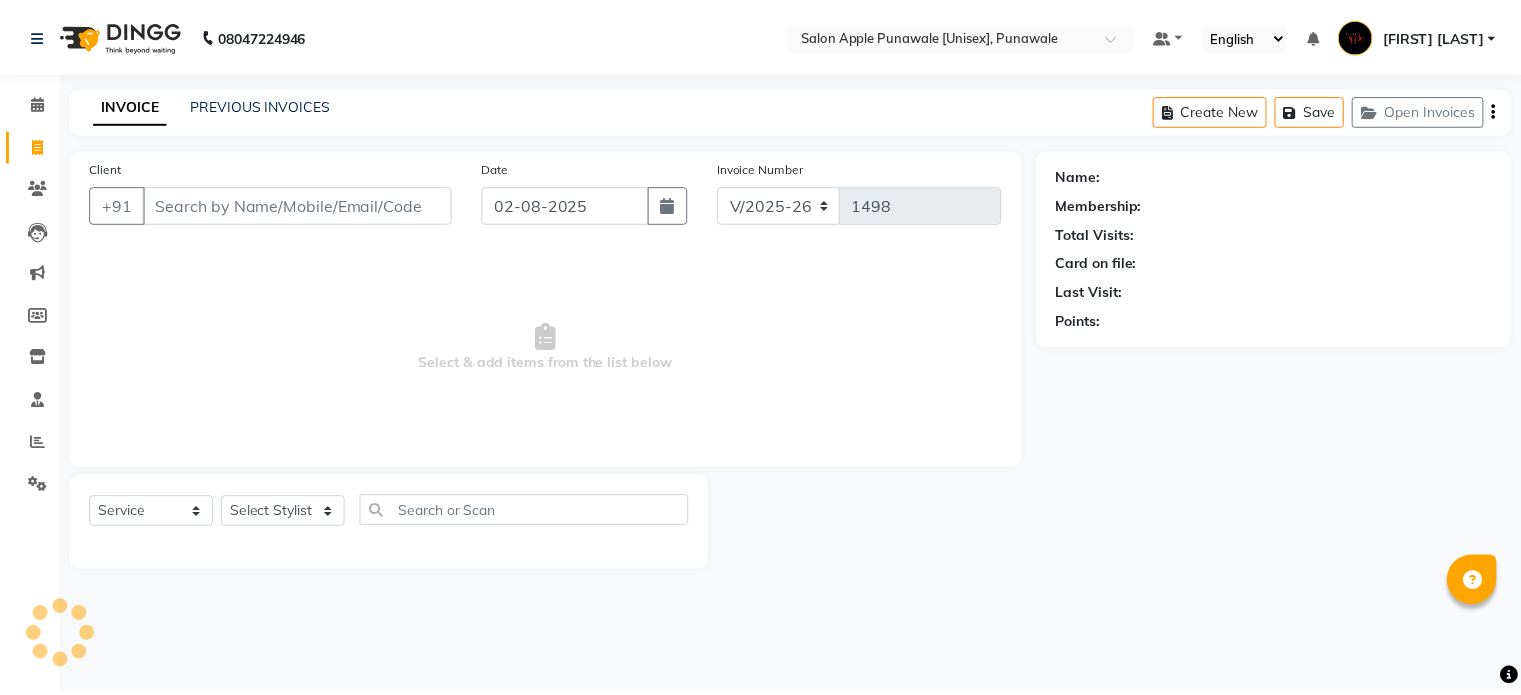 scroll, scrollTop: 0, scrollLeft: 0, axis: both 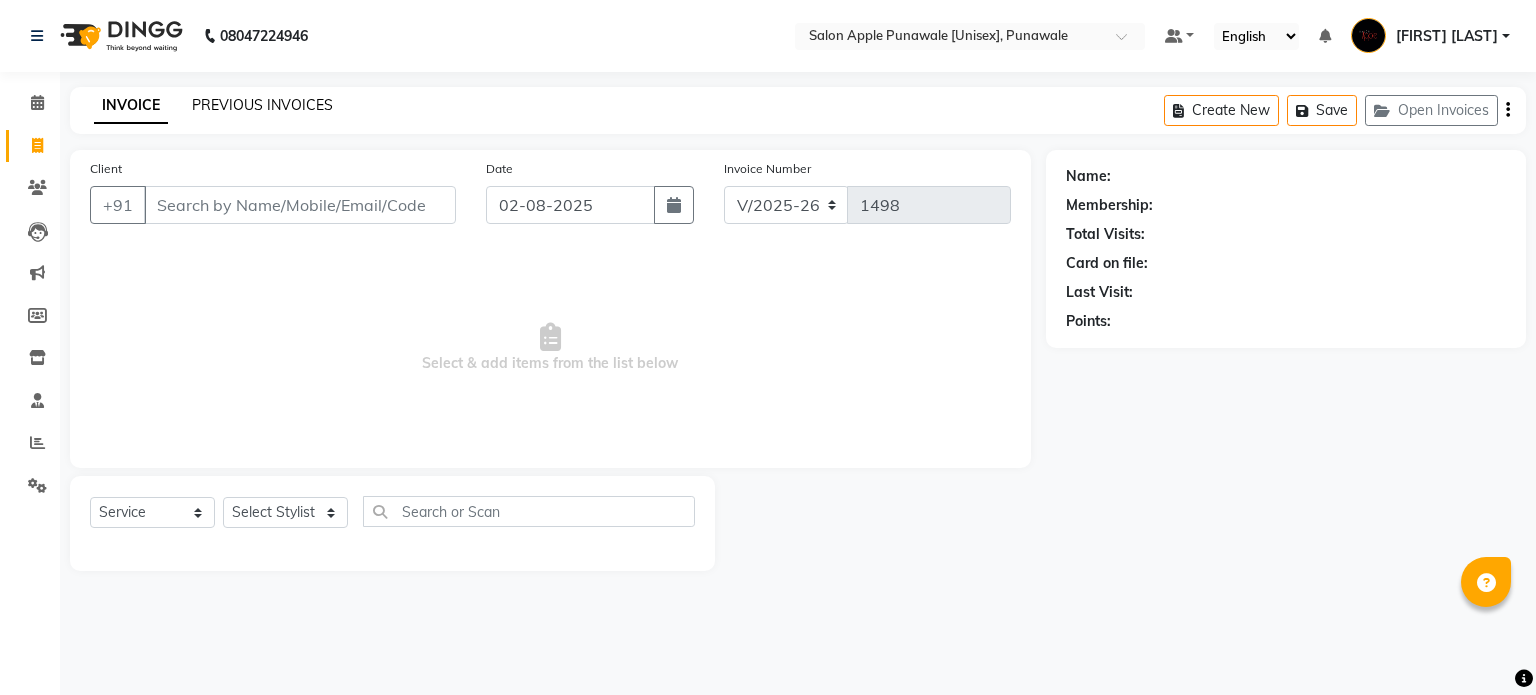click on "PREVIOUS INVOICES" 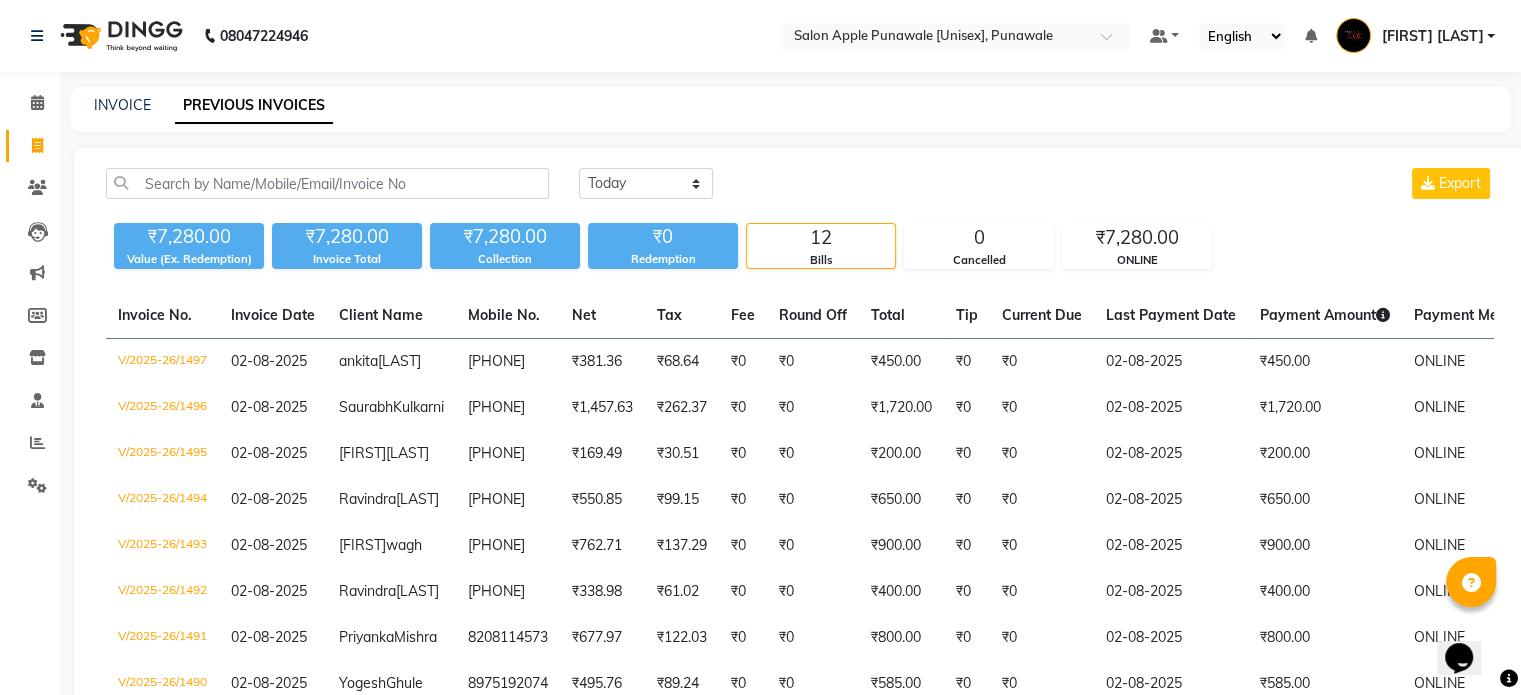 scroll, scrollTop: 0, scrollLeft: 0, axis: both 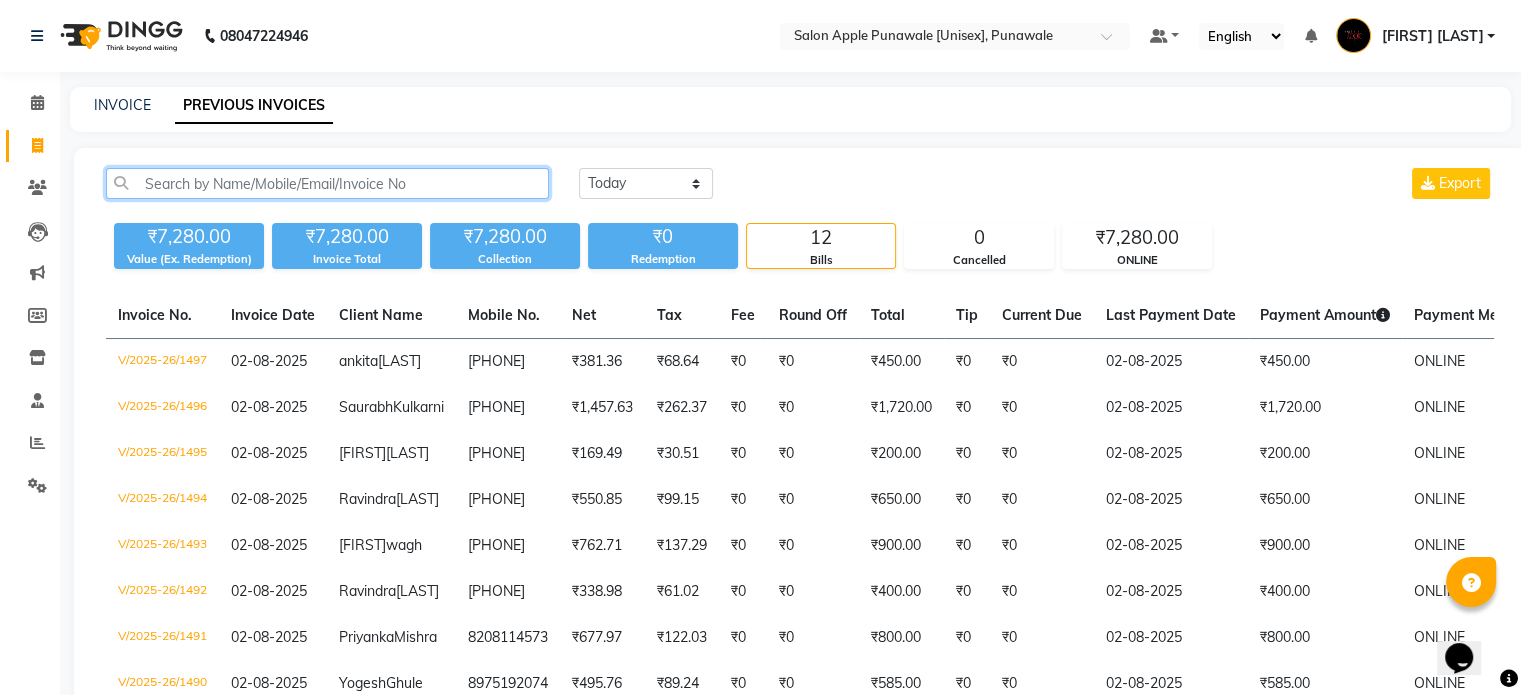 click 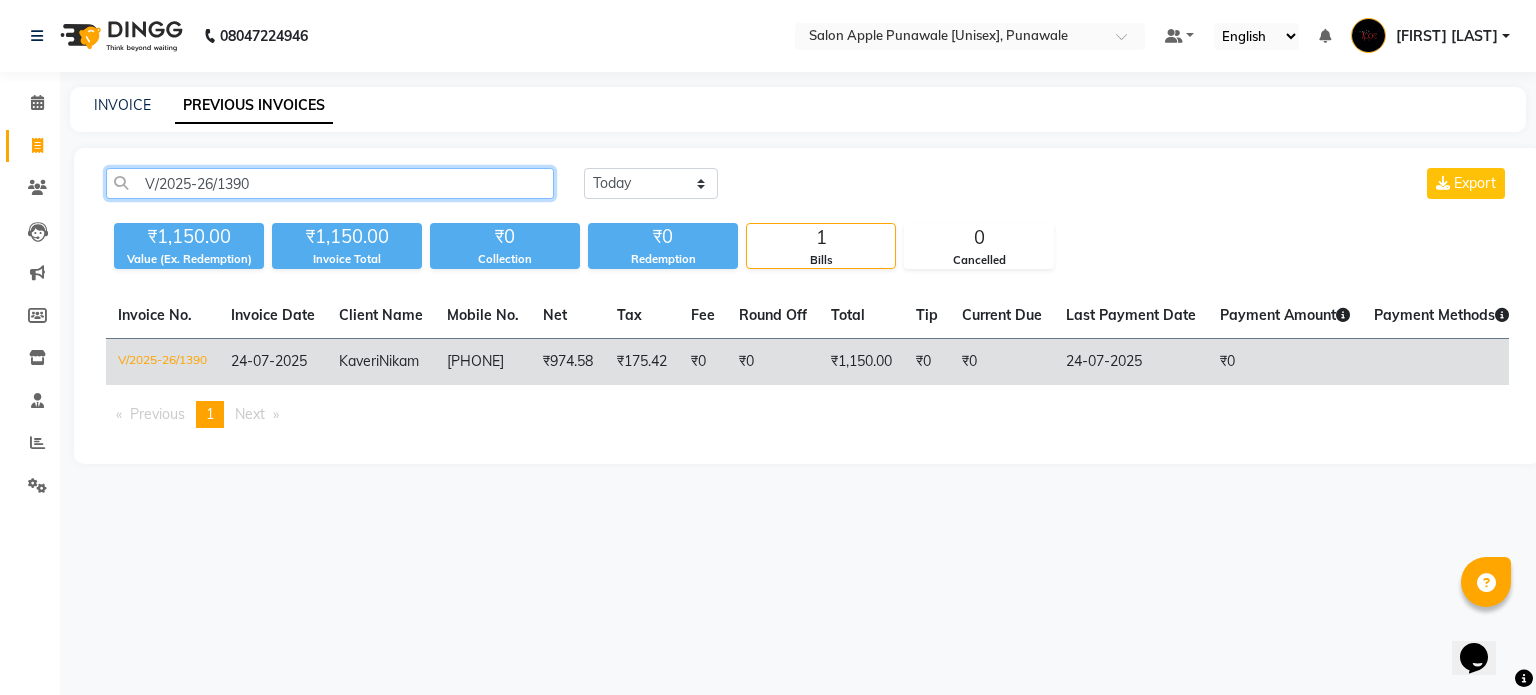 type on "V/2025-26/1390" 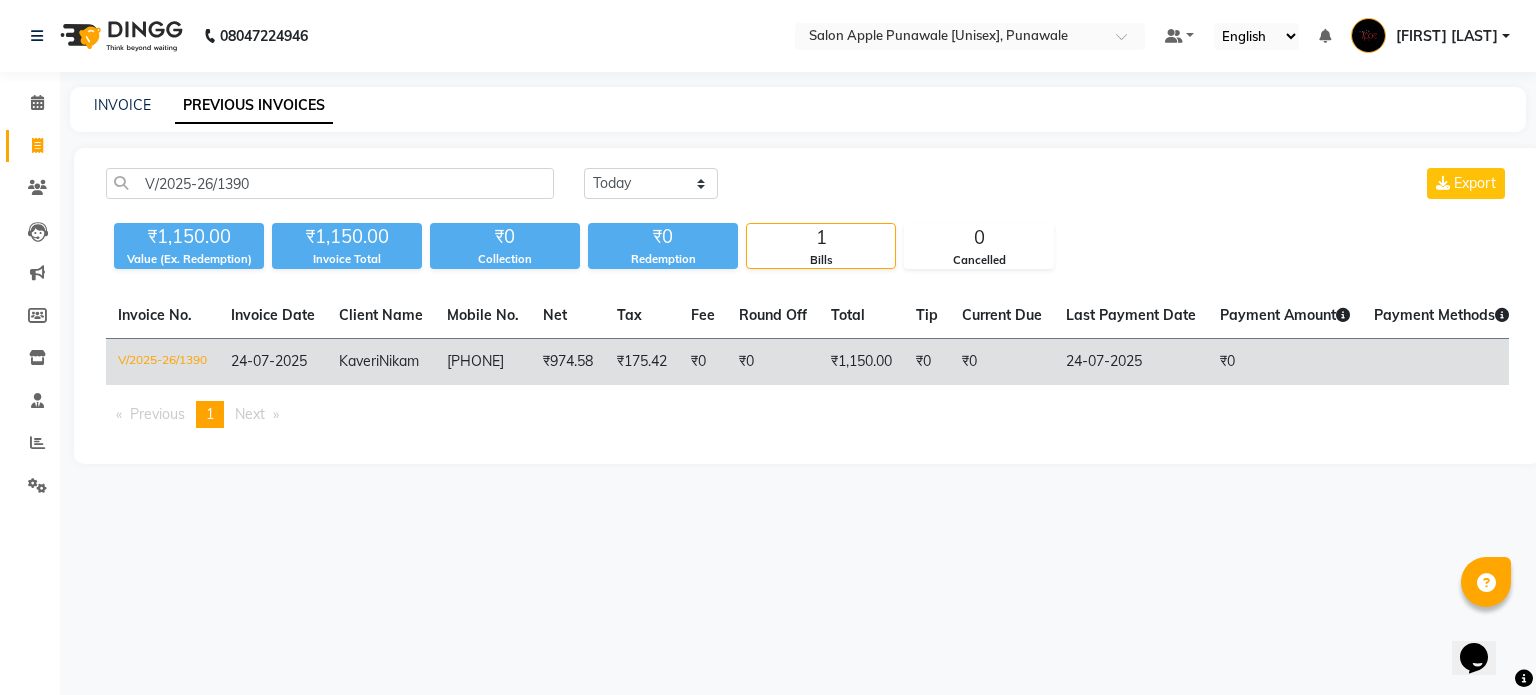 click on "Kaveri  Nikam" 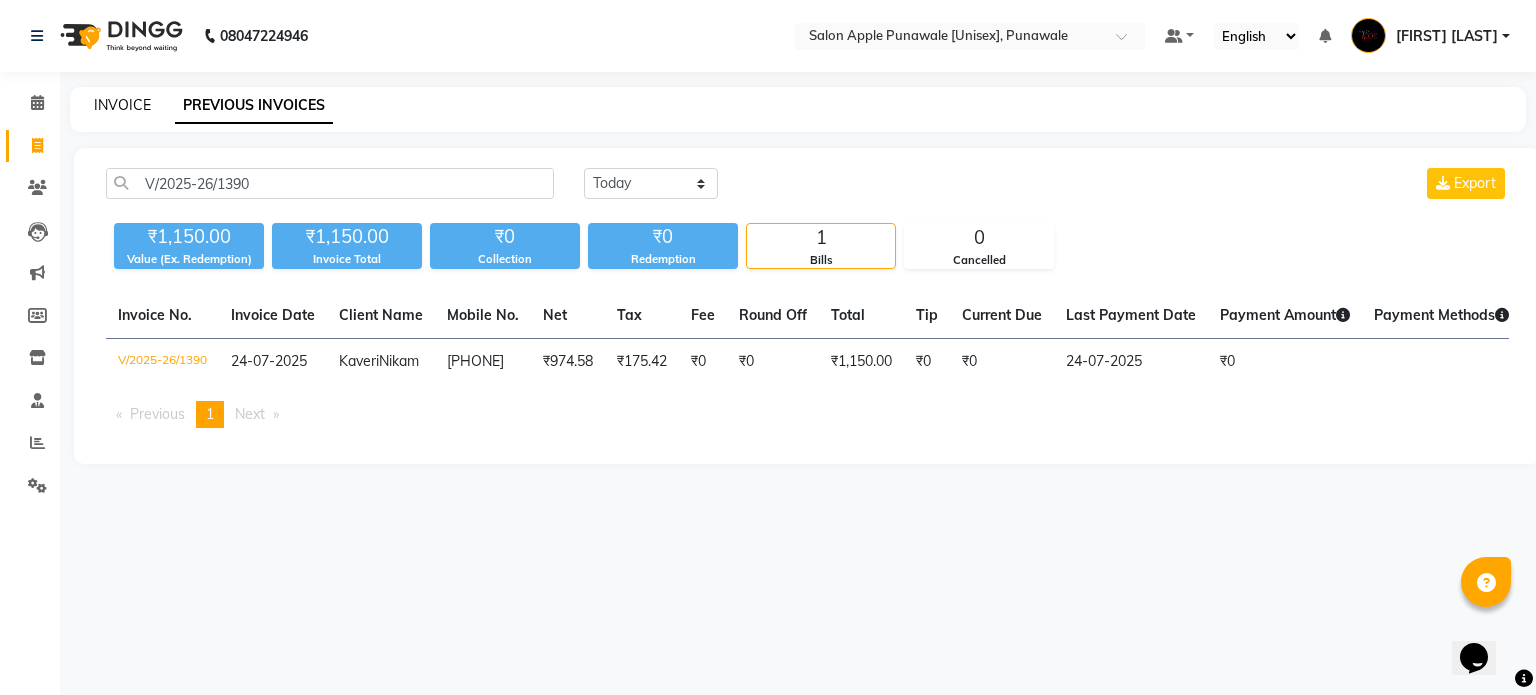 click on "INVOICE" 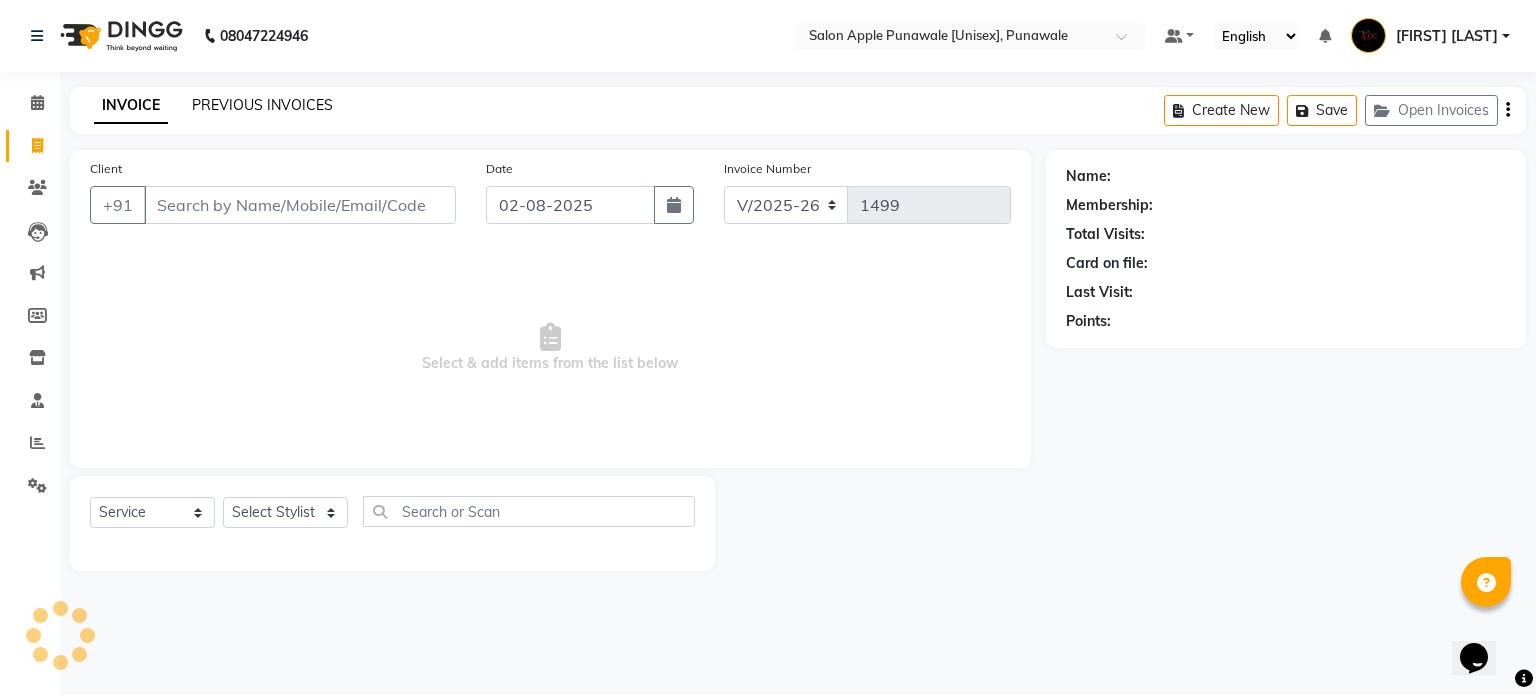 click on "PREVIOUS INVOICES" 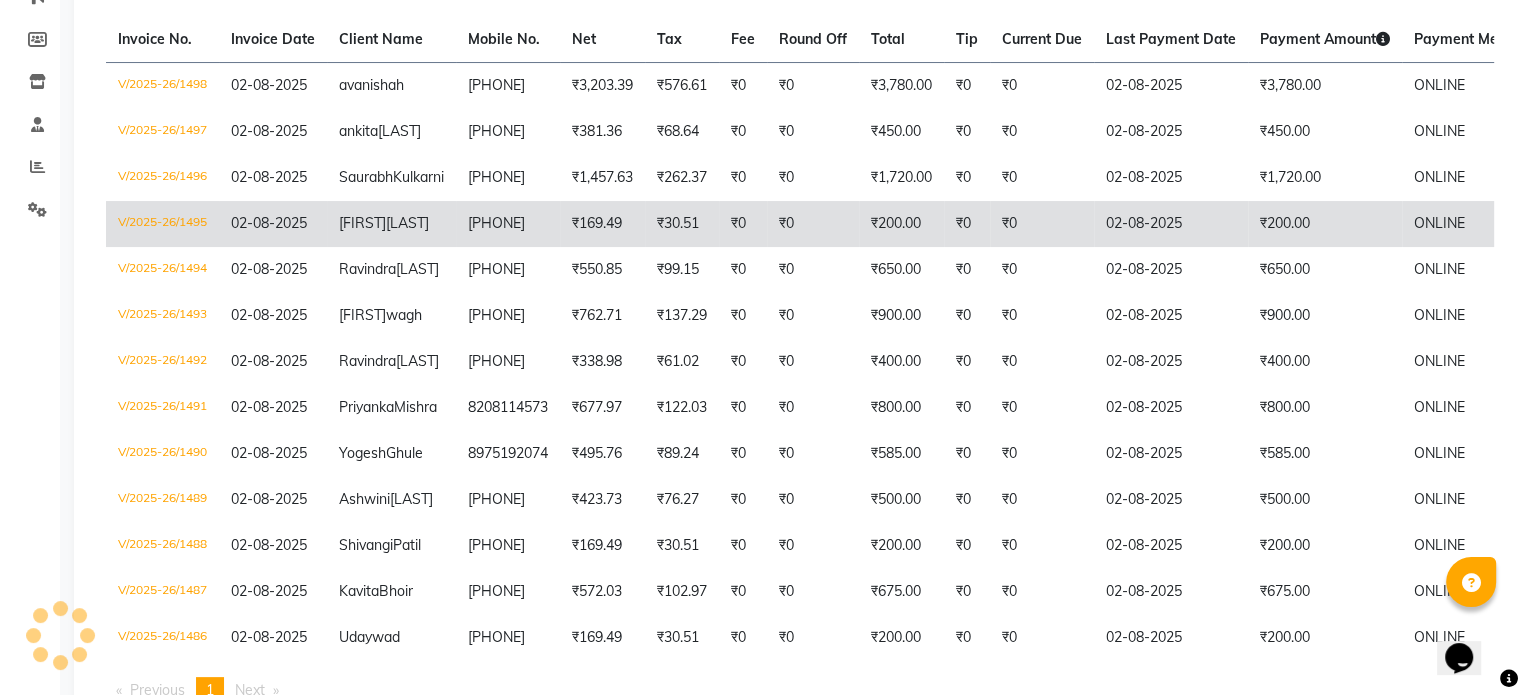 scroll, scrollTop: 300, scrollLeft: 0, axis: vertical 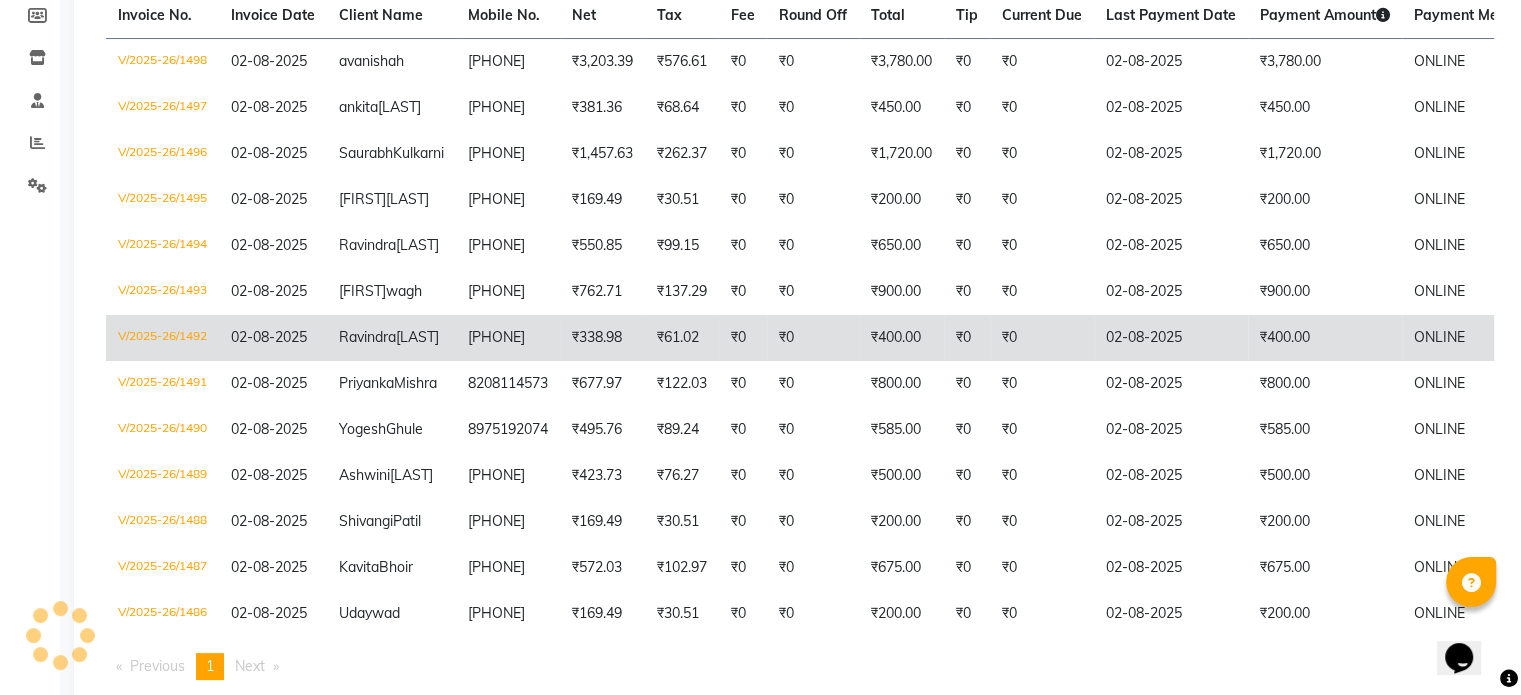 click on "V/2025-26/1492" 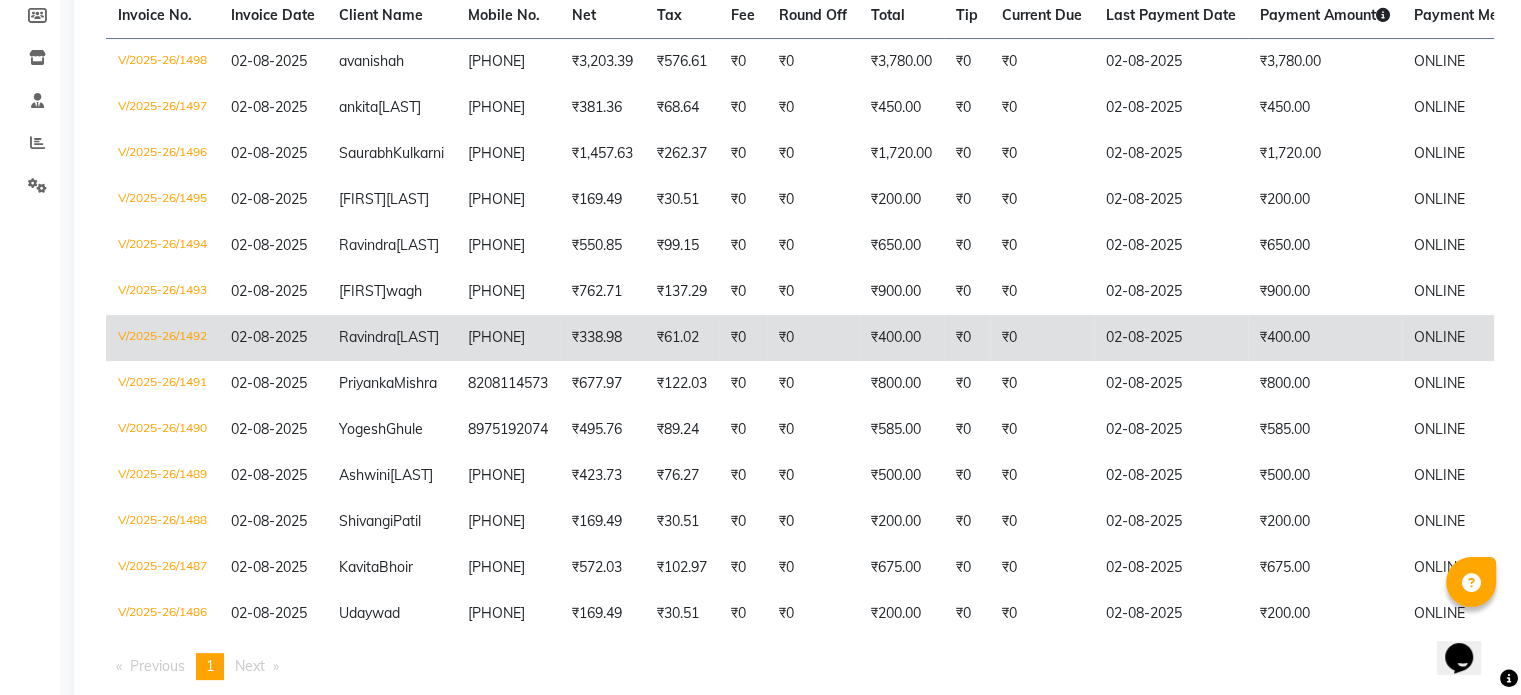 click on "V/2025-26/1492" 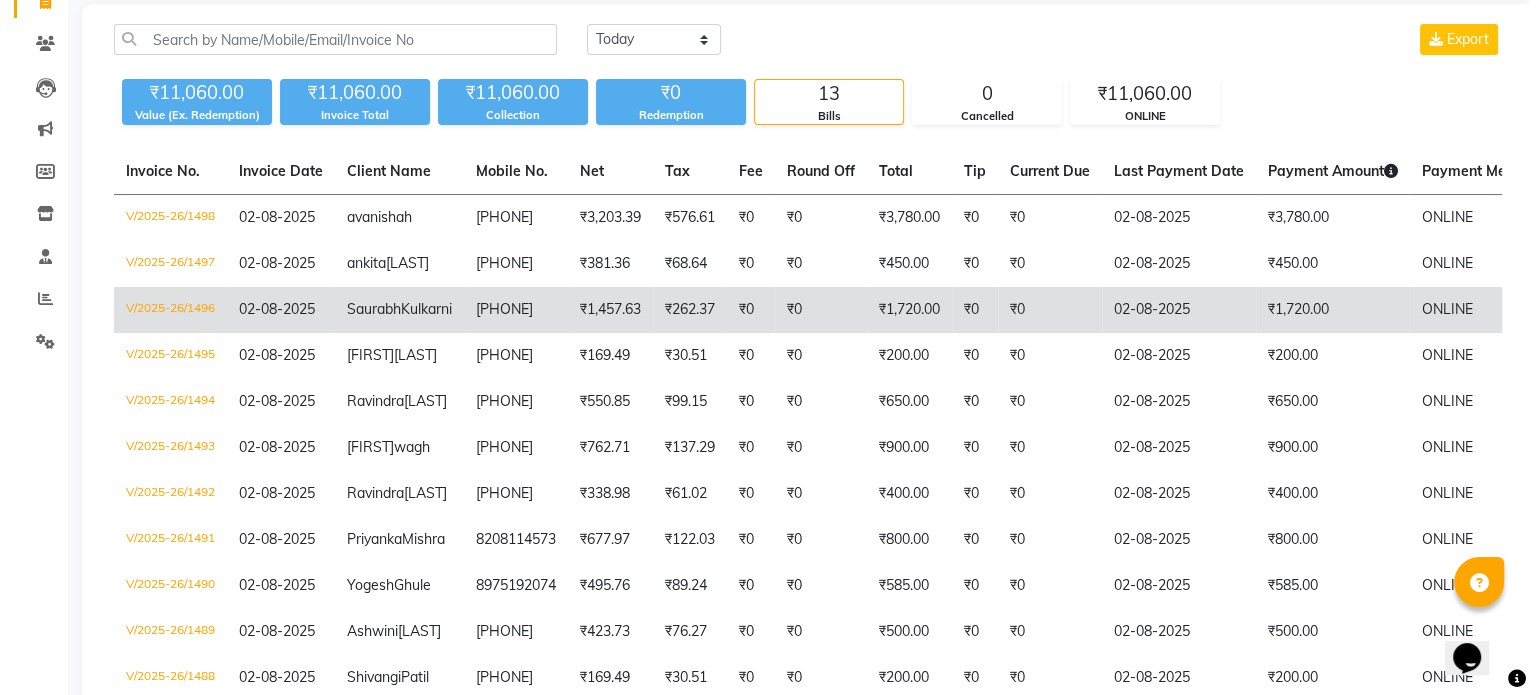 scroll, scrollTop: 0, scrollLeft: 0, axis: both 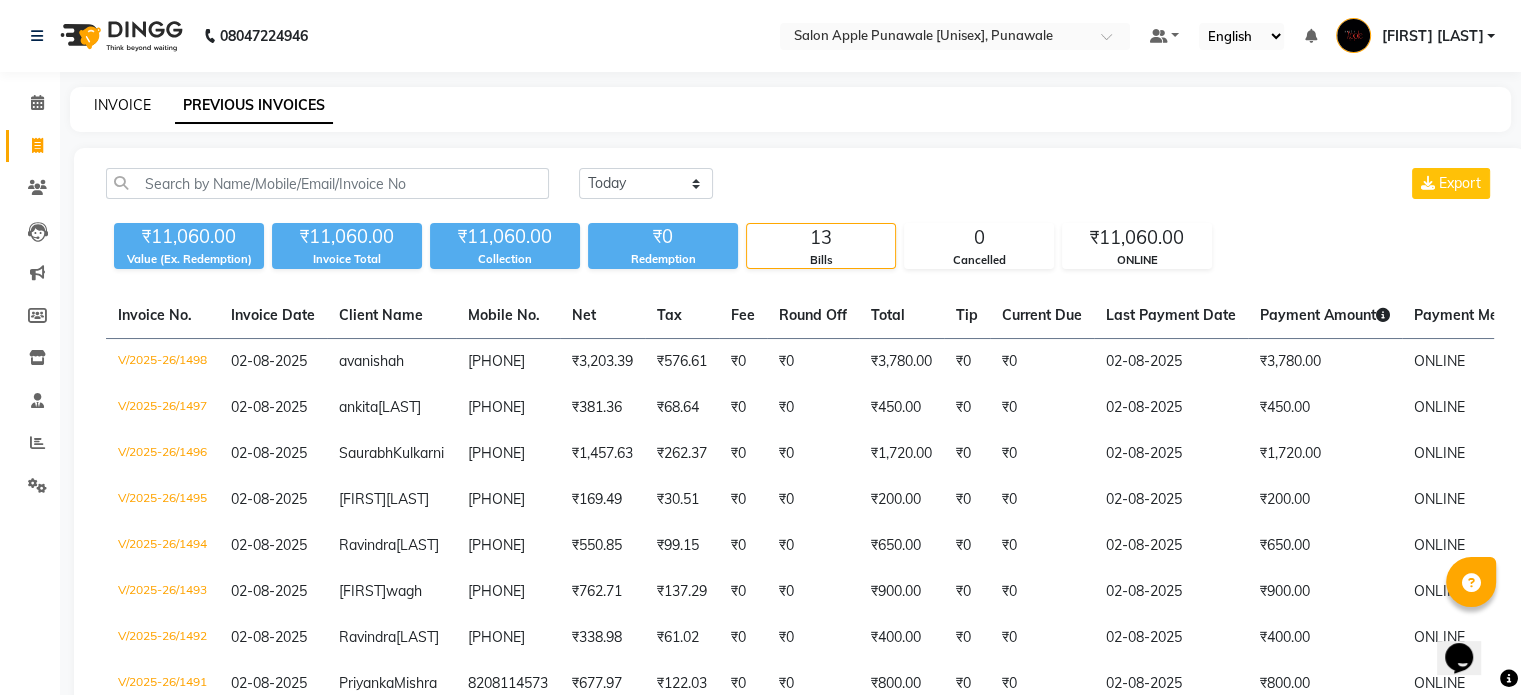 click on "INVOICE" 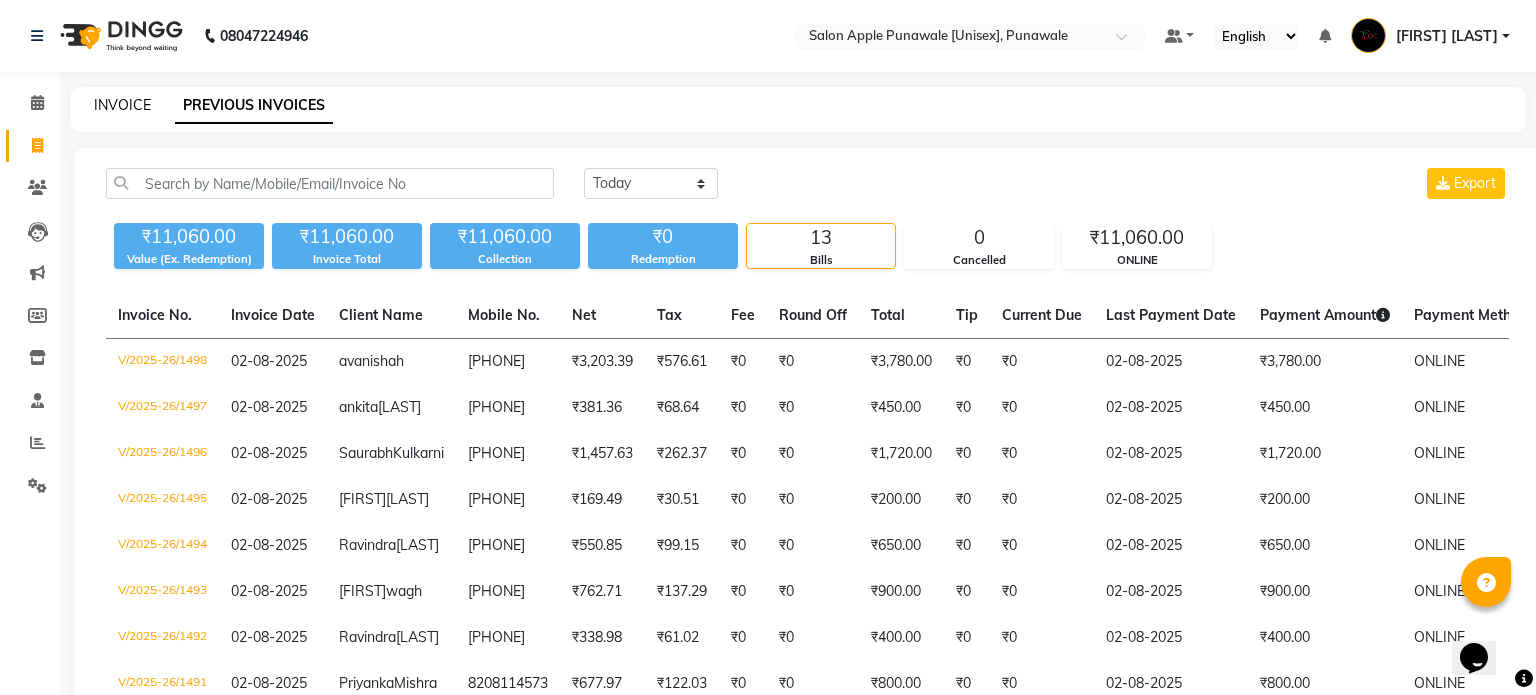 select on "5421" 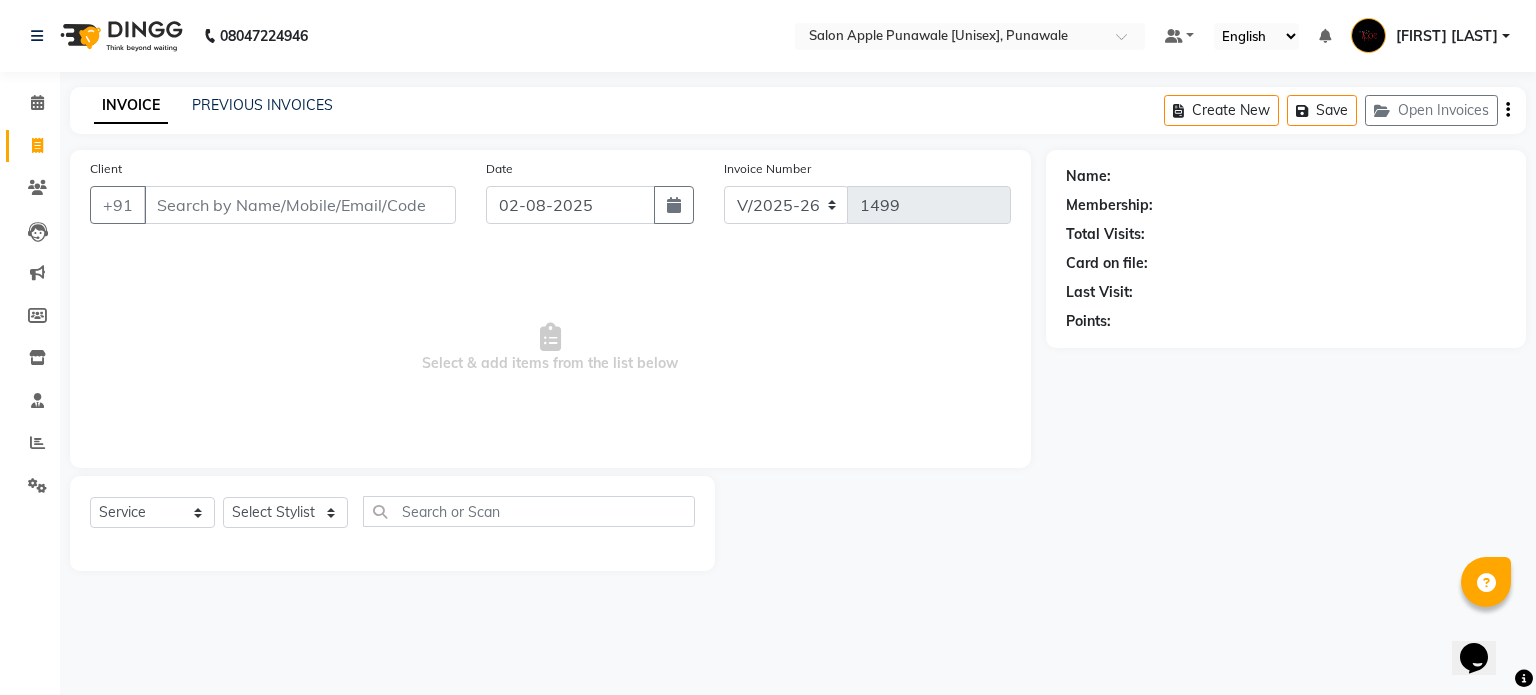 click on "Client" at bounding box center (300, 205) 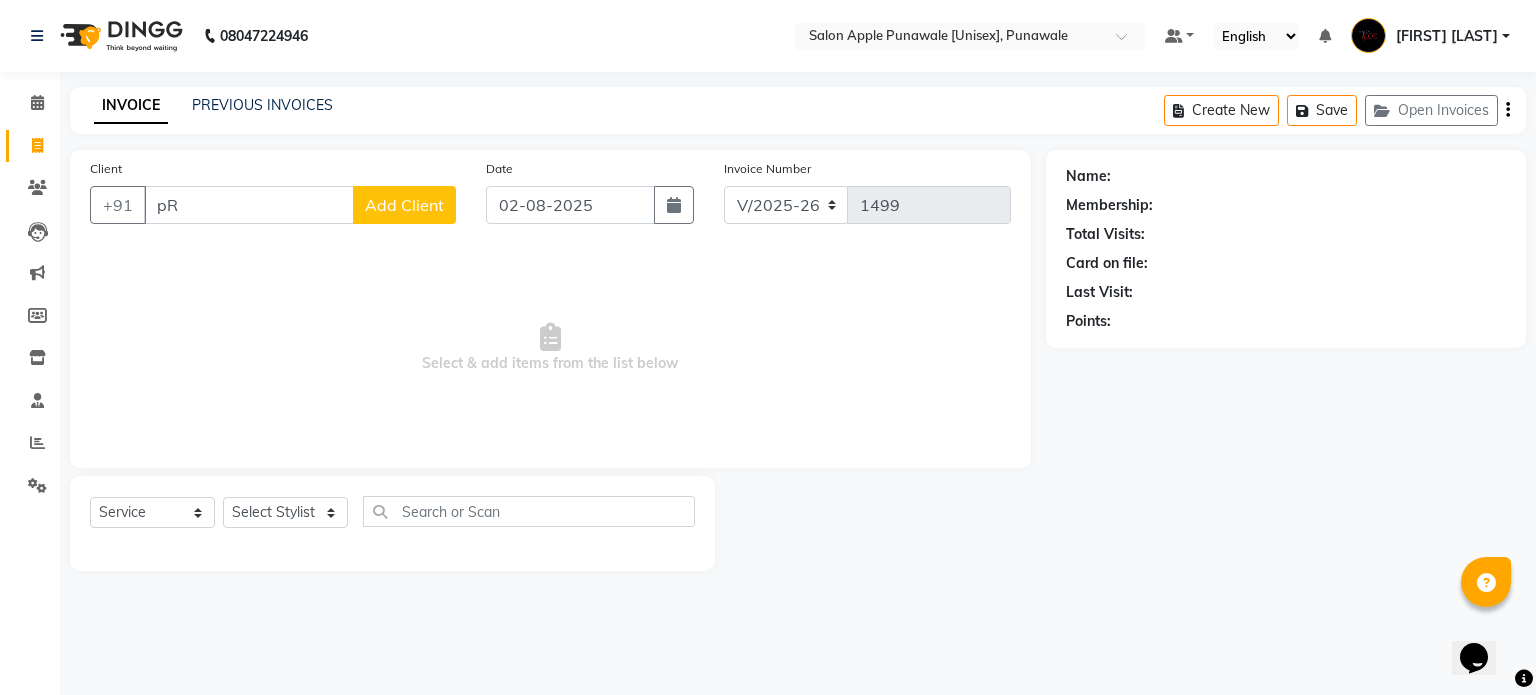 type on "p" 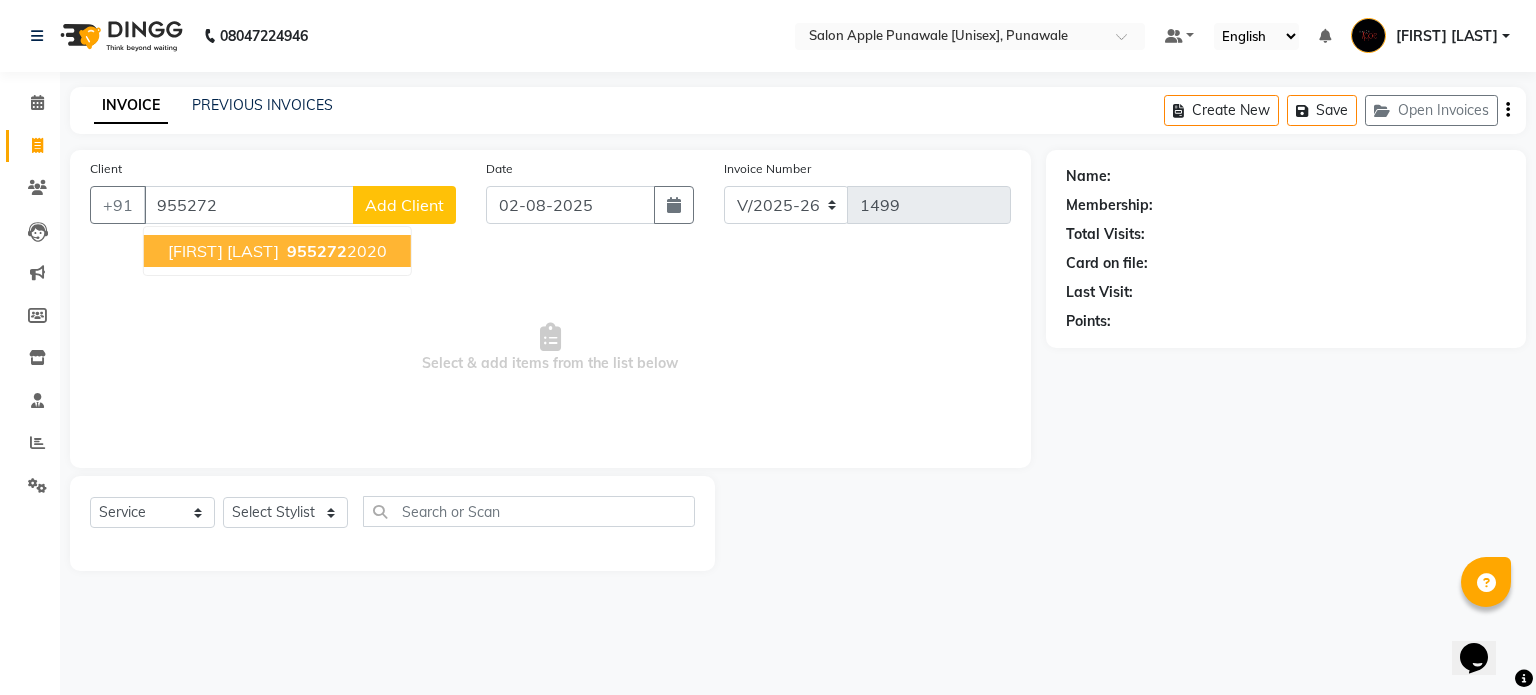 click on "parvin gadikar" at bounding box center [223, 251] 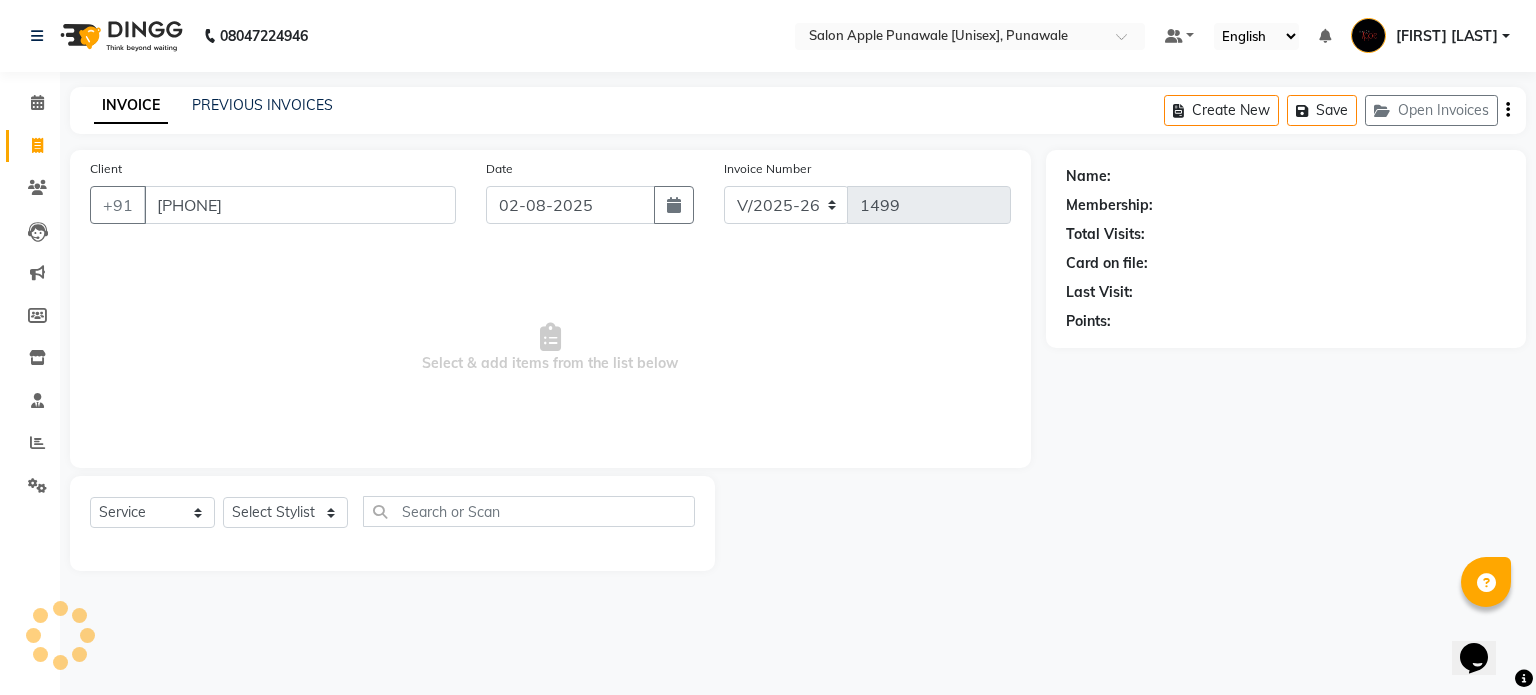 type on "9552722020" 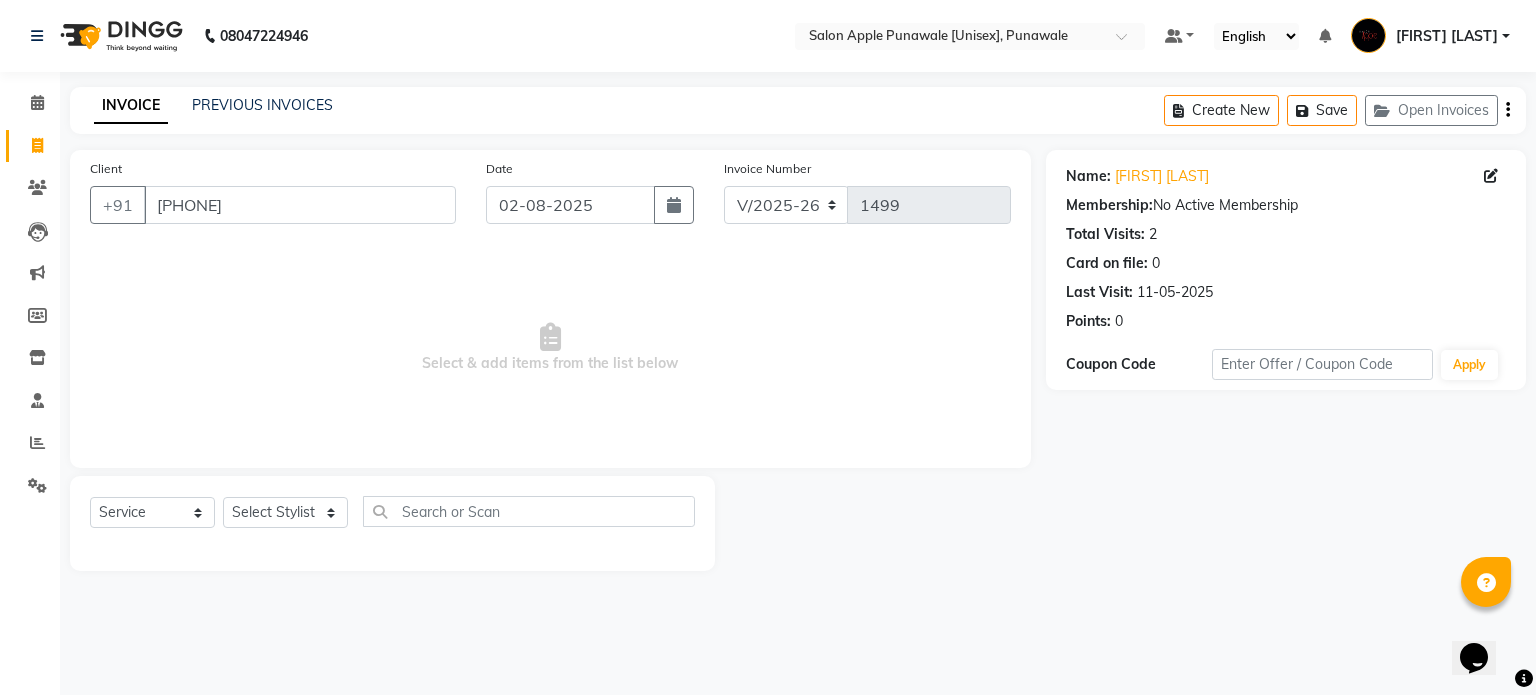 click on "Name: Parvin Gadikar" 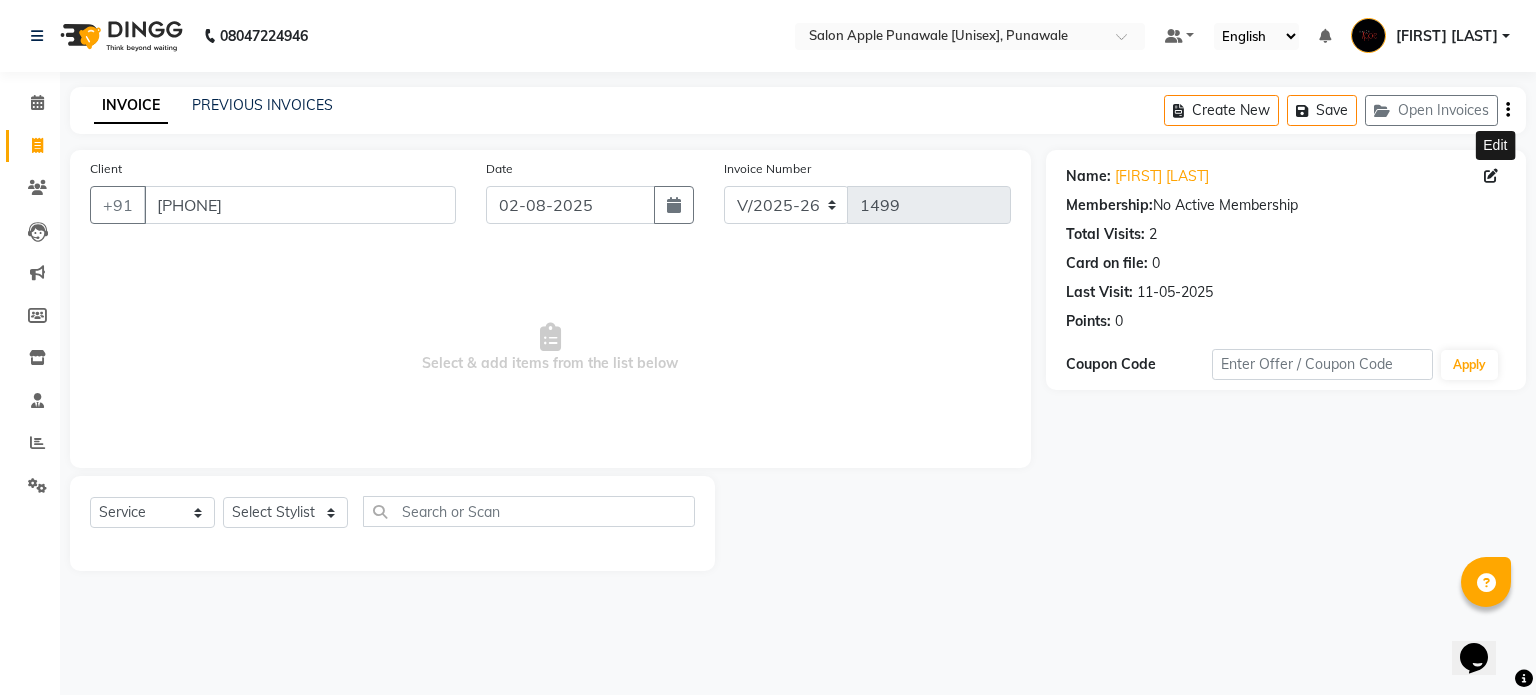 click 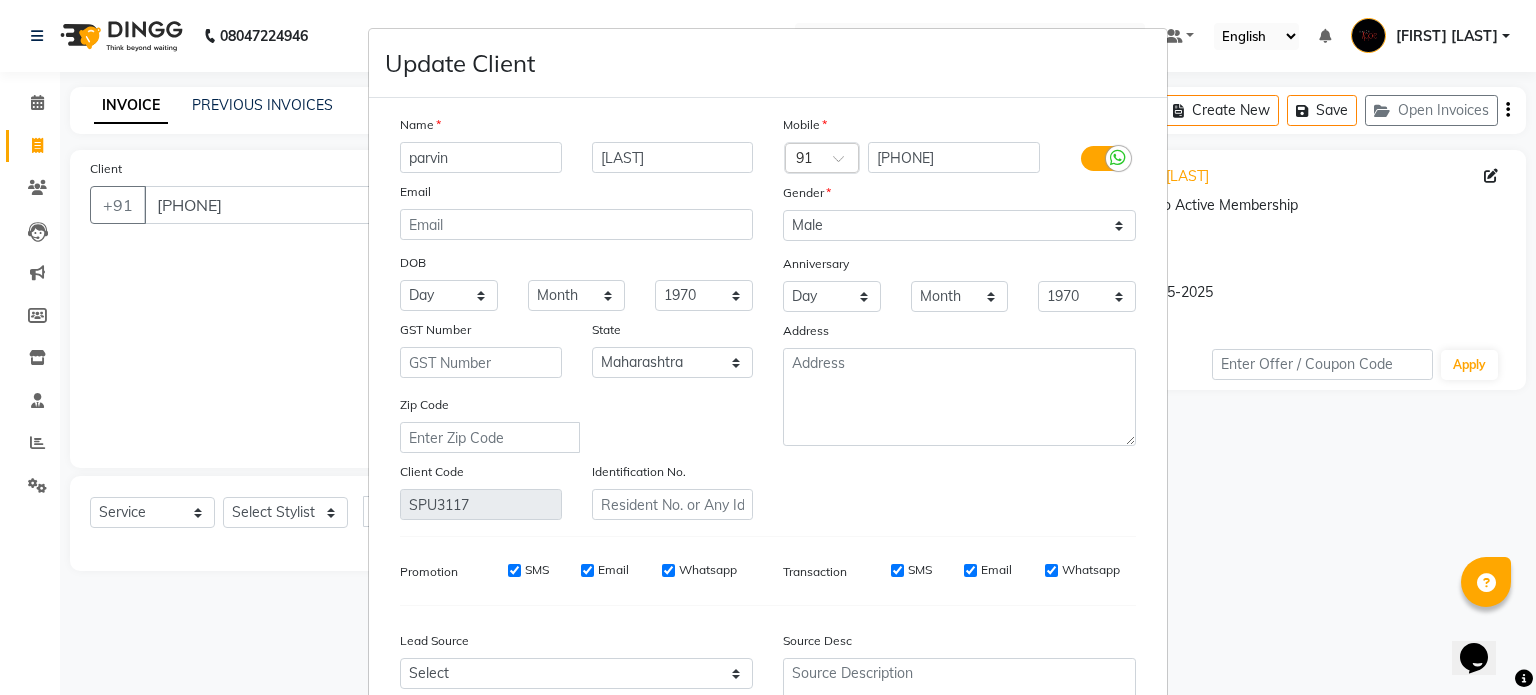 drag, startPoint x: 446, startPoint y: 159, endPoint x: 303, endPoint y: 156, distance: 143.03146 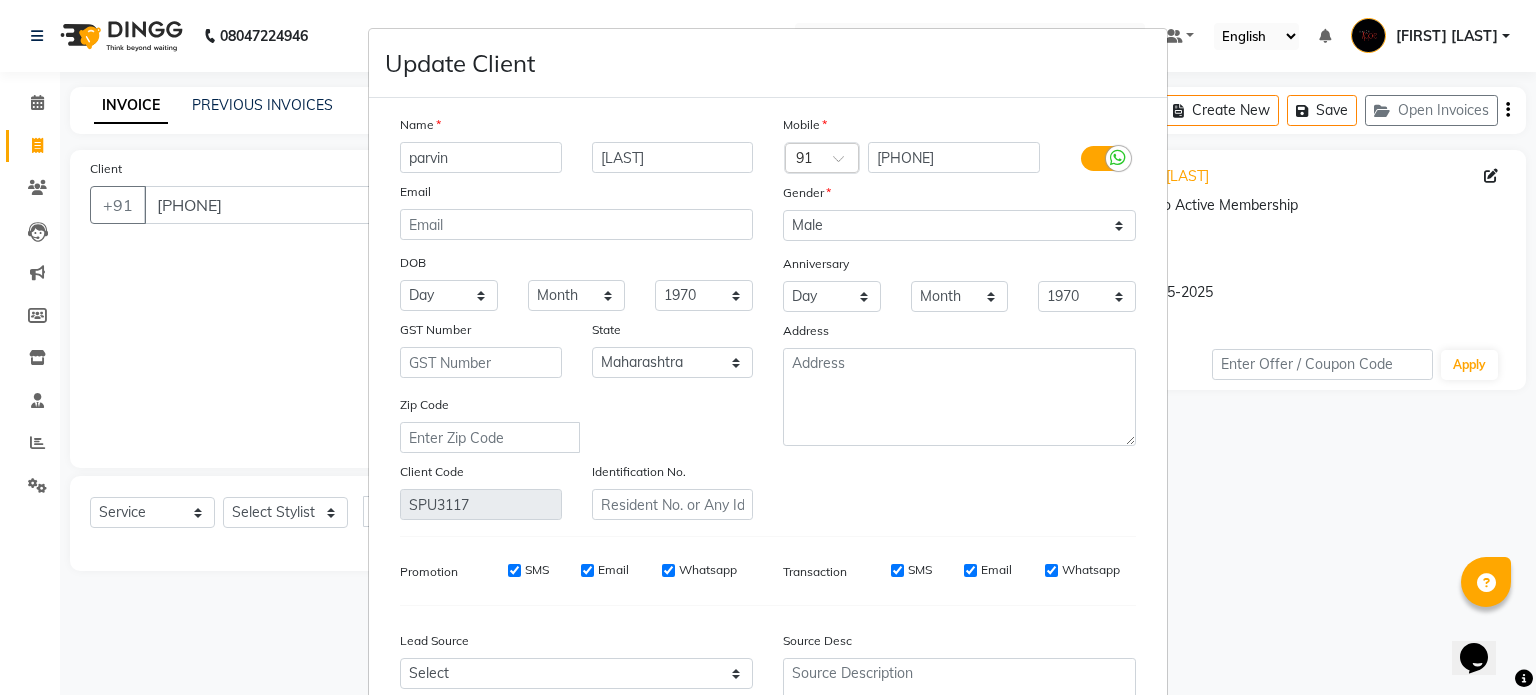 click on "Update Client Name parvin gadikar Email DOB Day 01 02 03 04 05 06 07 08 09 10 11 12 13 14 15 16 17 18 19 20 21 22 23 24 25 26 27 28 29 30 31 Month January February March April May June July August September October November December 1940 1941 1942 1943 1944 1945 1946 1947 1948 1949 1950 1951 1952 1953 1954 1955 1956 1957 1958 1959 1960 1961 1962 1963 1964 1965 1966 1967 1968 1969 1970 1971 1972 1973 1974 1975 1976 1977 1978 1979 1980 1981 1982 1983 1984 1985 1986 1987 1988 1989 1990 1991 1992 1993 1994 1995 1996 1997 1998 1999 2000 2001 2002 2003 2004 2005 2006 2007 2008 2009 2010 2011 2012 2013 2014 2015 2016 2017 2018 2019 2020 2021 2022 2023 2024 GST Number State Select Andaman and Nicobar Islands Andhra Pradesh Arunachal Pradesh Assam Bihar Chandigarh Chhattisgarh Dadra and Nagar Haveli Daman and Diu Delhi Goa Gujarat Haryana Himachal Pradesh Jammu and Kashmir Jharkhand Karnataka Kerala Lakshadweep Madhya Pradesh Maharashtra Manipur Meghalaya Mizoram Nagaland Odisha Pondicherry Punjab Rajasthan Sikkim ×" at bounding box center [768, 347] 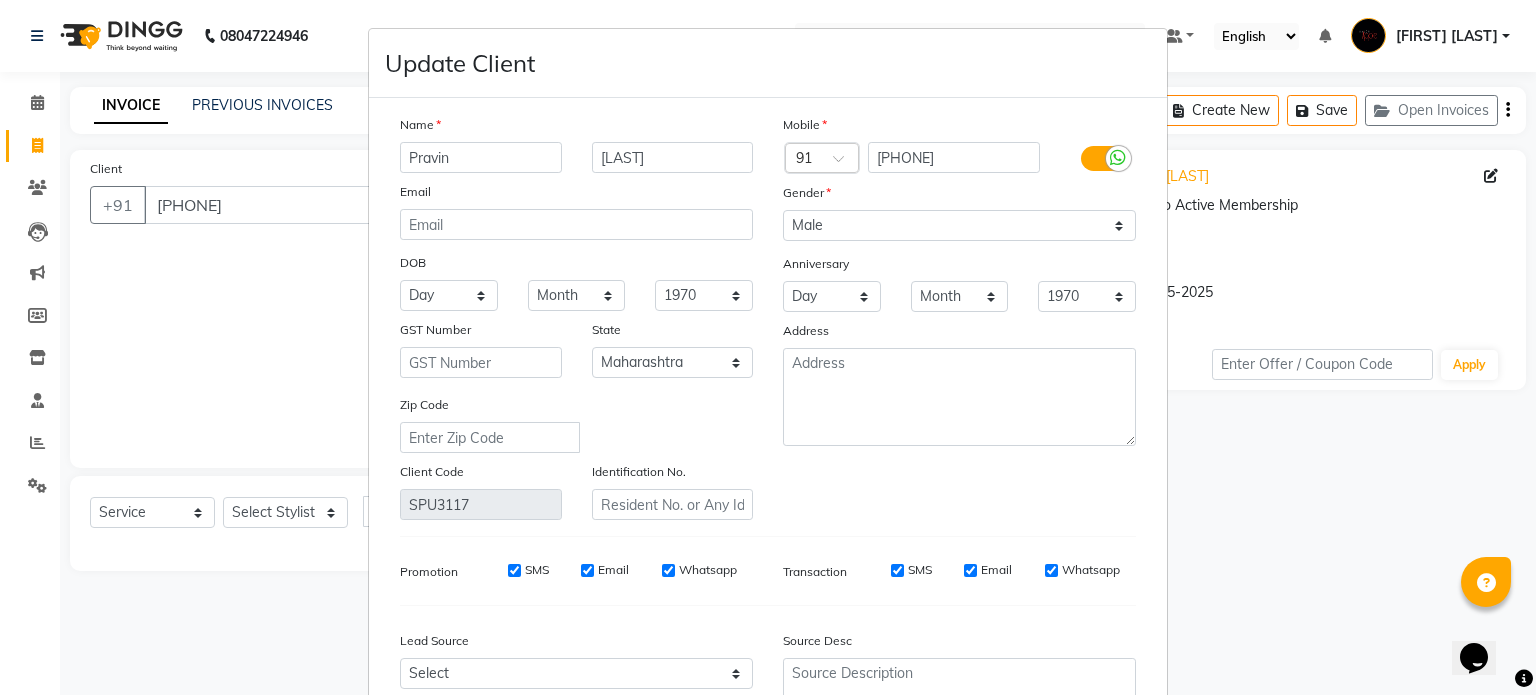 type on "Pravin" 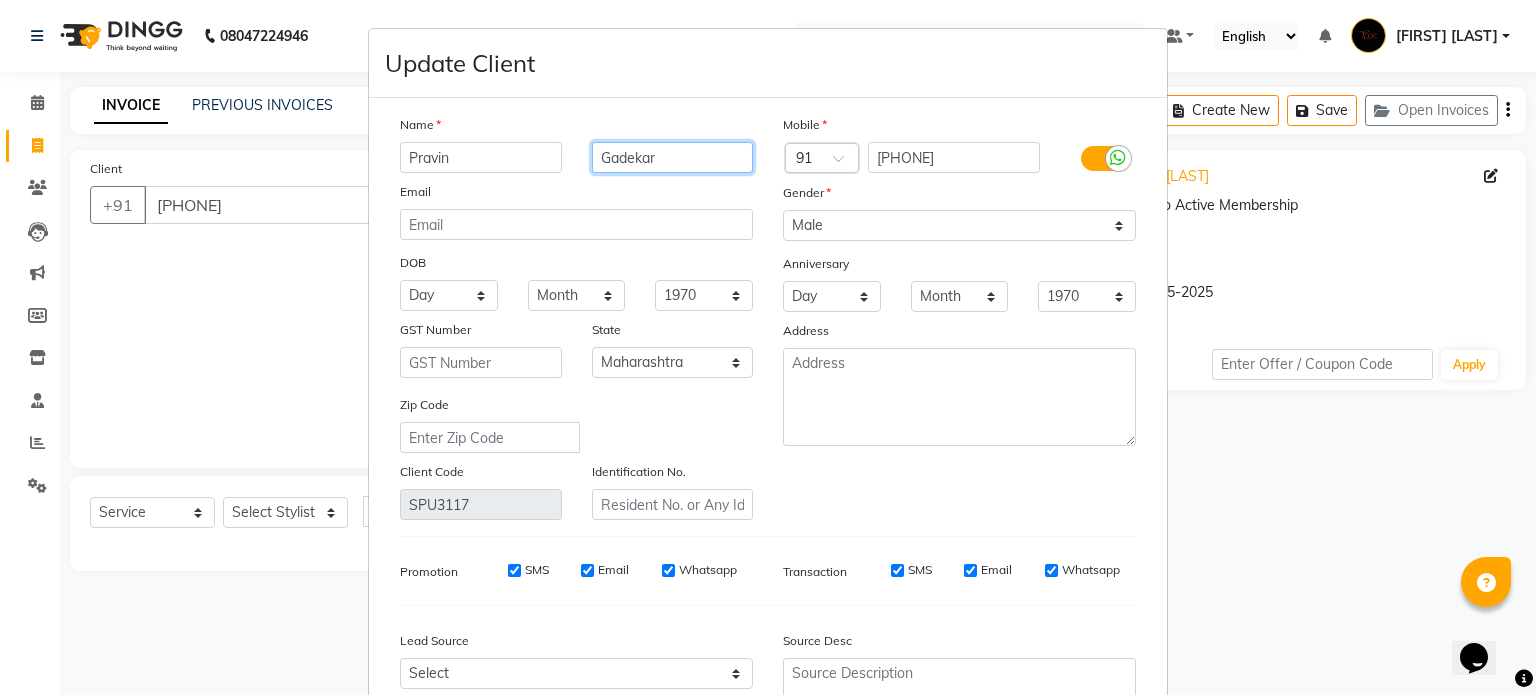 type on "Gadekar" 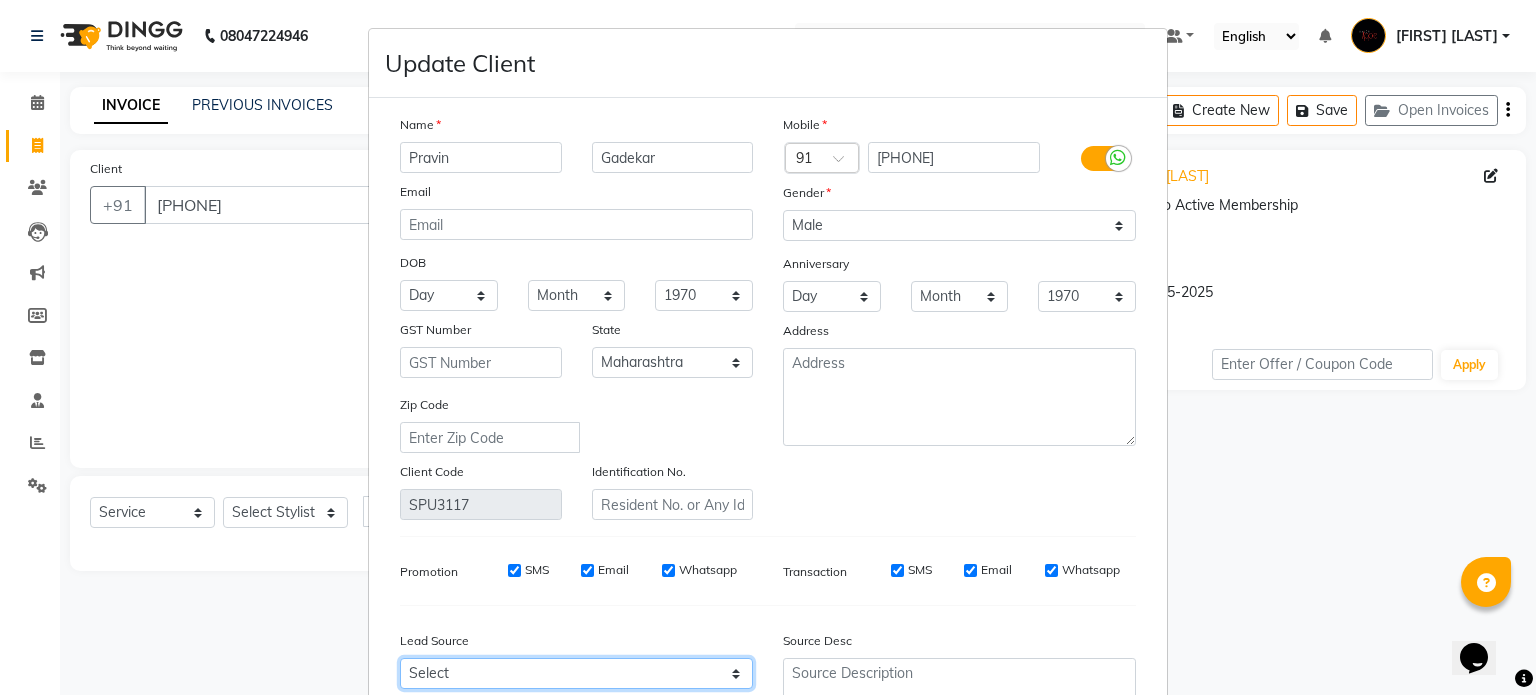 click on "Select Walk-in Referral Internet Friend Word of Mouth Advertisement Facebook JustDial Google Other Instagram  YouTube  WhatsApp" at bounding box center [576, 673] 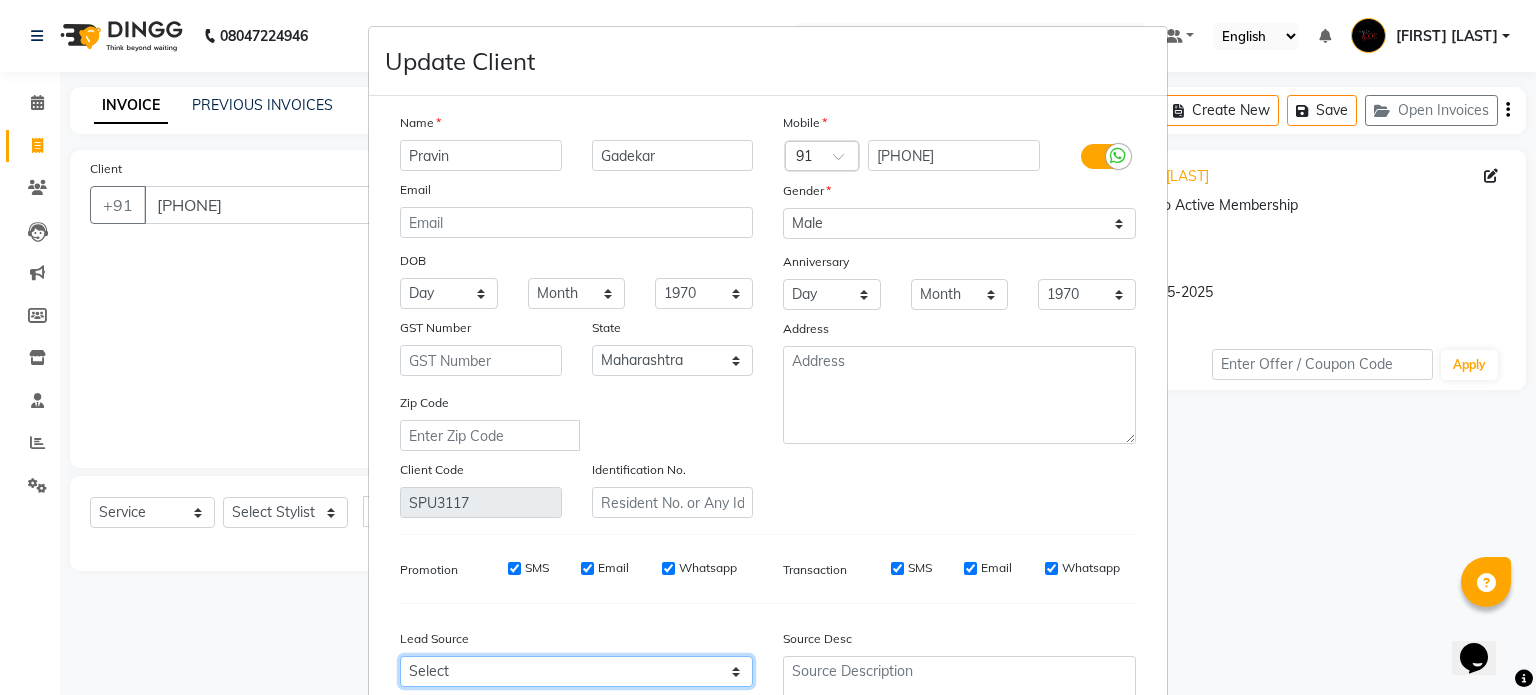 select on "35198" 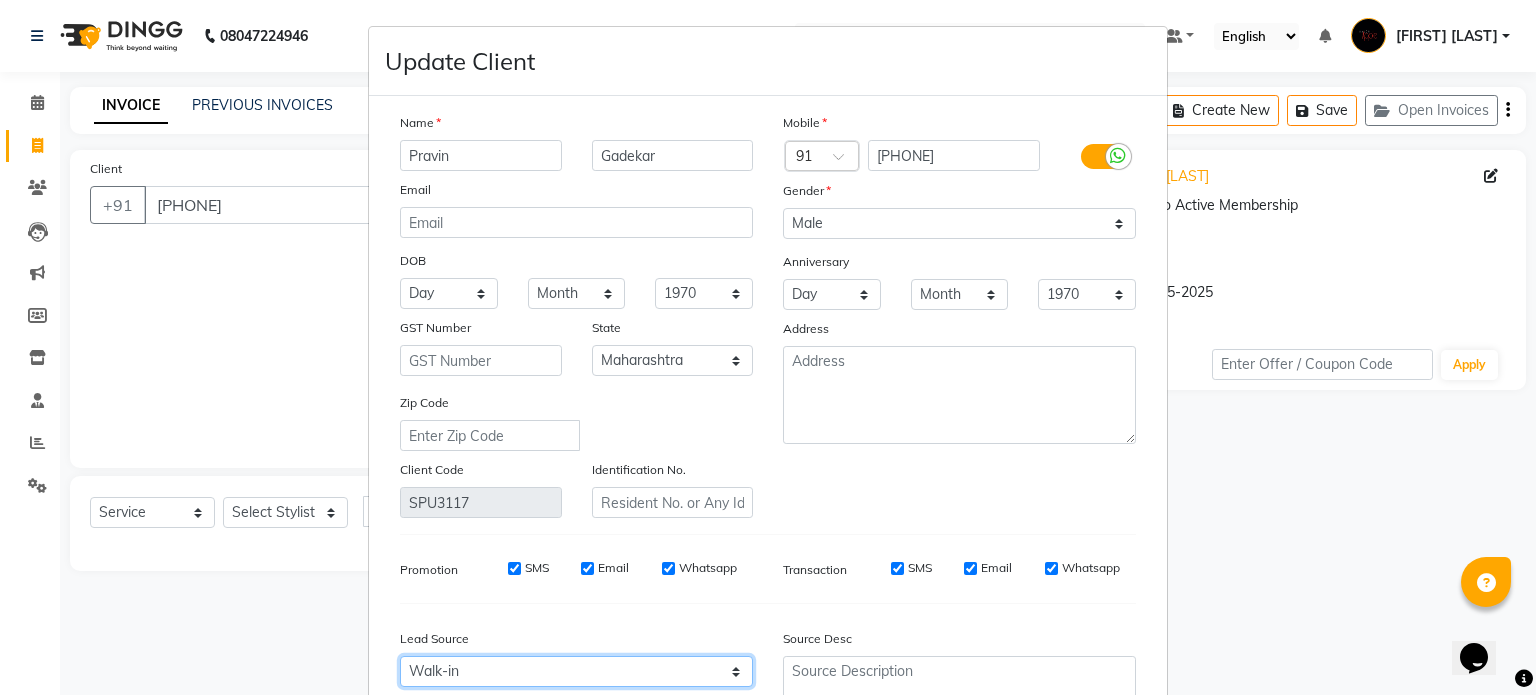 click on "Select Walk-in Referral Internet Friend Word of Mouth Advertisement Facebook JustDial Google Other Instagram  YouTube  WhatsApp" at bounding box center [576, 671] 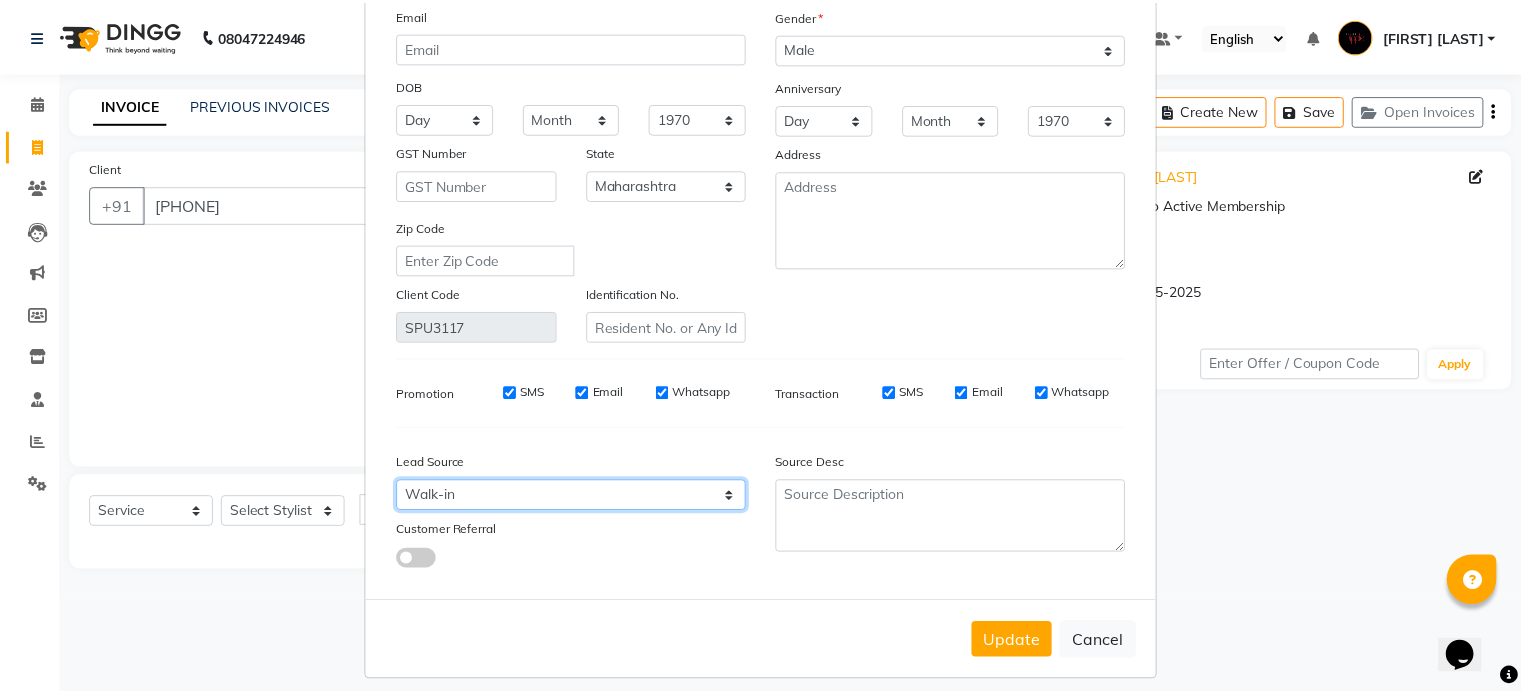 scroll, scrollTop: 202, scrollLeft: 0, axis: vertical 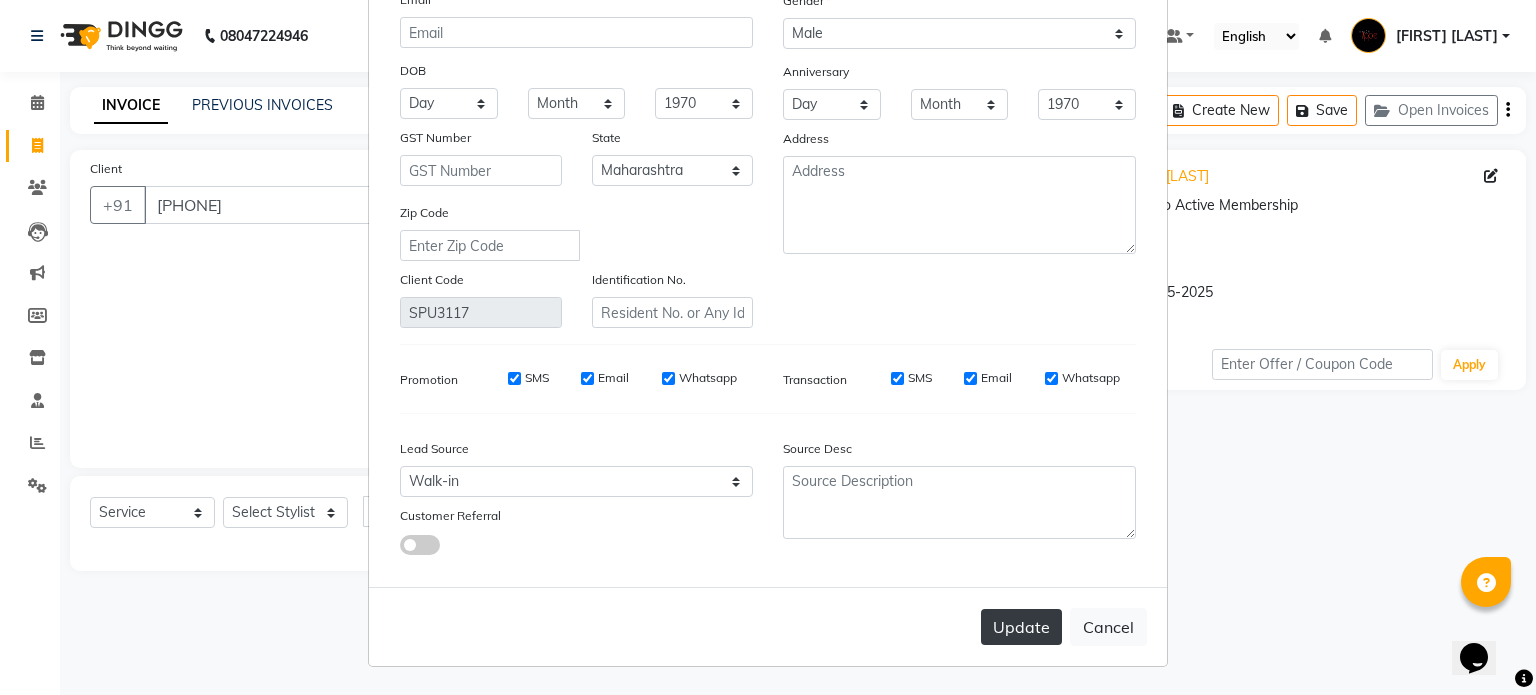 click on "Update" at bounding box center [1021, 627] 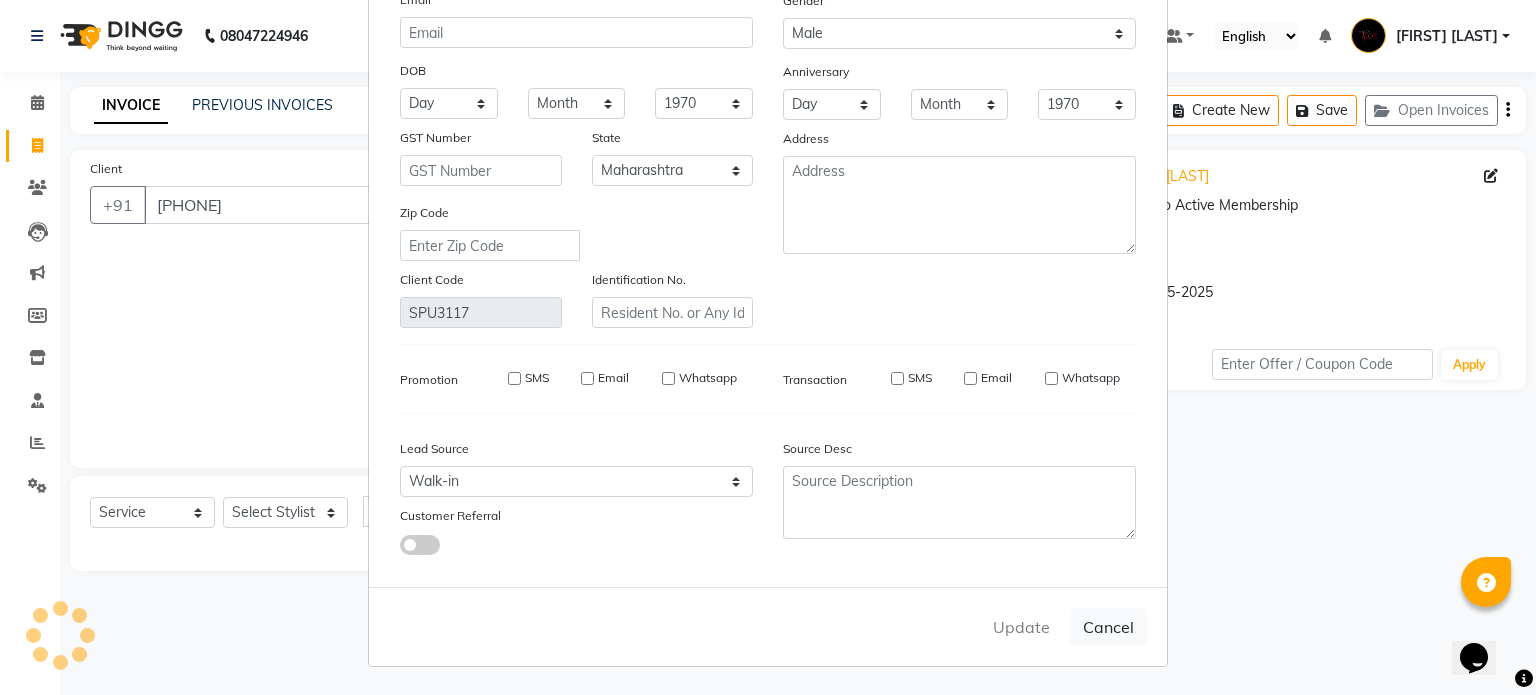 type 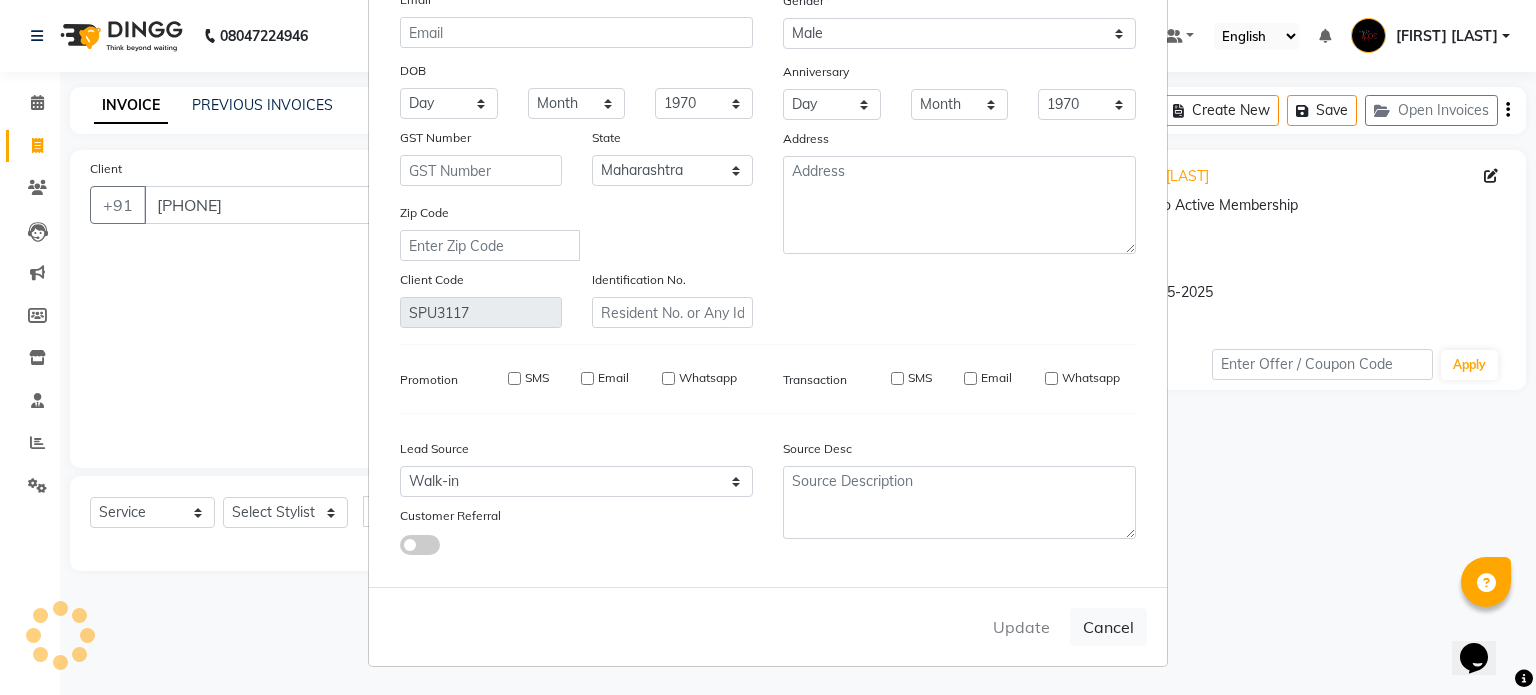 type 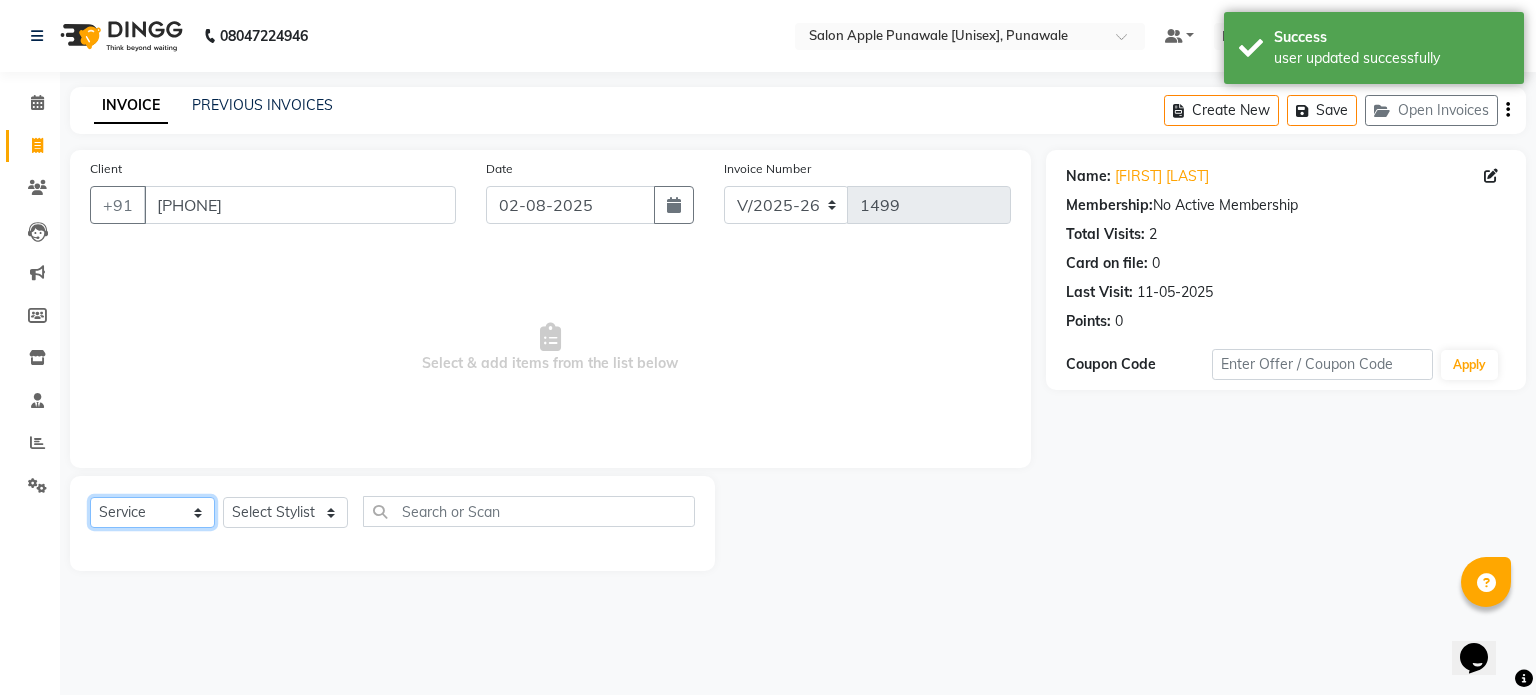 click on "Select  Service  Product  Membership  Package Voucher Prepaid Gift Card" 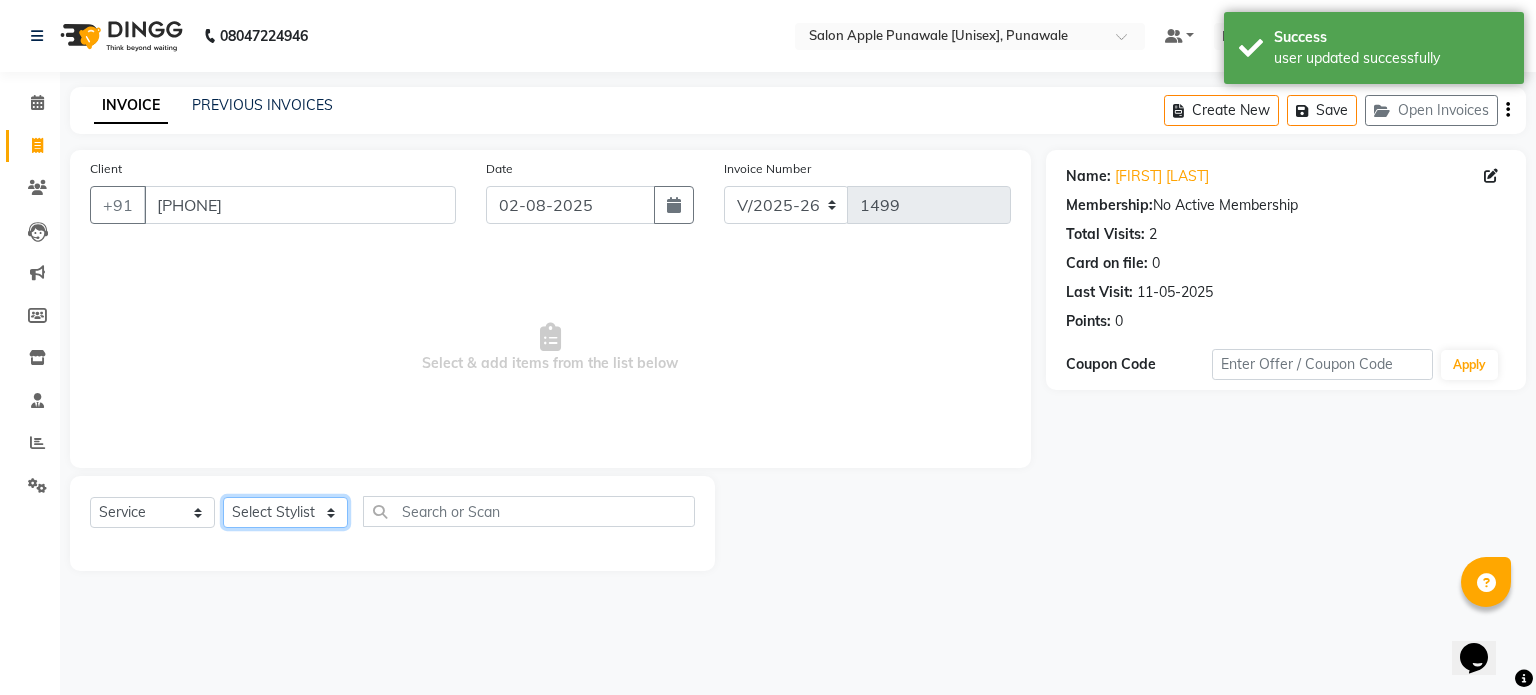 click on "Select Stylist Avi Sonawane Kamlesh Nikam Kaveri Nikam Pallavi Waghamare Shruti Khapake Sneha Jadhav Sohail Shaikh  Vivek Hire" 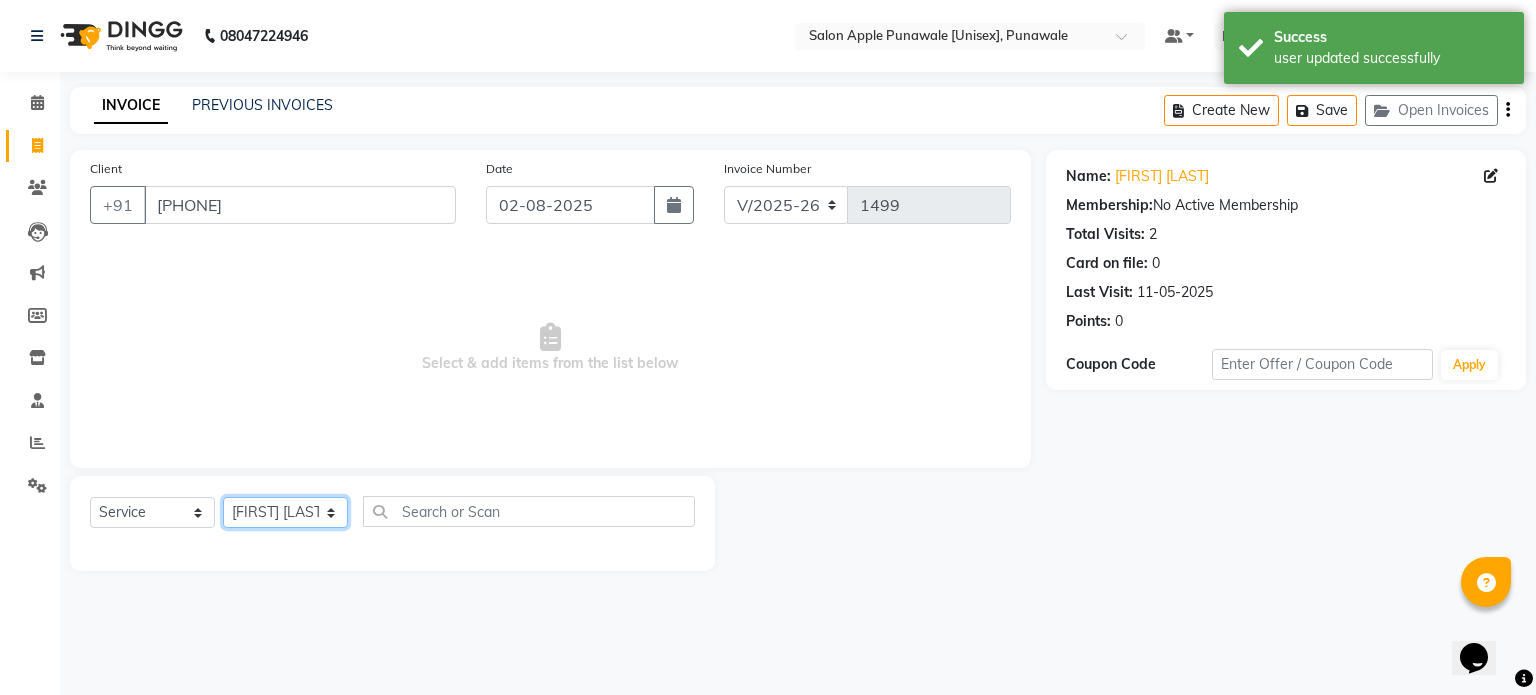 click on "Select Stylist Avi Sonawane Kamlesh Nikam Kaveri Nikam Pallavi Waghamare Shruti Khapake Sneha Jadhav Sohail Shaikh  Vivek Hire" 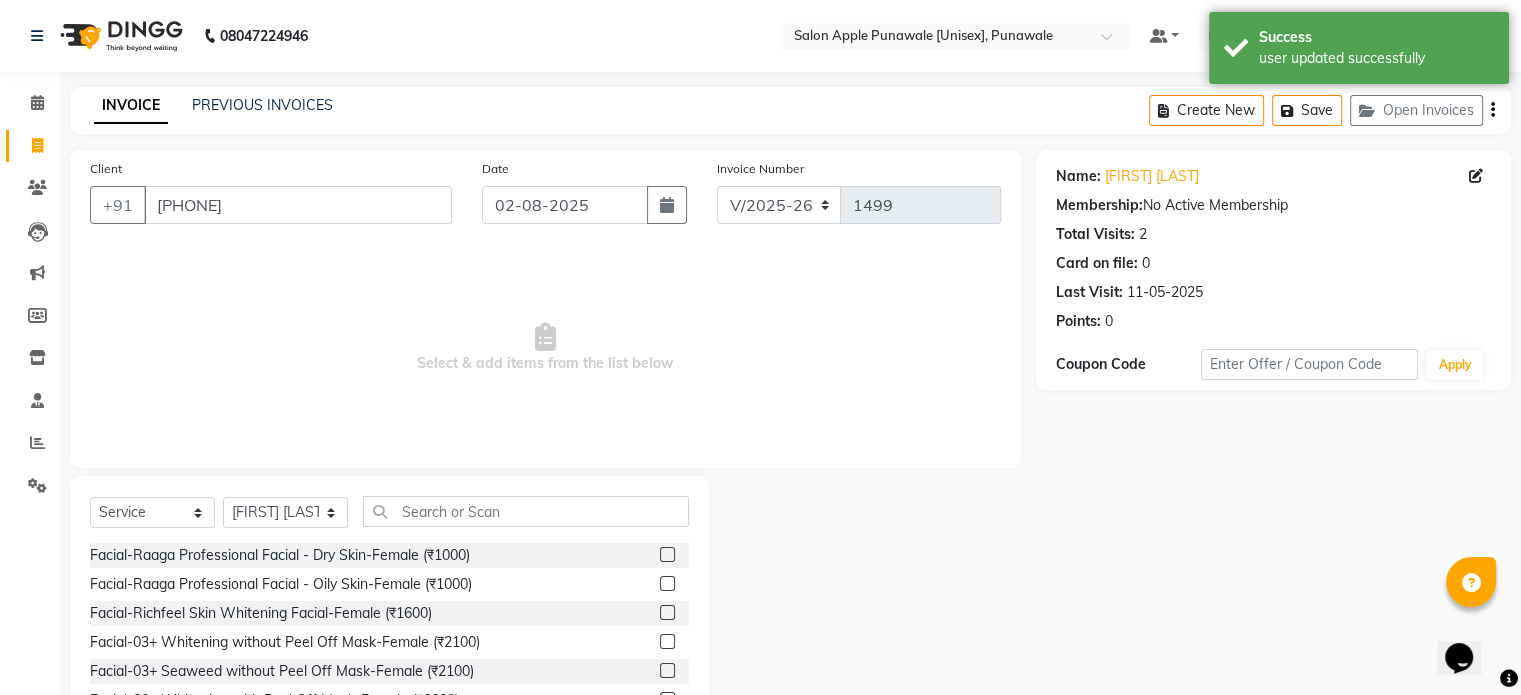 click on "Select  Service  Product  Membership  Package Voucher Prepaid Gift Card  Select Stylist Avi Sonawane Kamlesh Nikam Kaveri Nikam Pallavi Waghamare Shruti Khapake Sneha Jadhav Sohail Shaikh  Vivek Hire Facial-Raaga Professional Facial - Dry Skin-Female (₹1000)  Facial-Raaga Professional Facial - Oily Skin-Female (₹1000)  Facial-Richfeel Skin Whitening Facial-Female (₹1600)  Facial-03+ Whitening without Peel Off Mask-Female (₹2100)  Facial-03+ Seaweed without Peel Off Mask-Female (₹2100)  Facial-03+ Whitening with Peel Off Mask-Female (₹2300)  Facial-03+ Seaweed with Peel Off Mask-Female (₹2300)  Facial-Signature Facial Oily Skin -Female (₹2700)  Facial-Signature Facial Dry Skin-Female (₹2700)  Facial-Kanpeki Gensyl Facial with Detan - Dry Skin - Female (₹3000)  Facial-Kanpeki Gensyl Facial with Detan - Oily Skin - Female (₹3000)  Facial-Hydra Facial - Female (₹4000)  Facial-Raaga Professional Facial - Dry Skin-Male (₹1000)  Facial-Raaga Professional Facial - Oily Skin-Male (₹1000)" 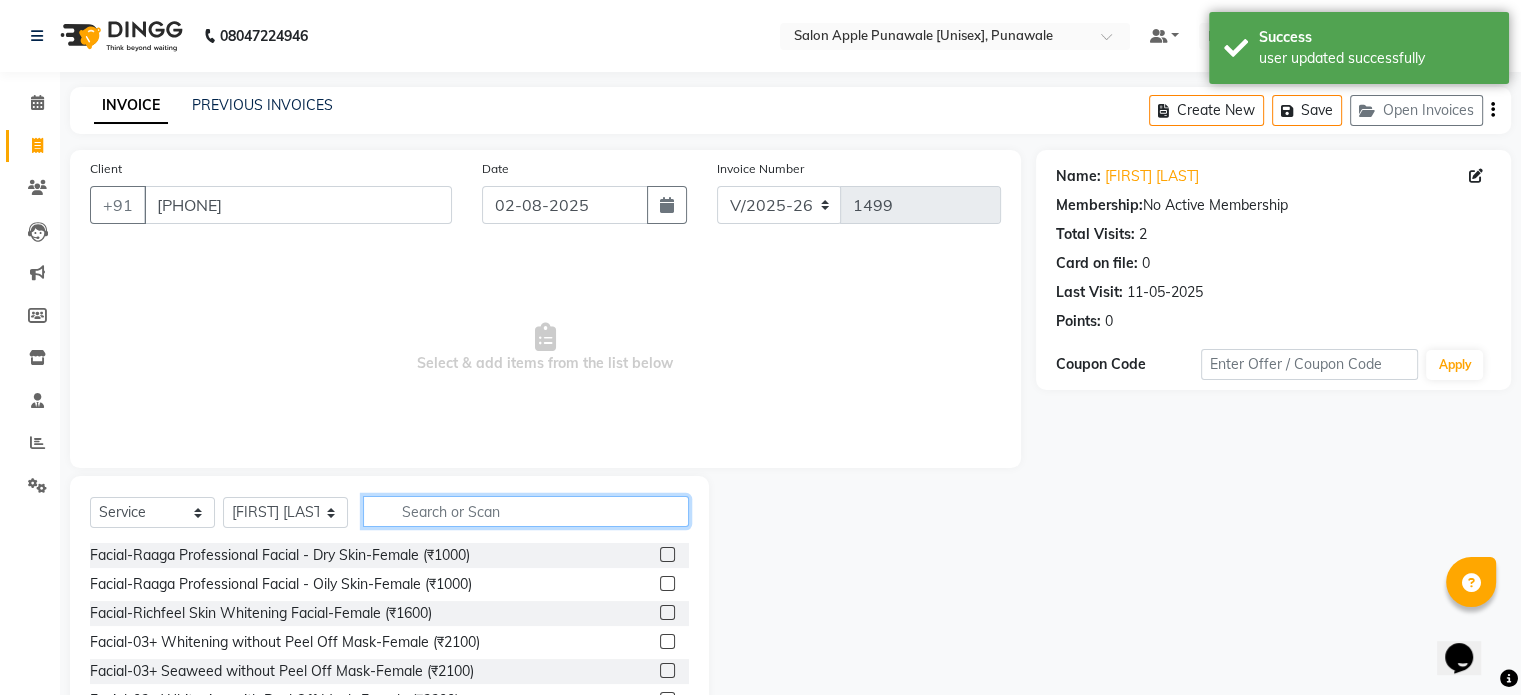 click 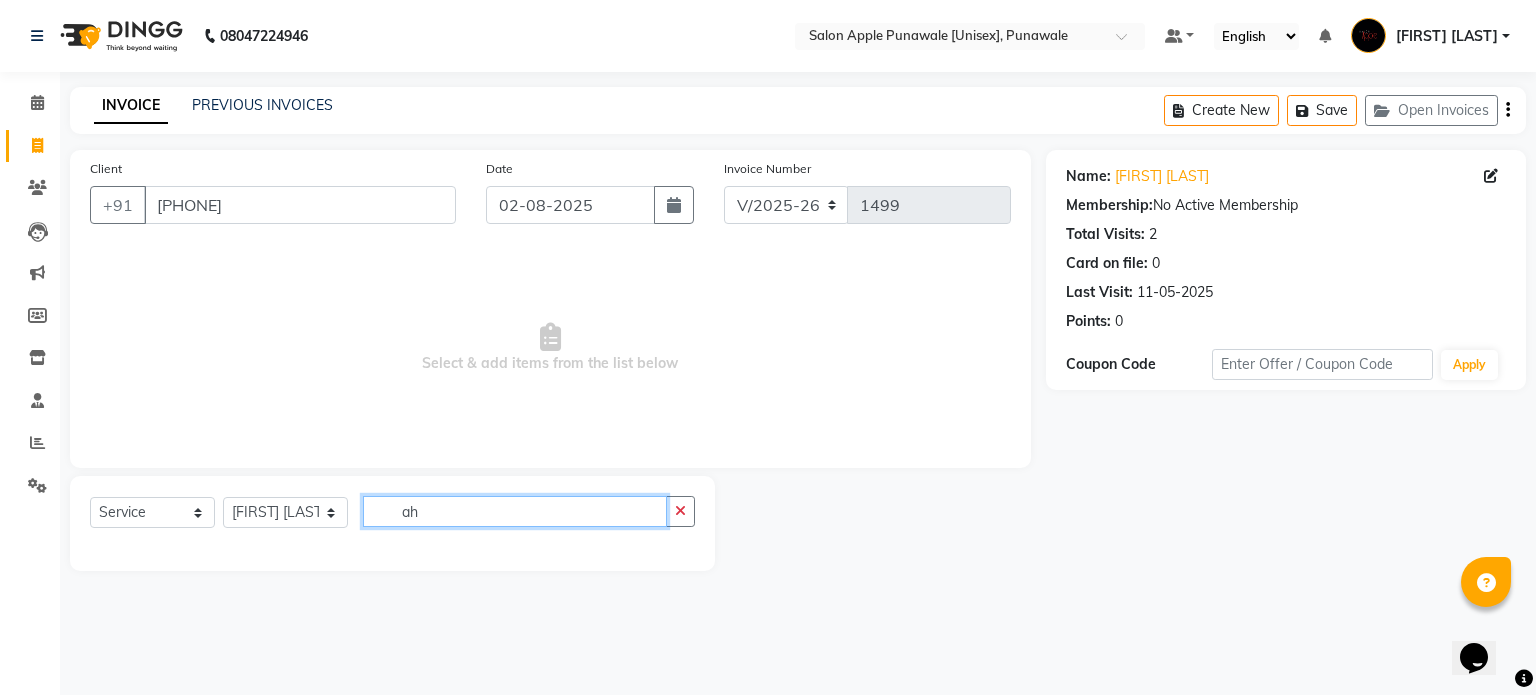 type on "a" 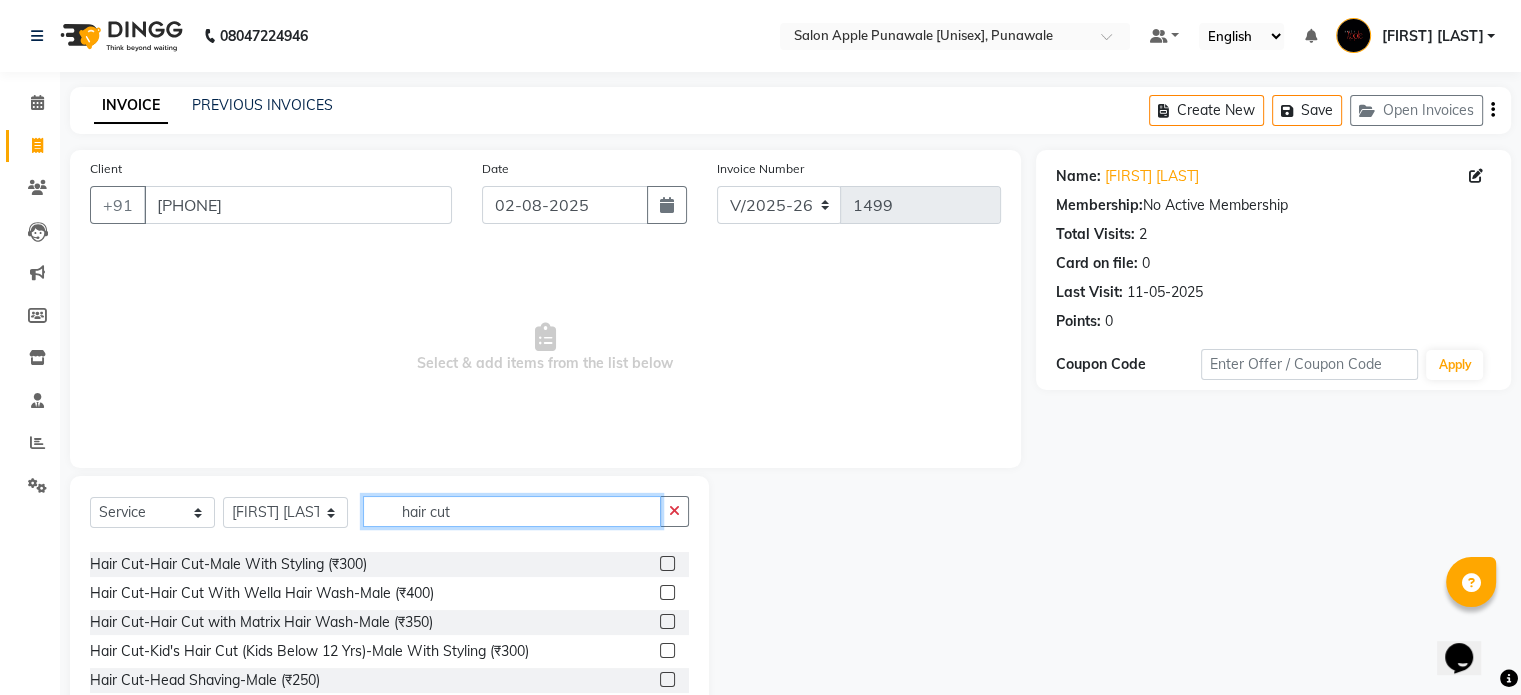 scroll, scrollTop: 200, scrollLeft: 0, axis: vertical 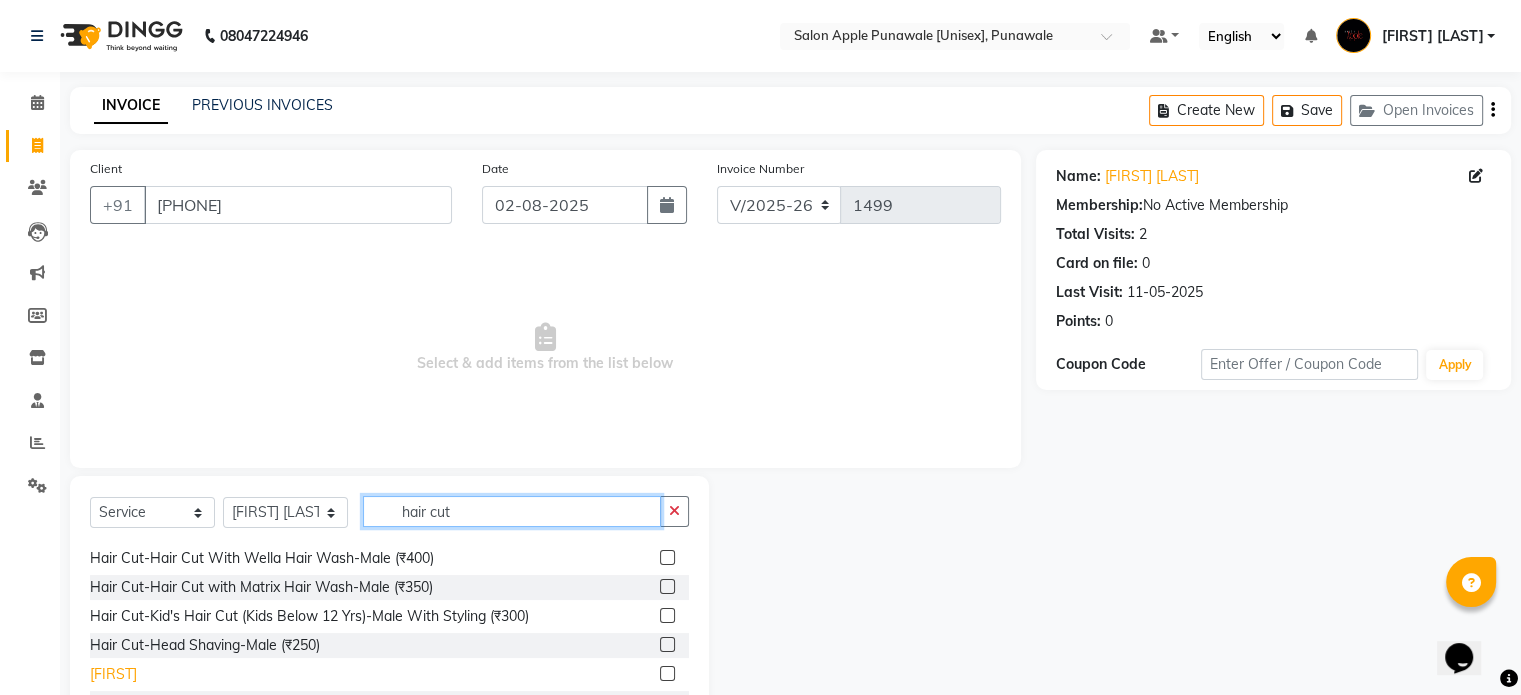 type on "hair cut" 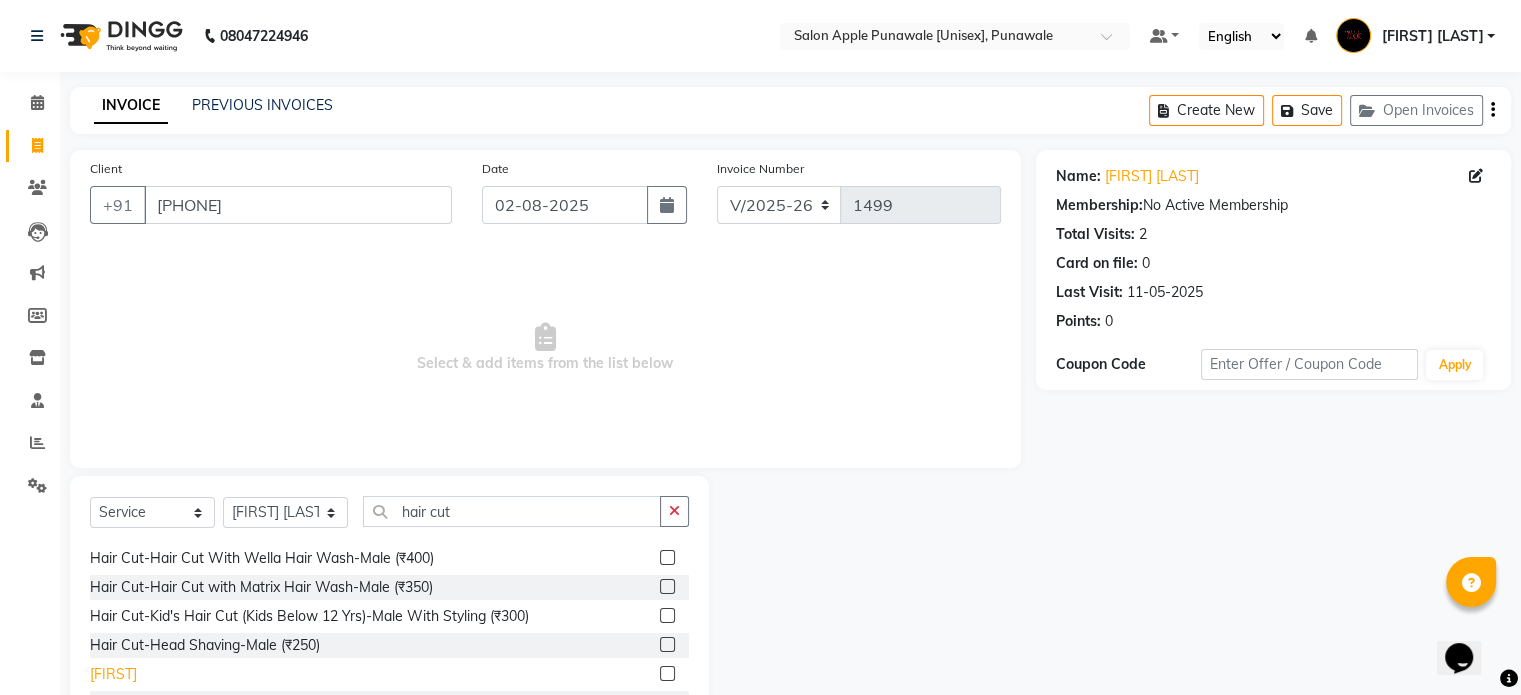 click on "Hair Cut-Hair Cut-Male  (₹200)" 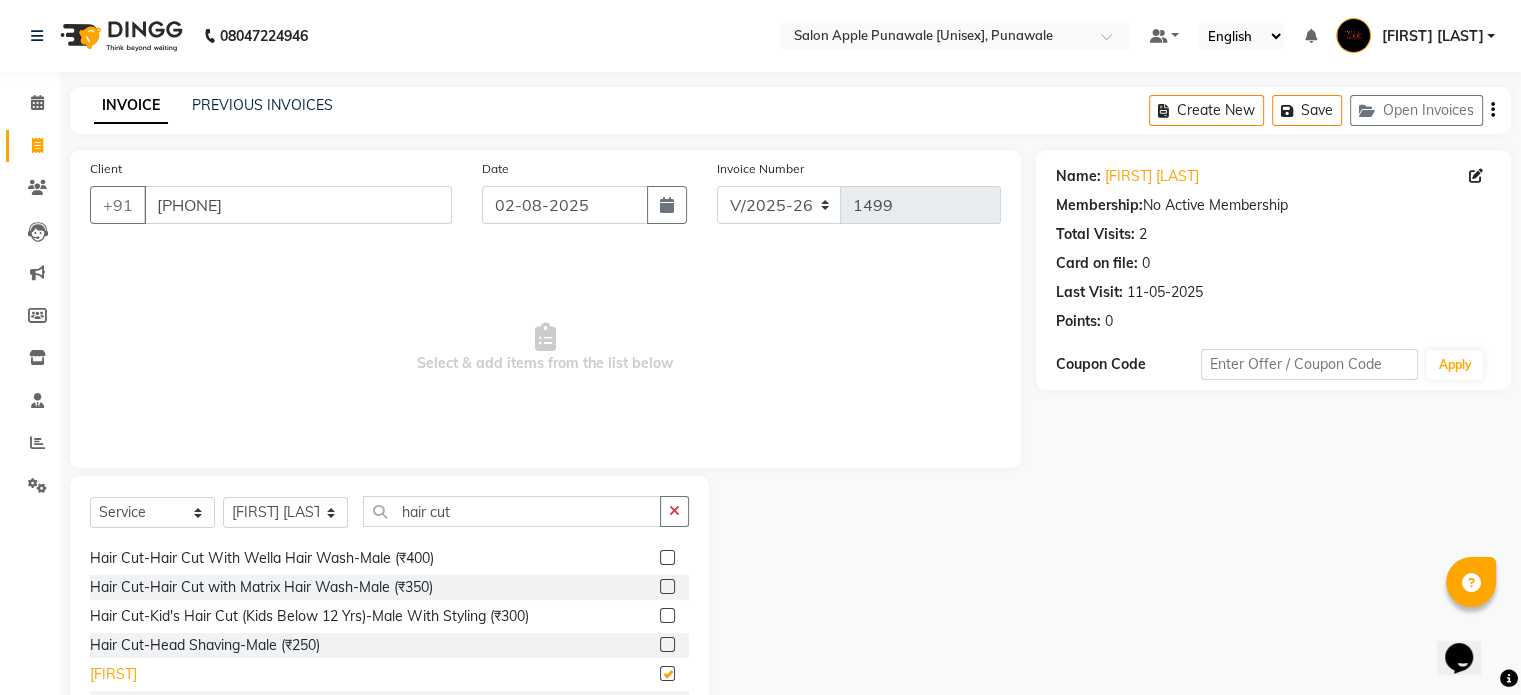 checkbox on "false" 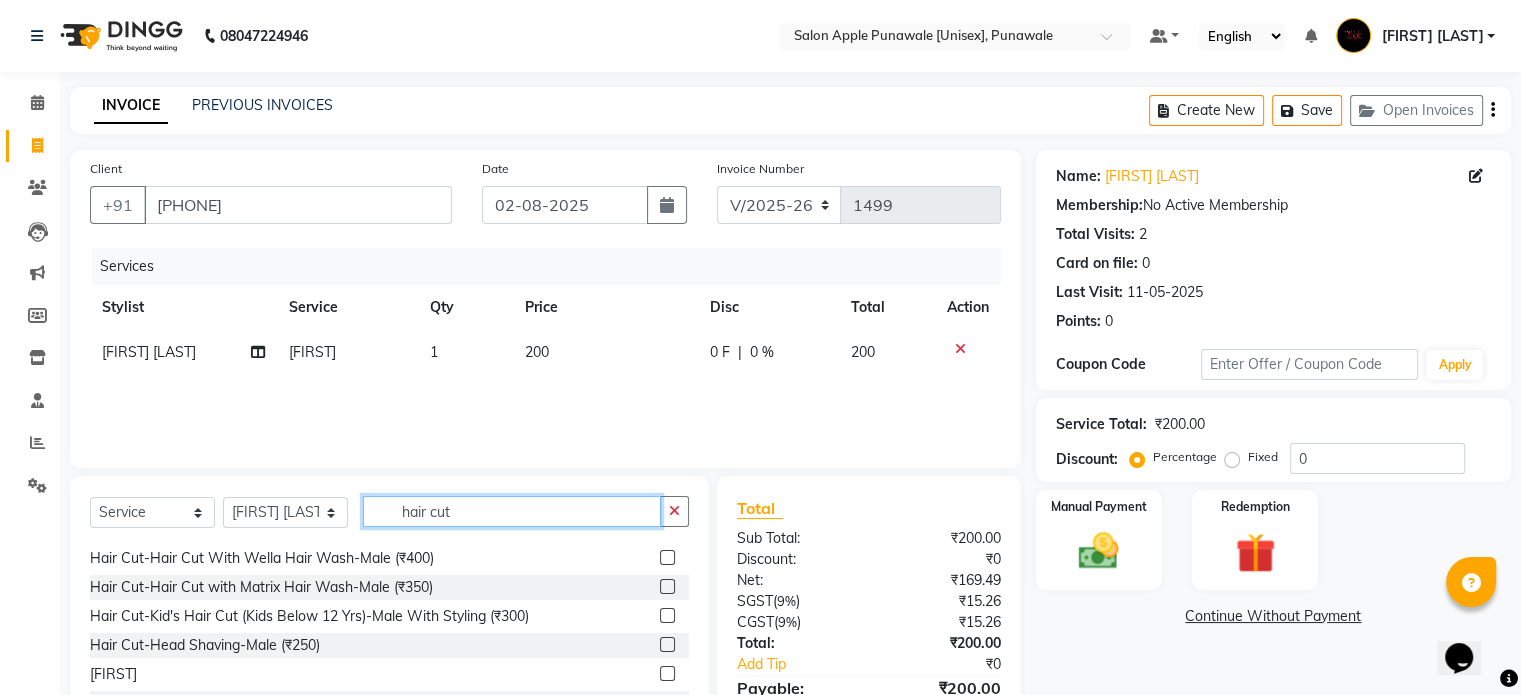 click on "hair cut" 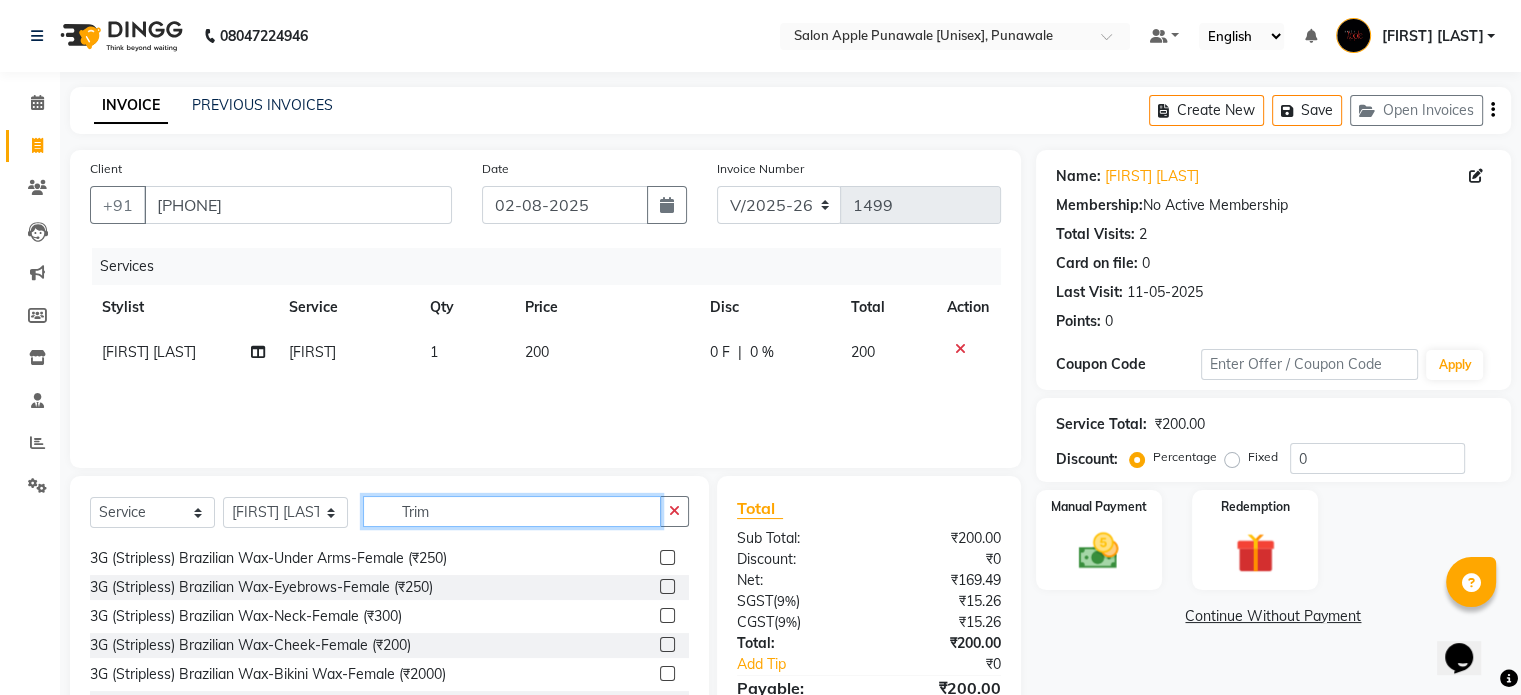scroll, scrollTop: 0, scrollLeft: 0, axis: both 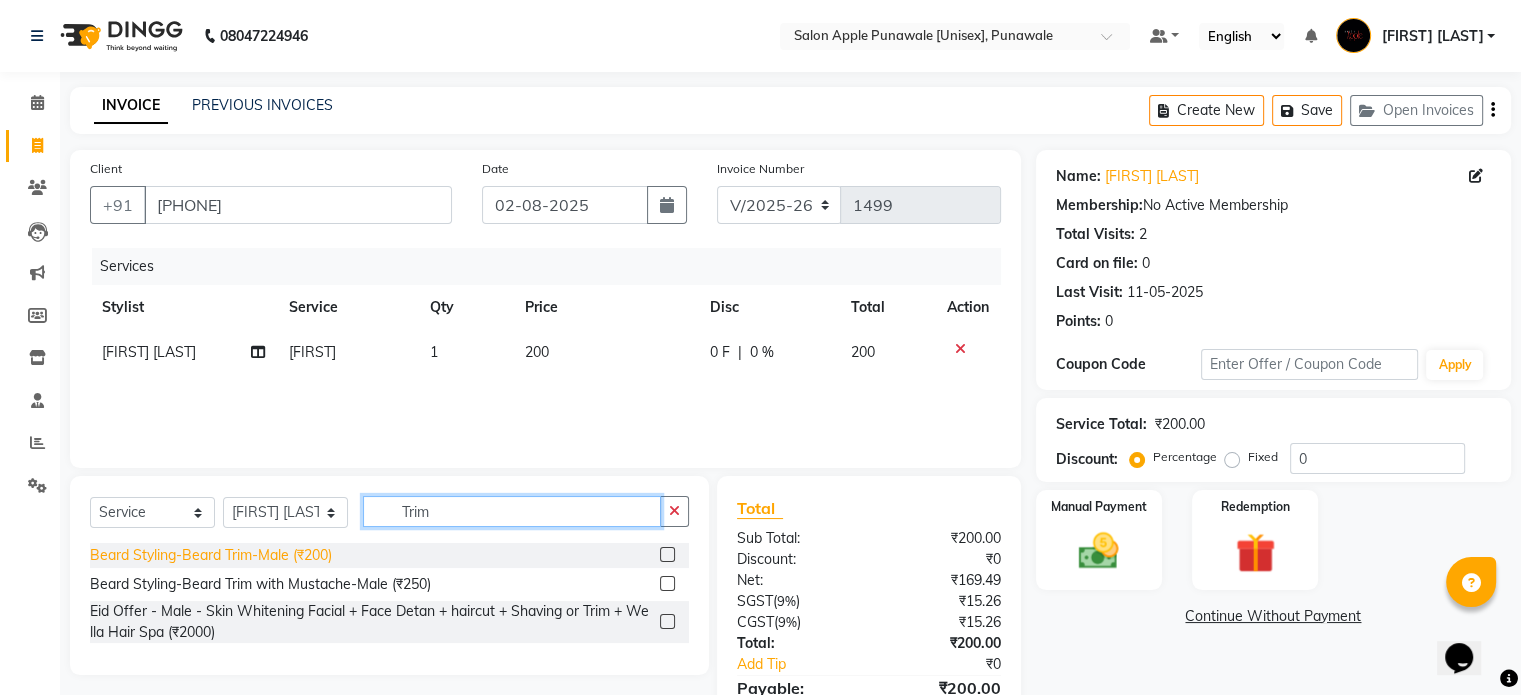 type on "Trim" 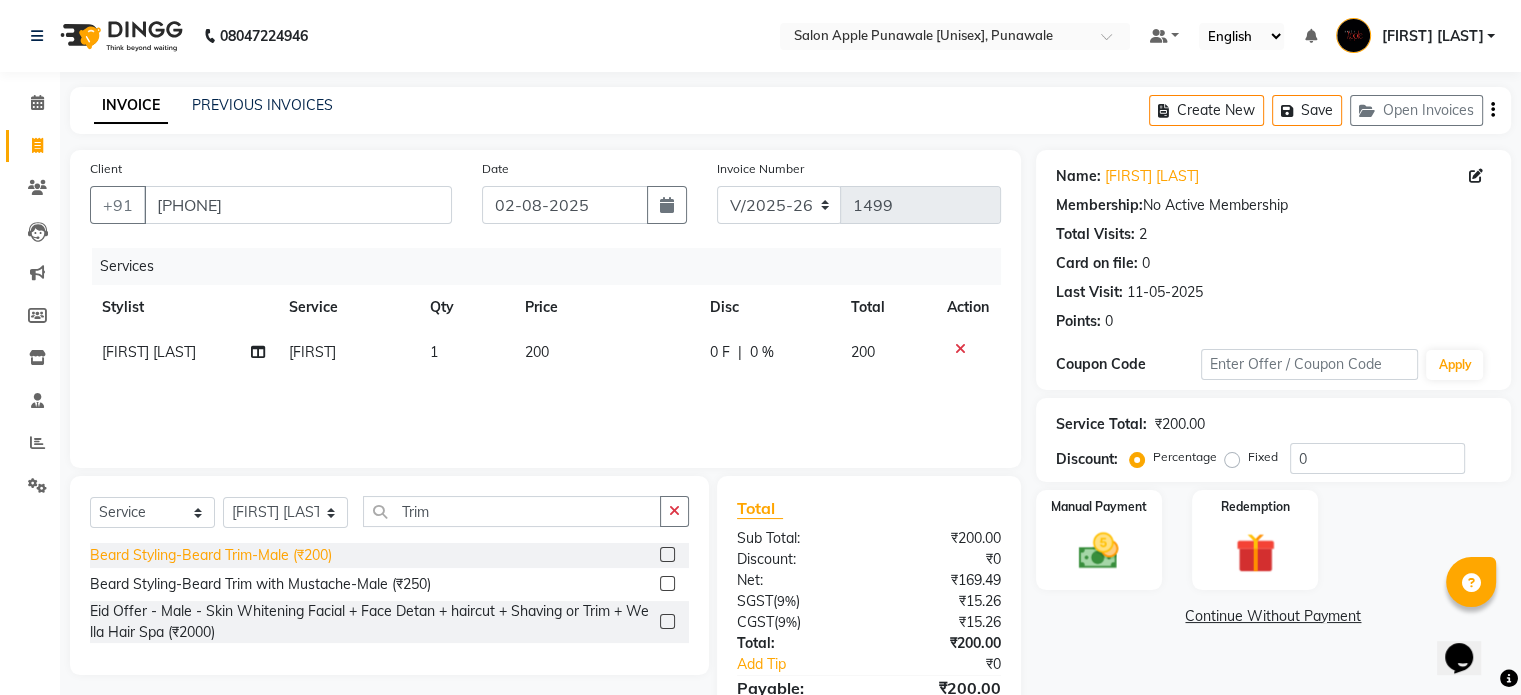 click on "Beard Styling-Beard Trim-Male (₹200)" 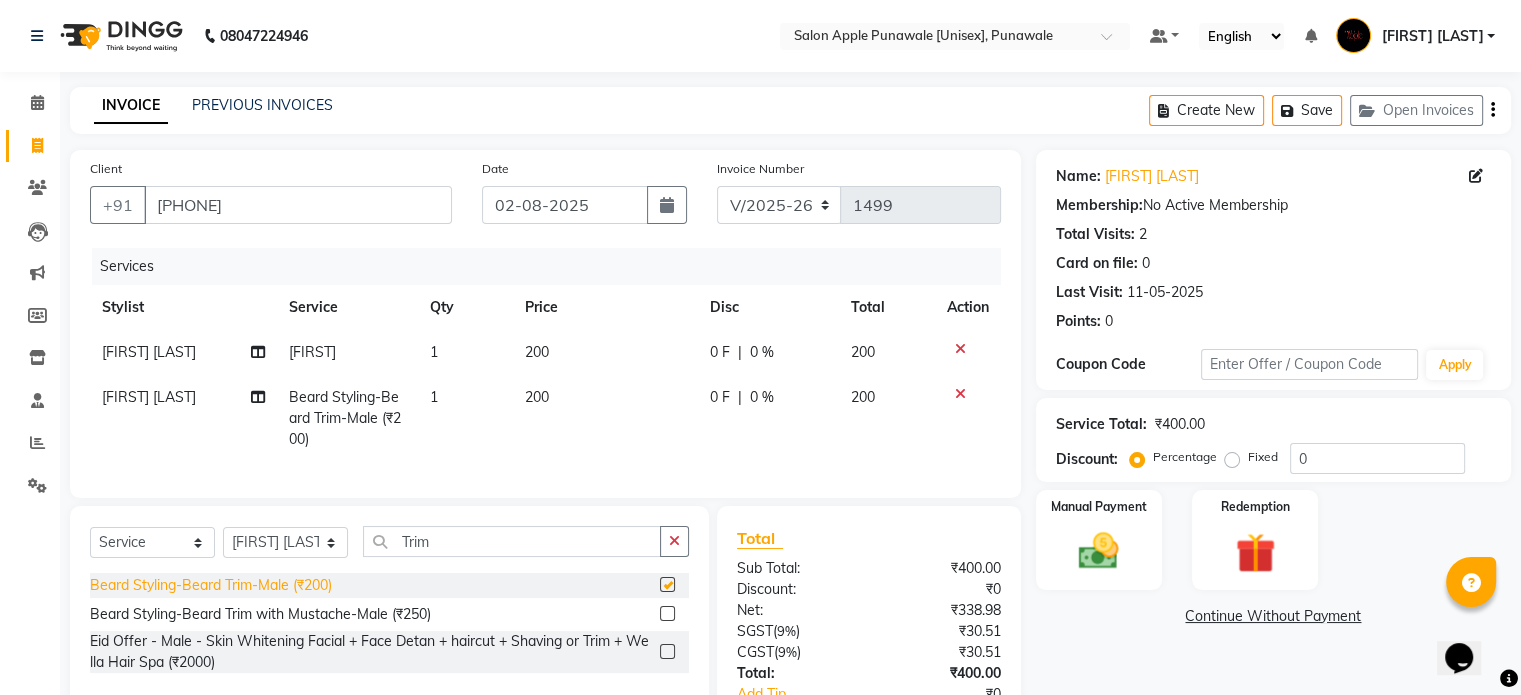 checkbox on "false" 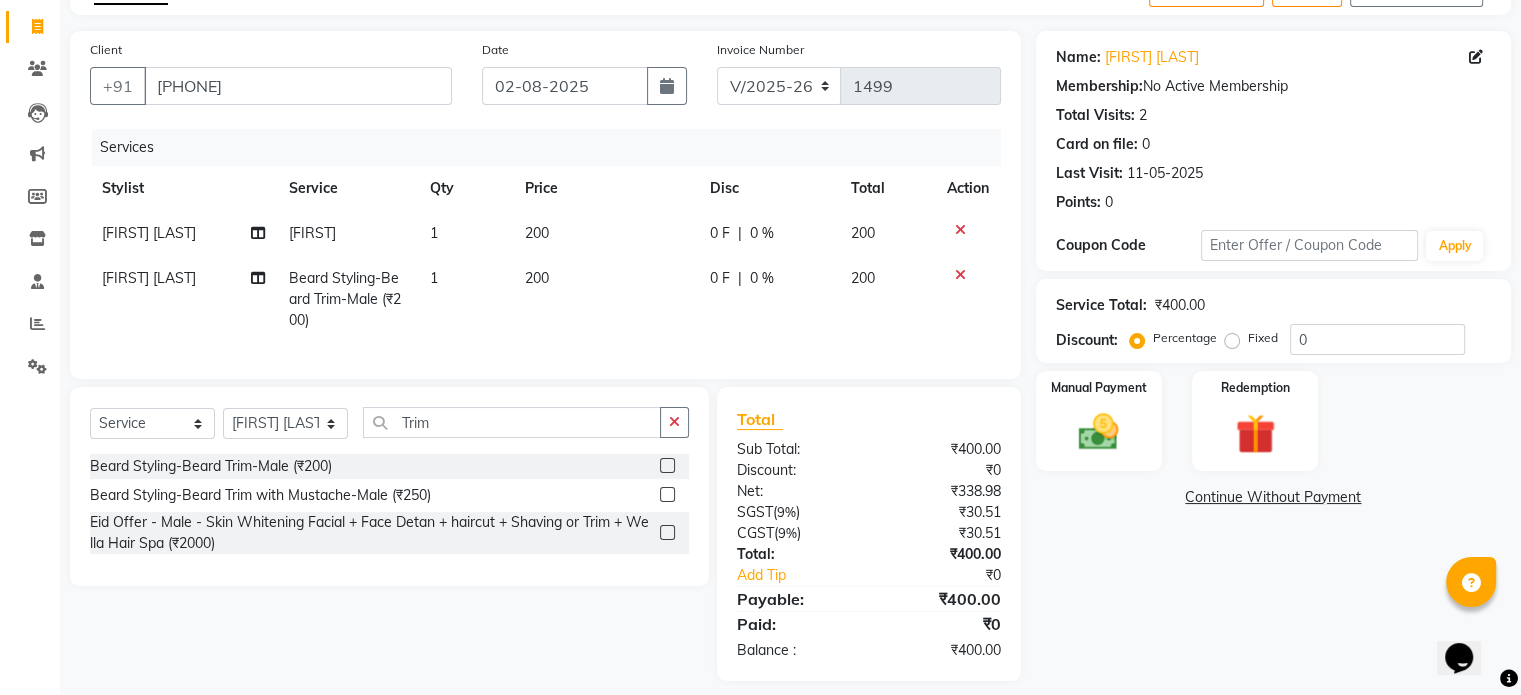 scroll, scrollTop: 172, scrollLeft: 0, axis: vertical 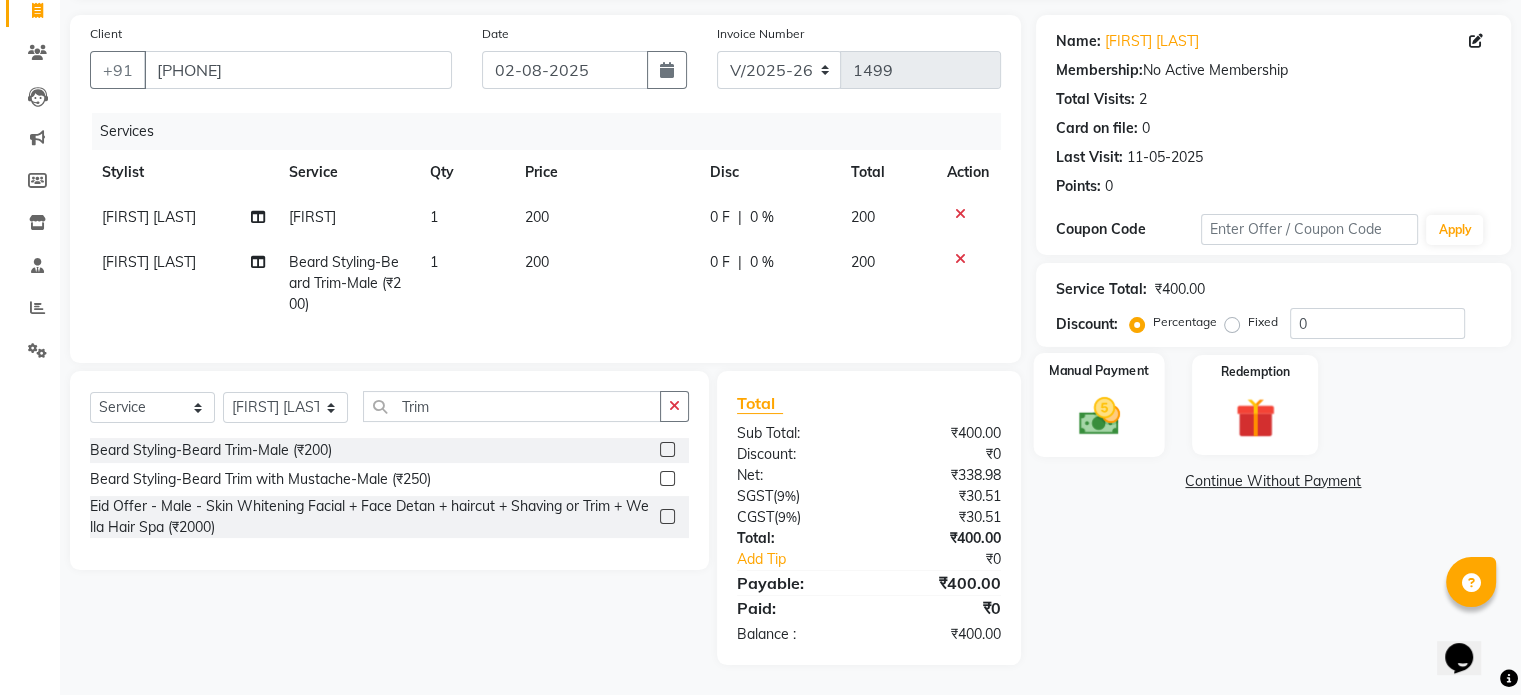 click 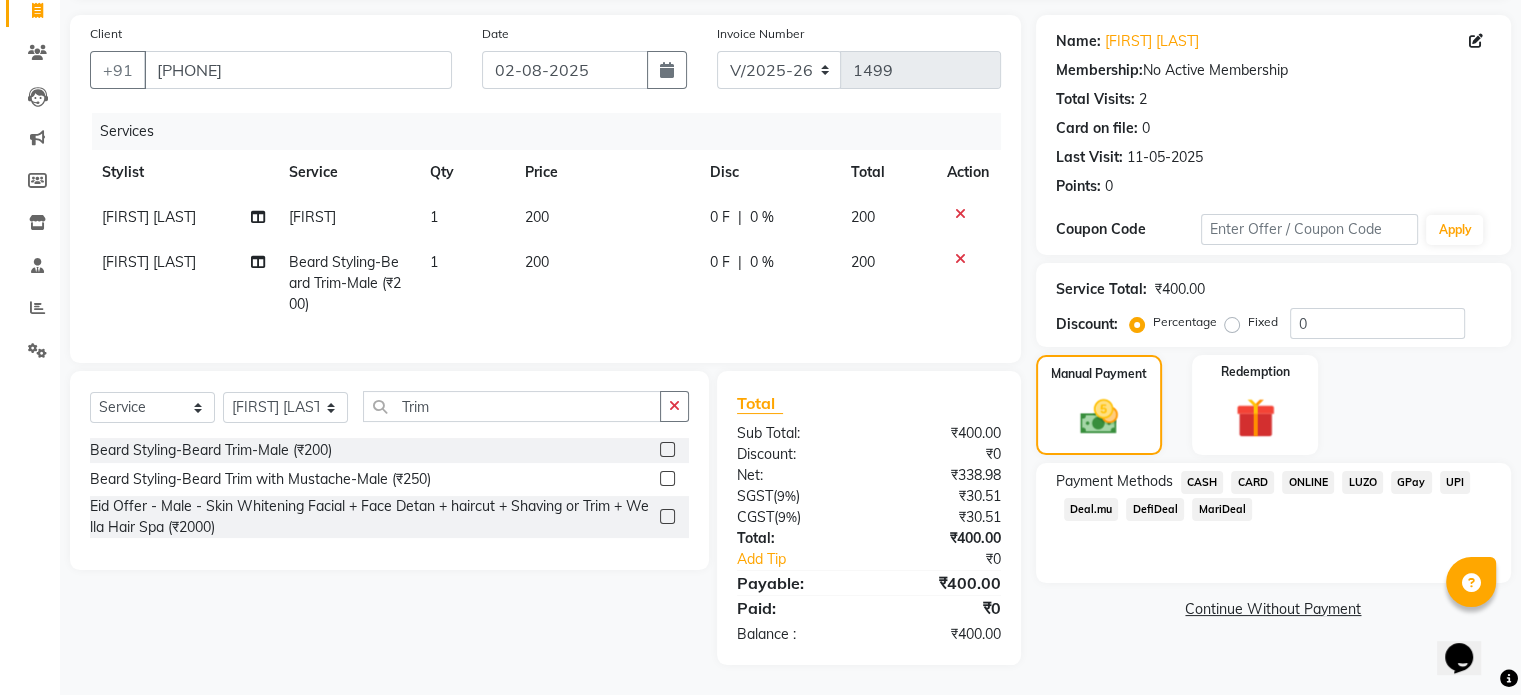 click on "ONLINE" 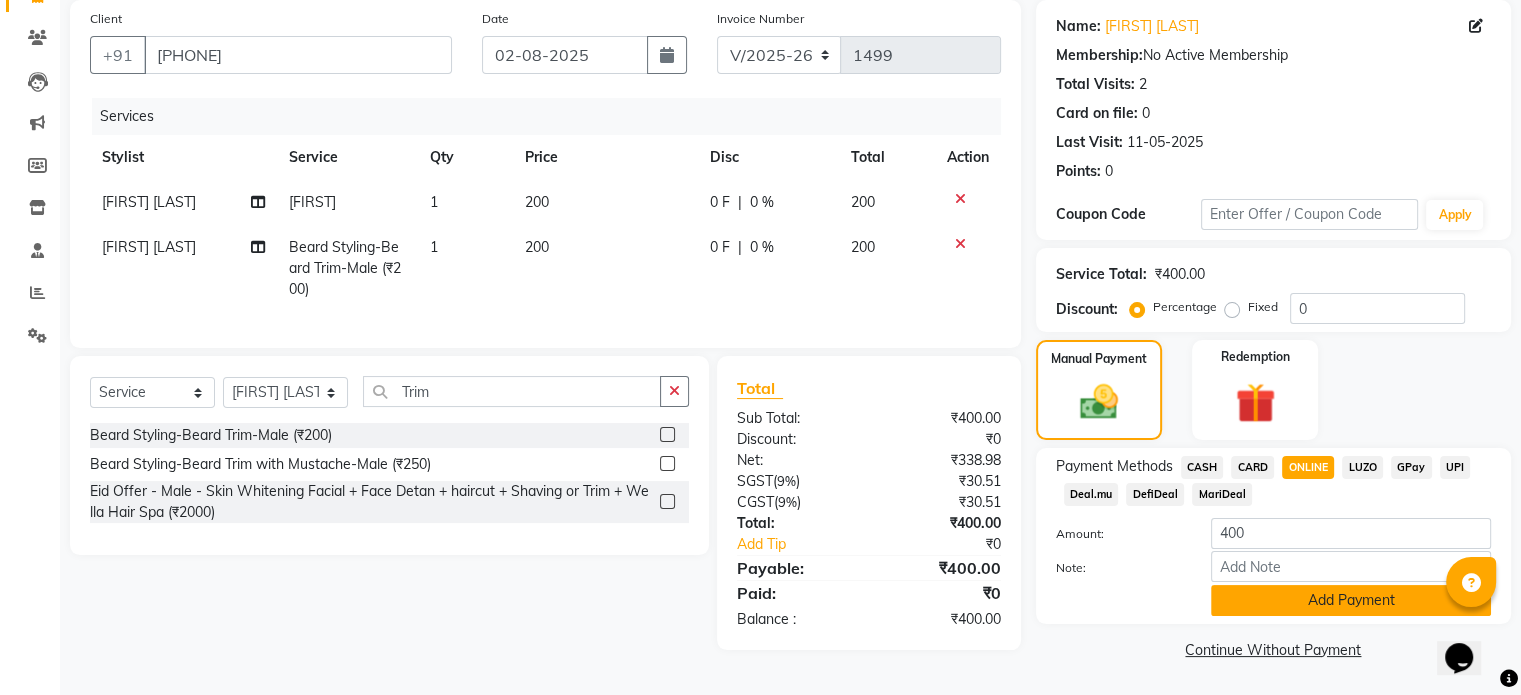 click on "Add Payment" 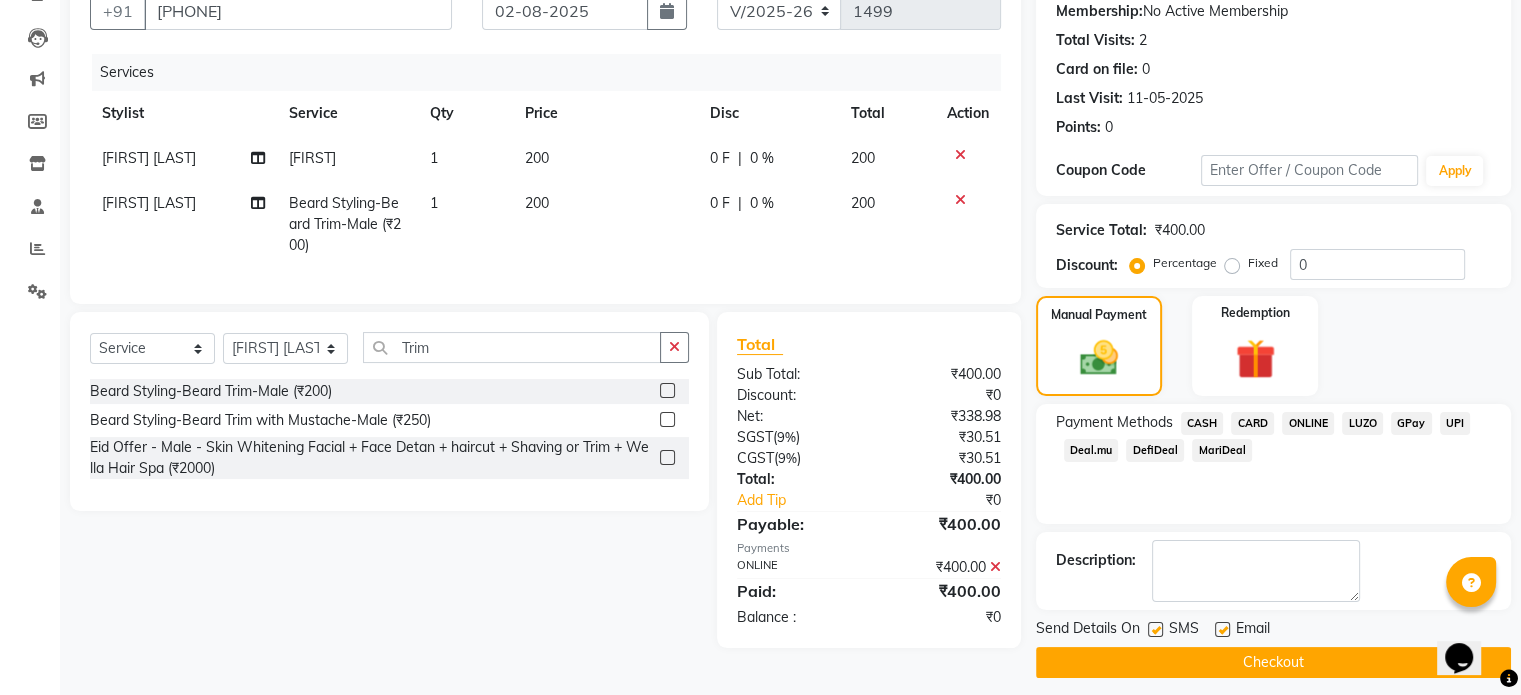scroll, scrollTop: 213, scrollLeft: 0, axis: vertical 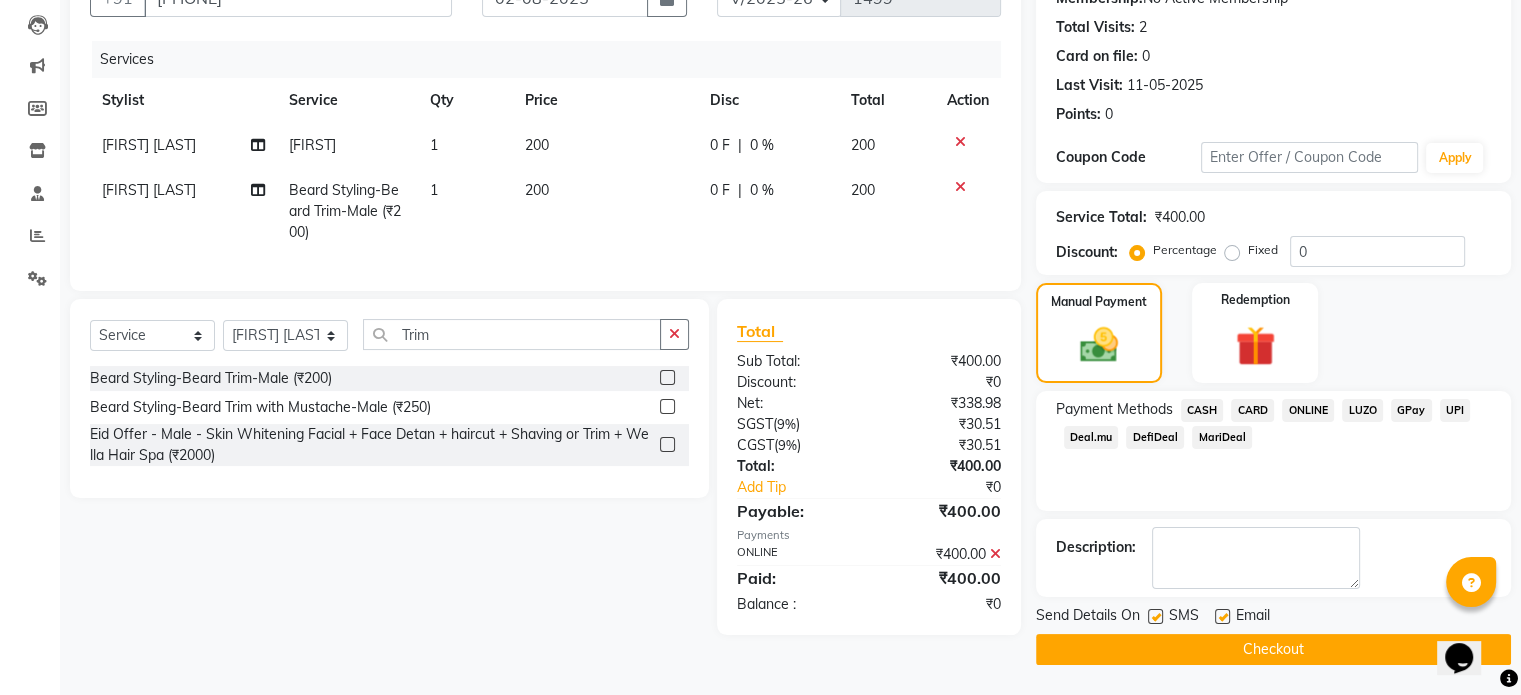 click on "Checkout" 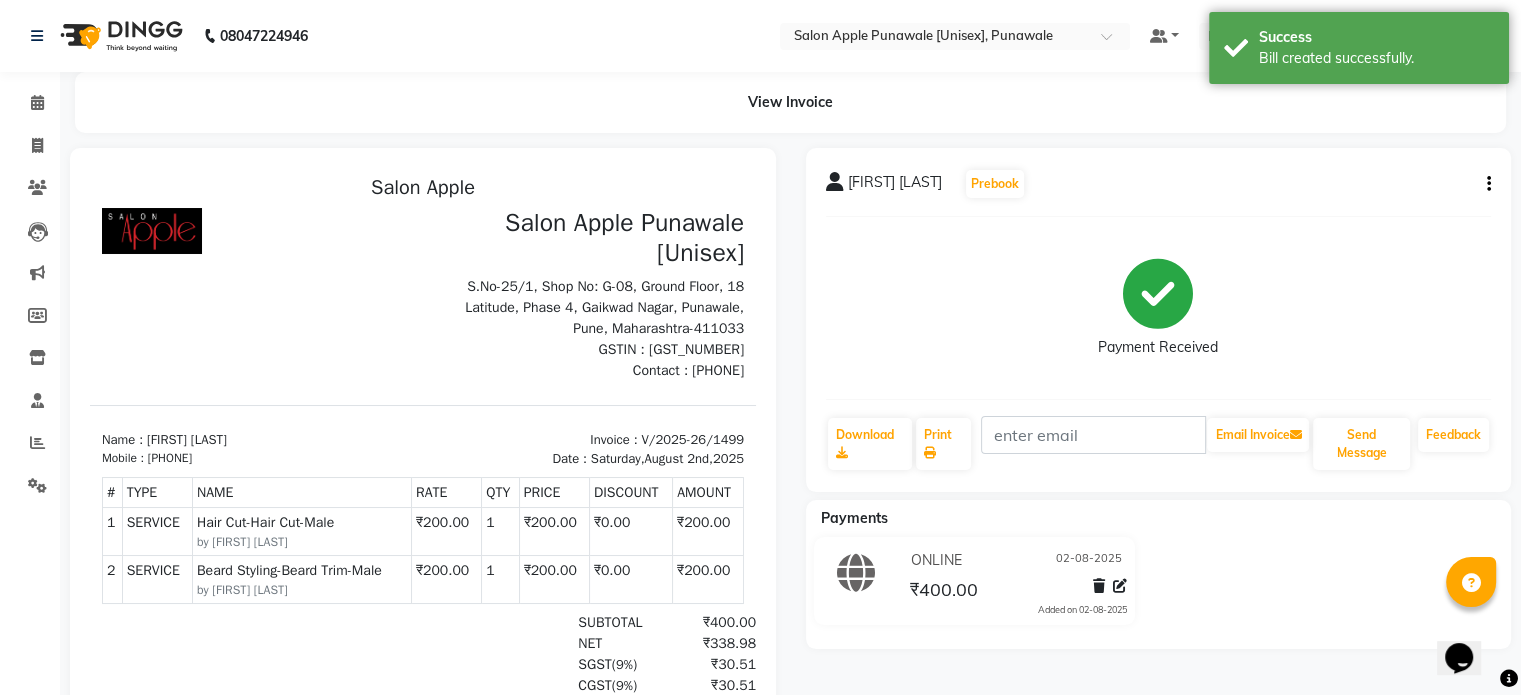 scroll, scrollTop: 0, scrollLeft: 0, axis: both 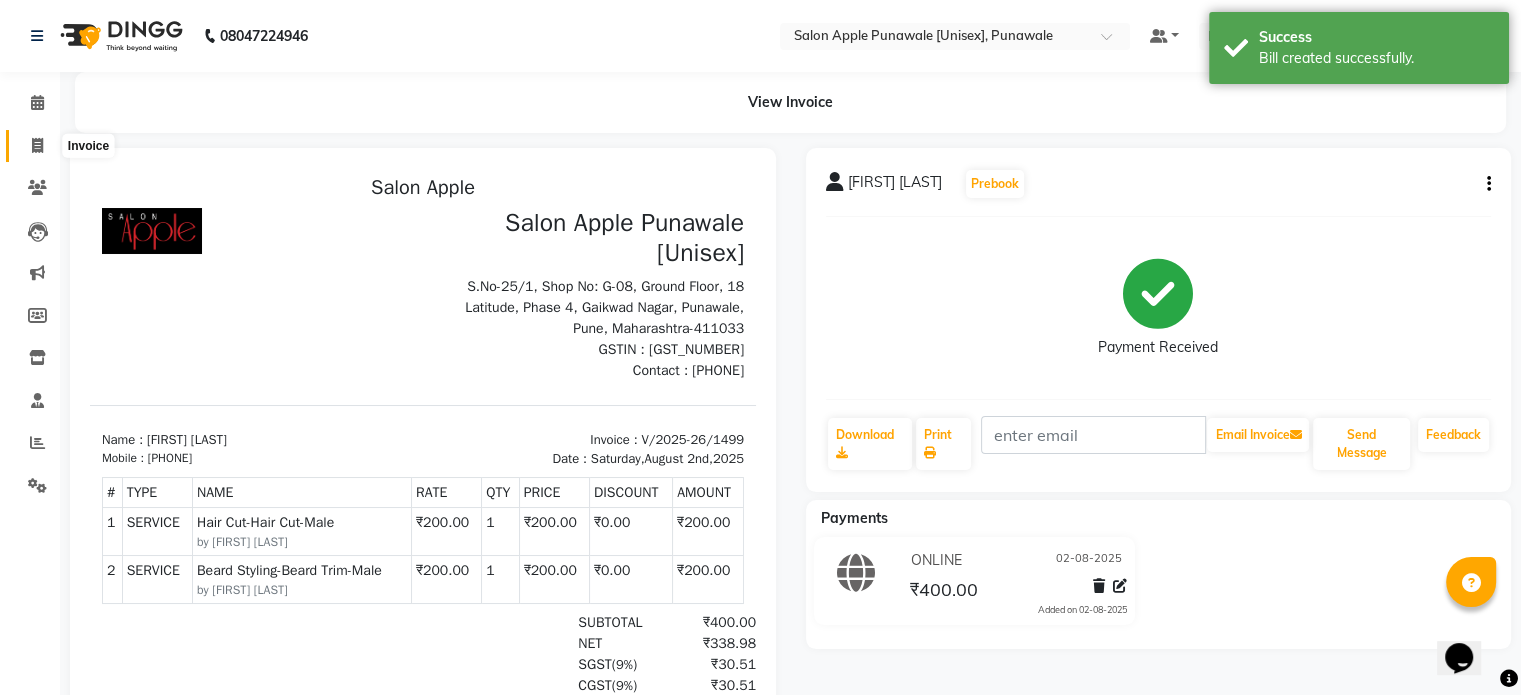 click 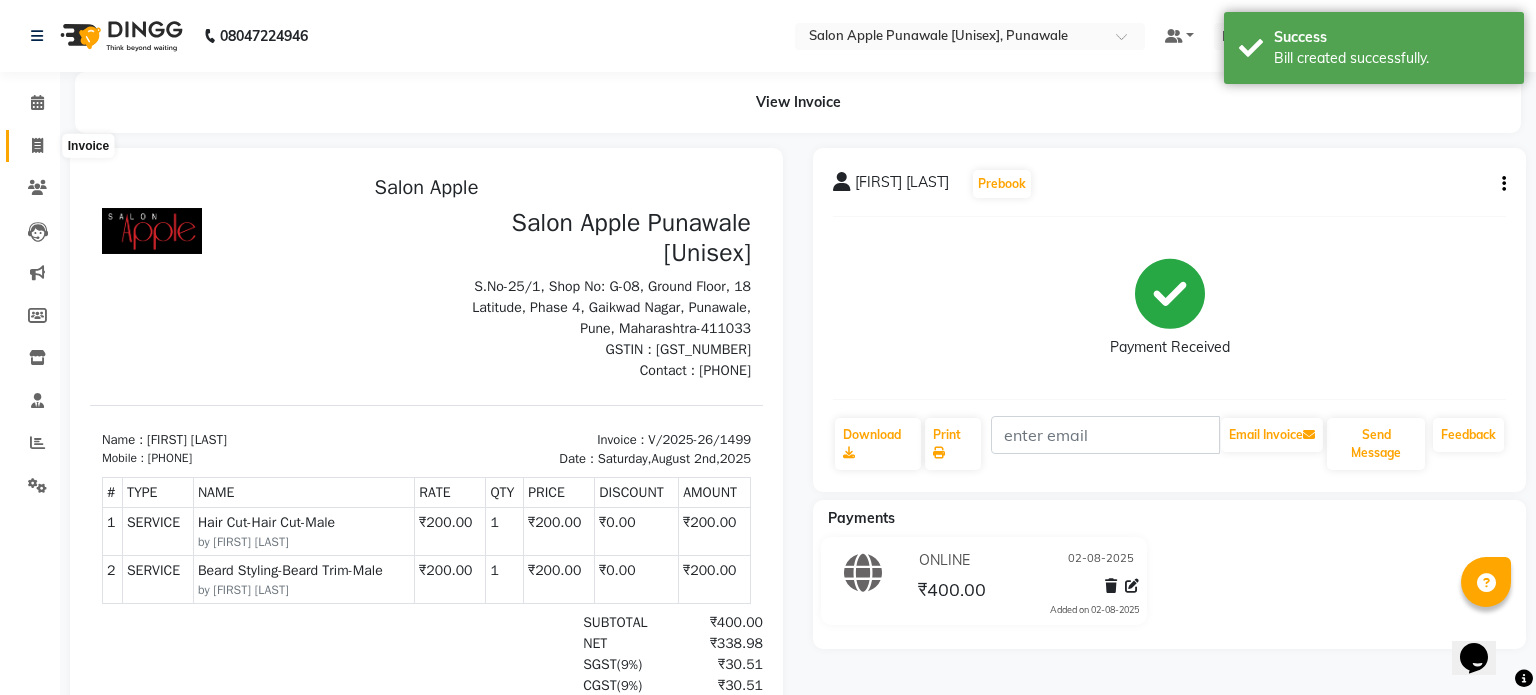 select on "5421" 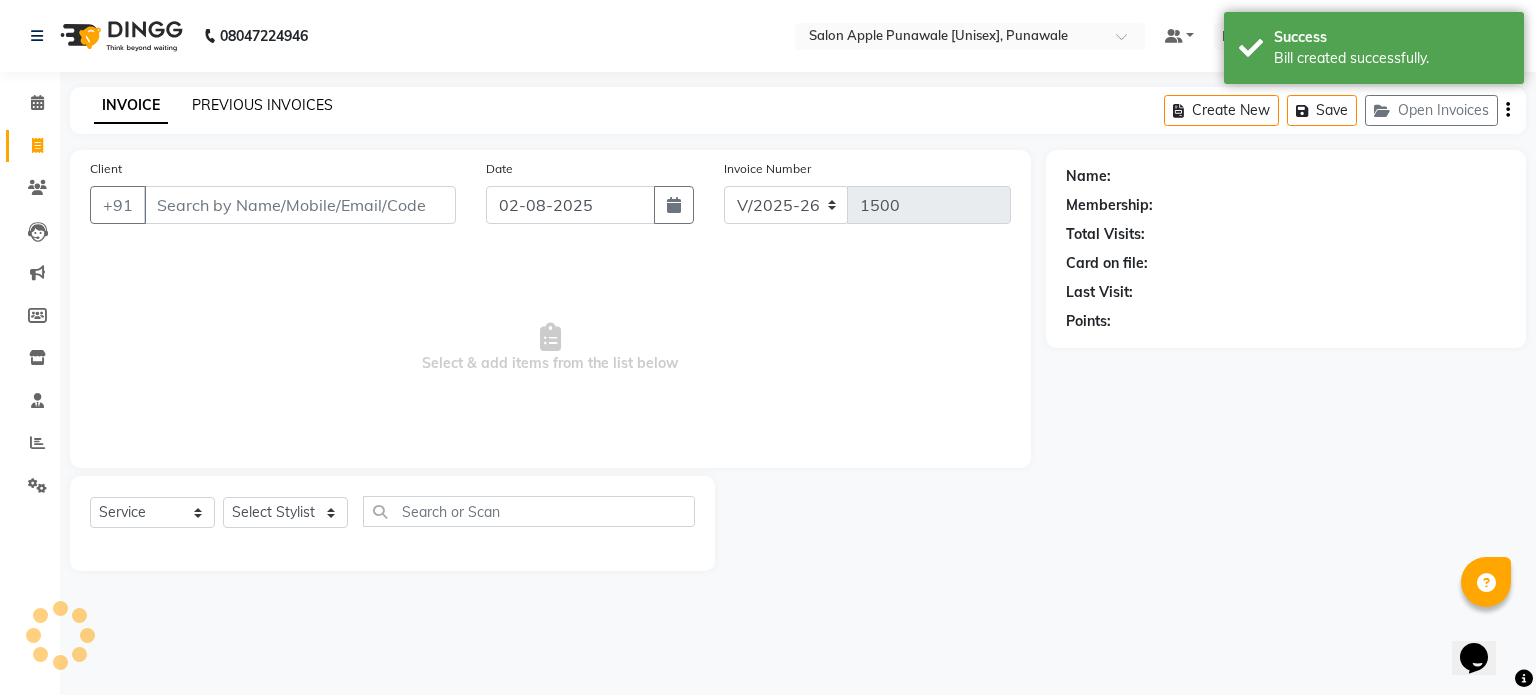 click on "PREVIOUS INVOICES" 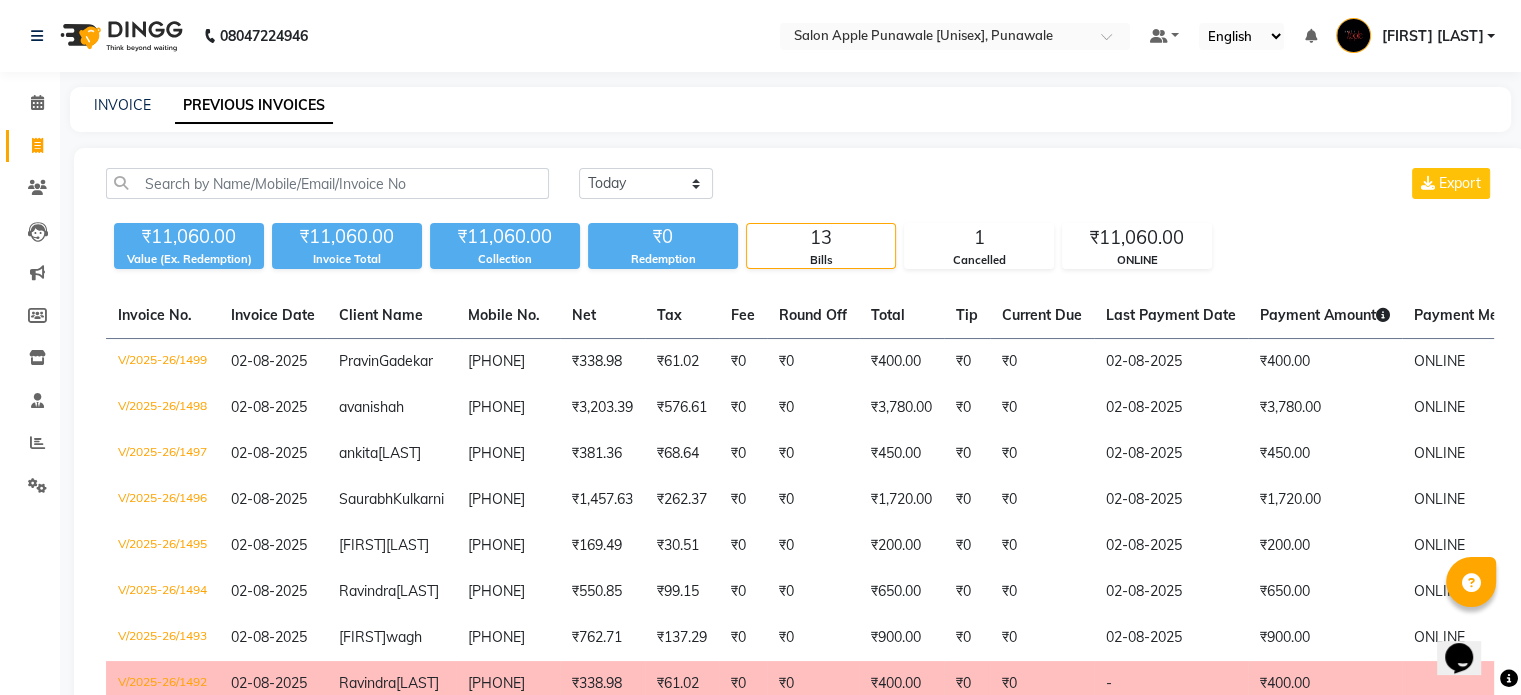 click on "Today Yesterday Custom Range Export" 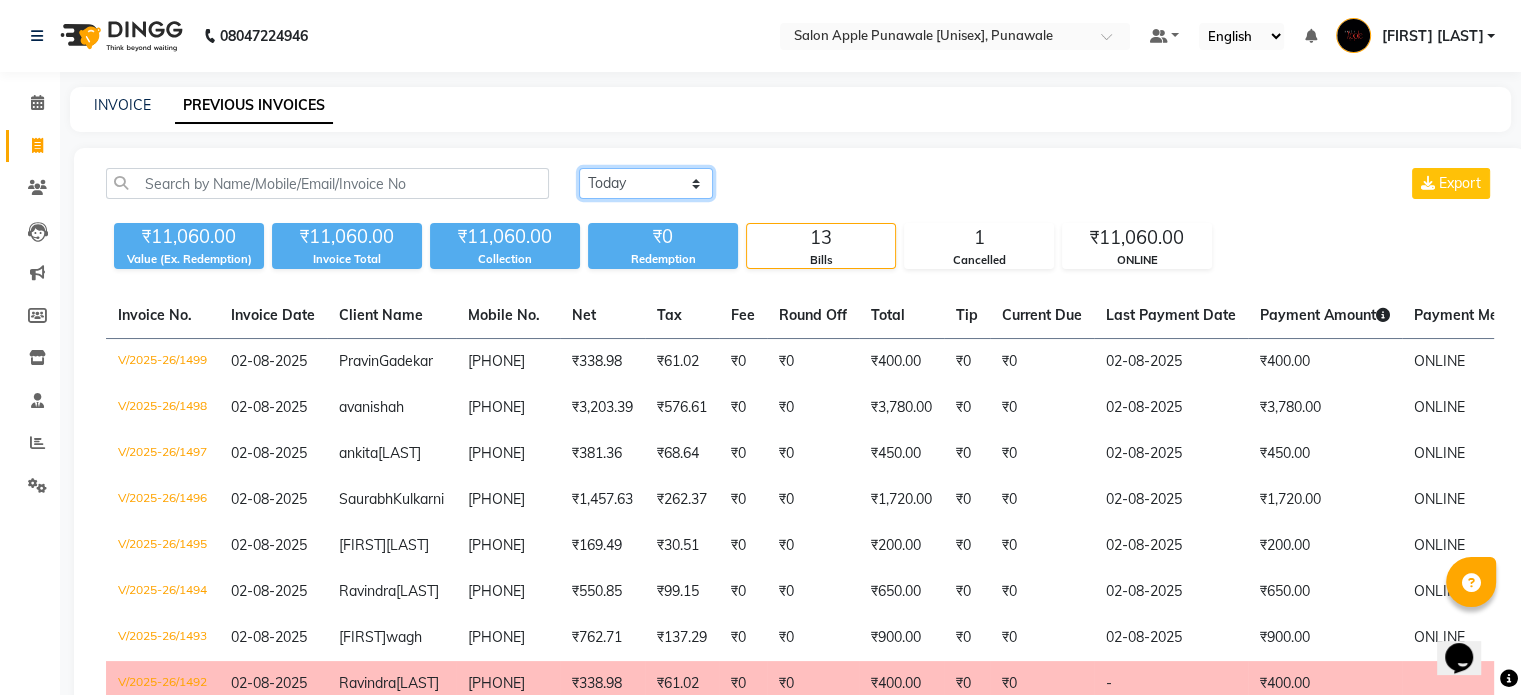 click on "Today Yesterday Custom Range" 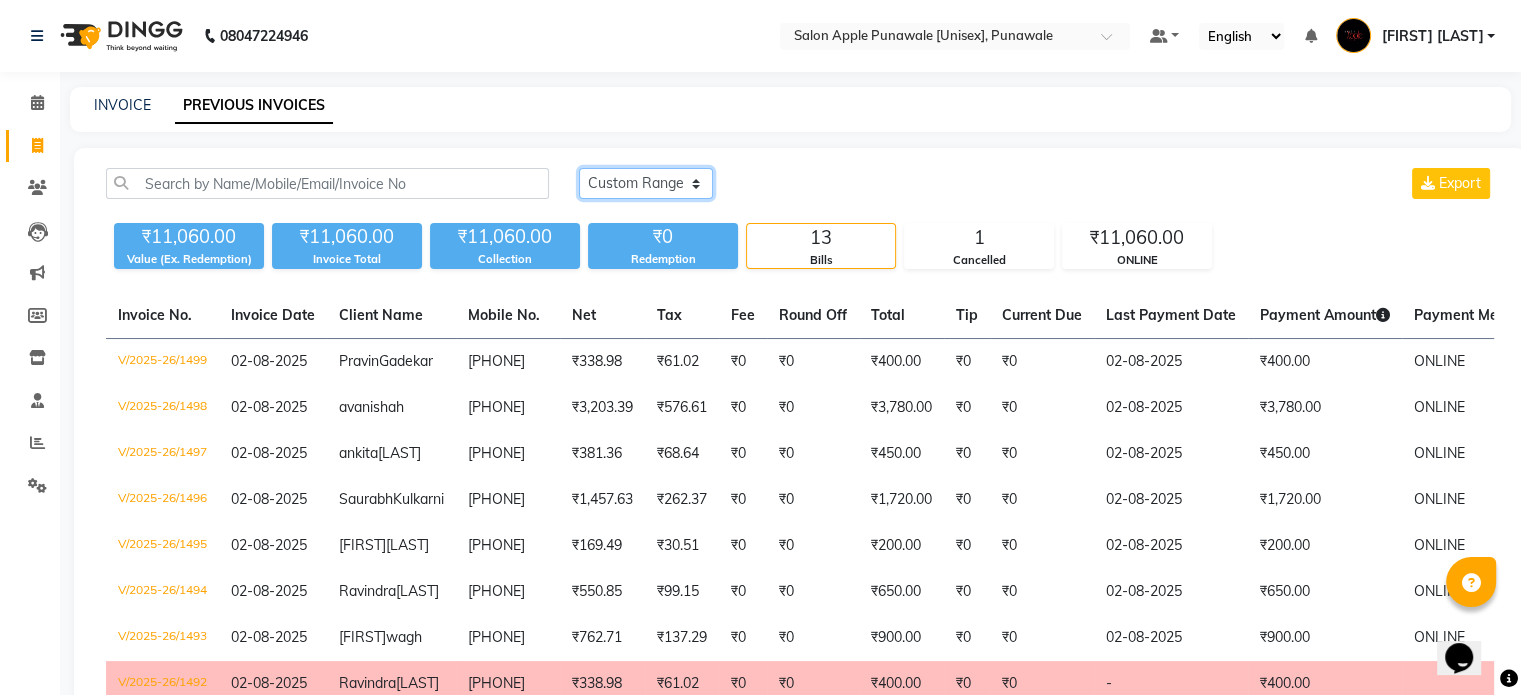 click on "Today Yesterday Custom Range" 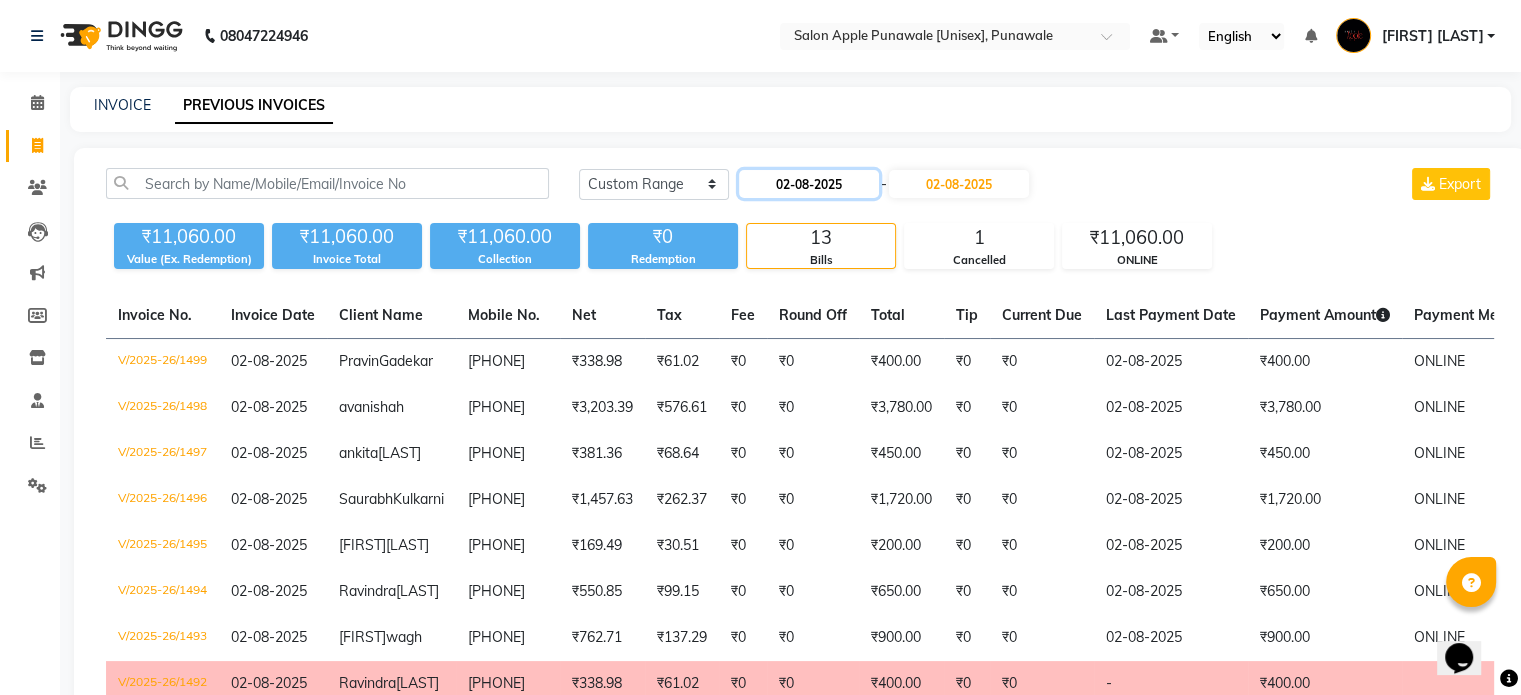click on "02-08-2025" 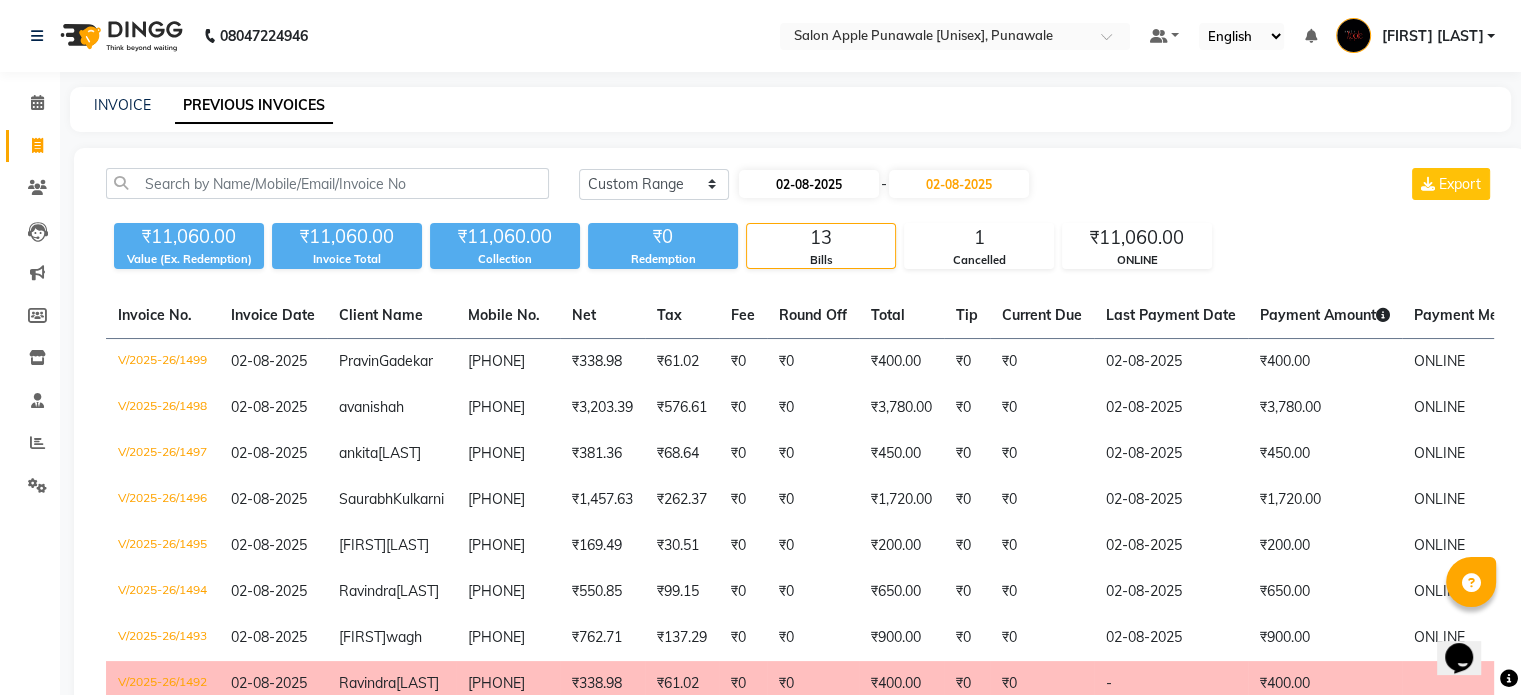 select on "8" 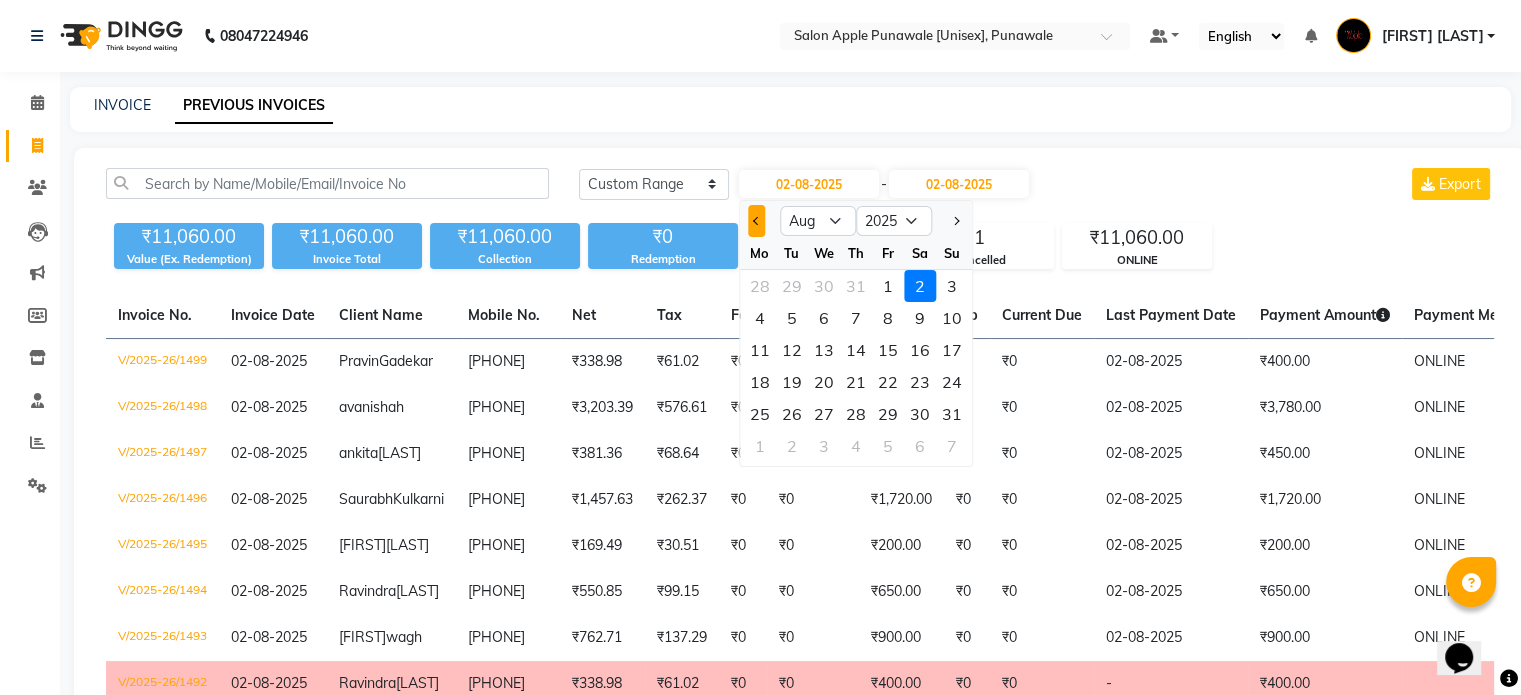click 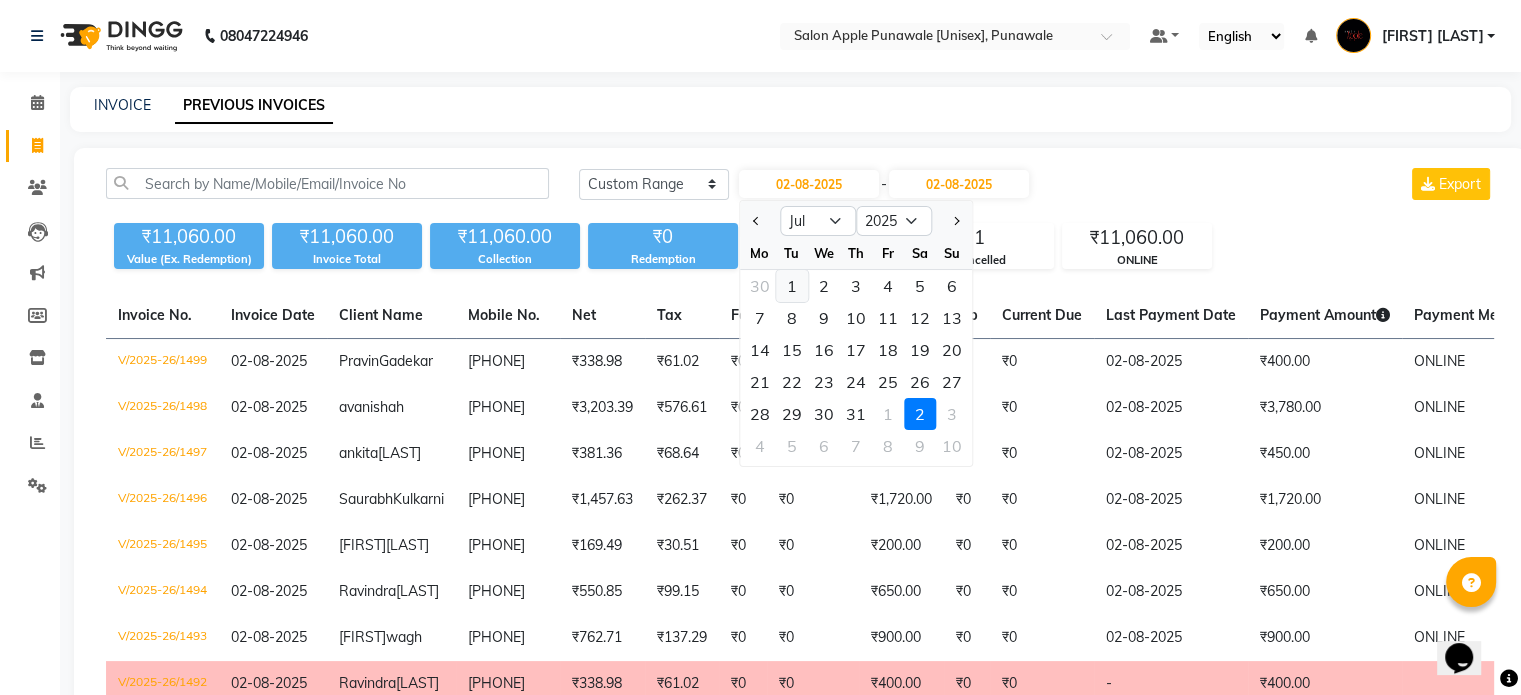 click on "1" 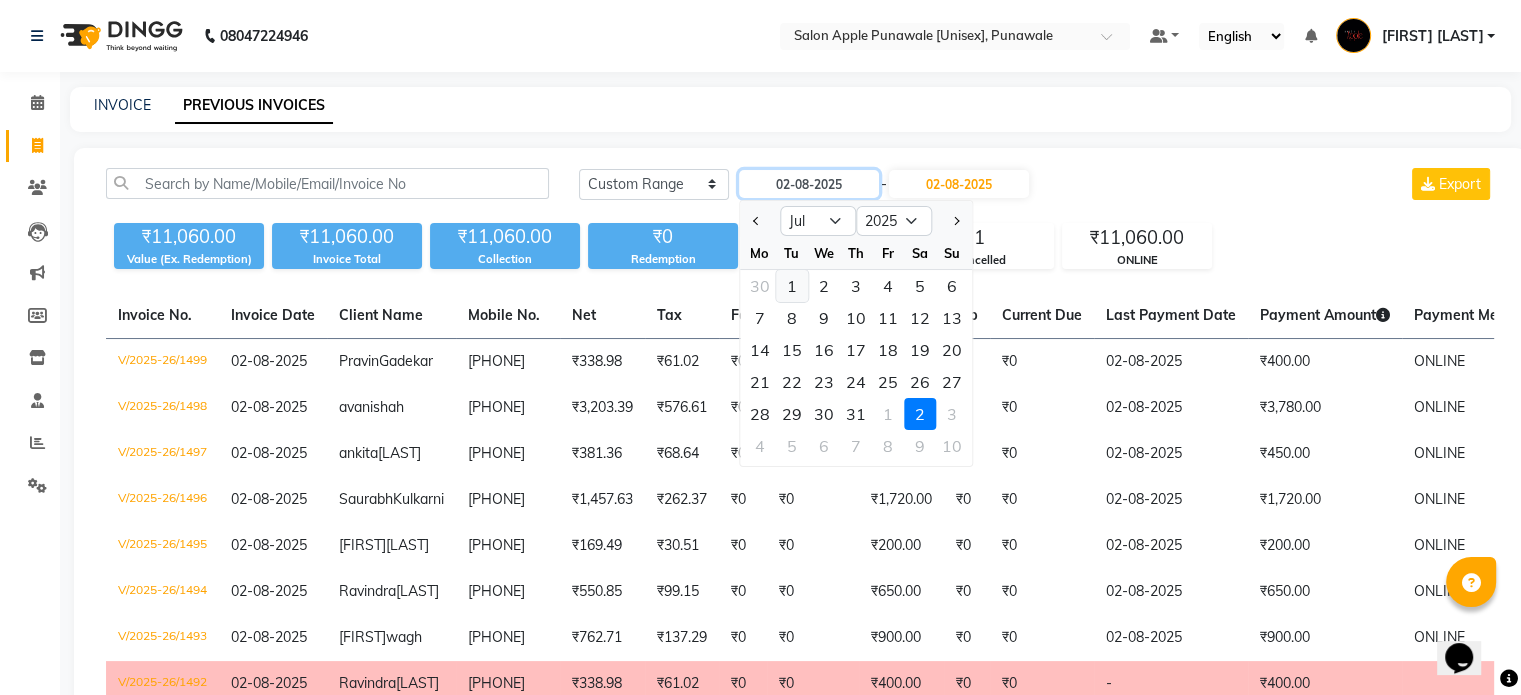 type on "01-07-2025" 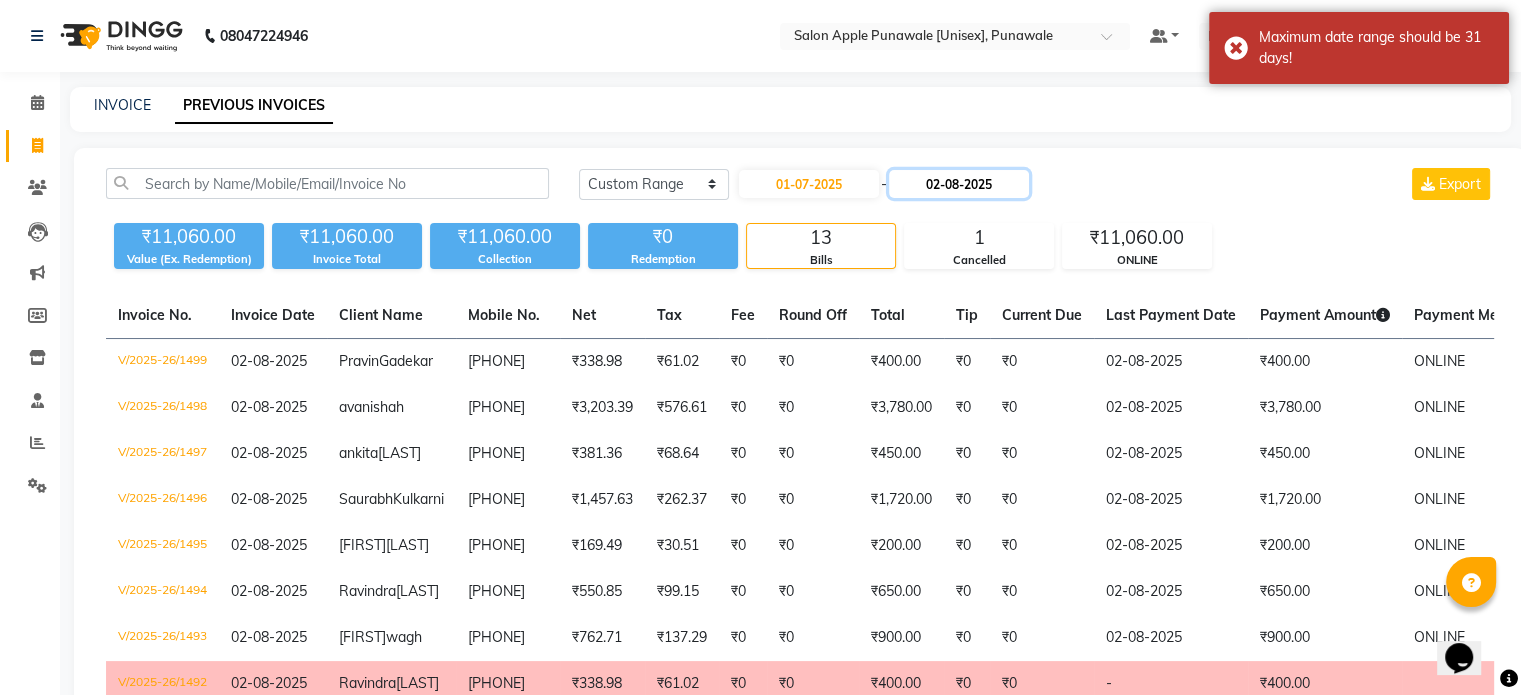 click on "02-08-2025" 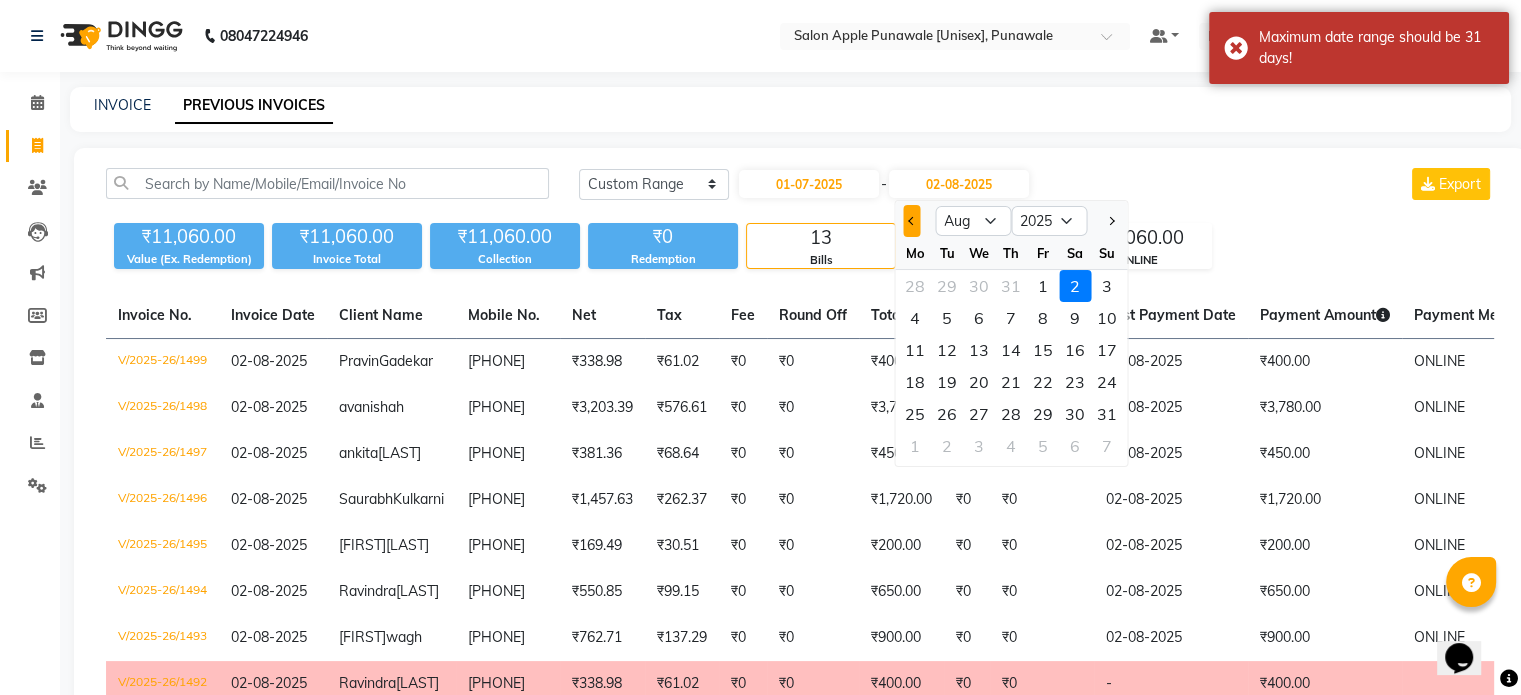 click 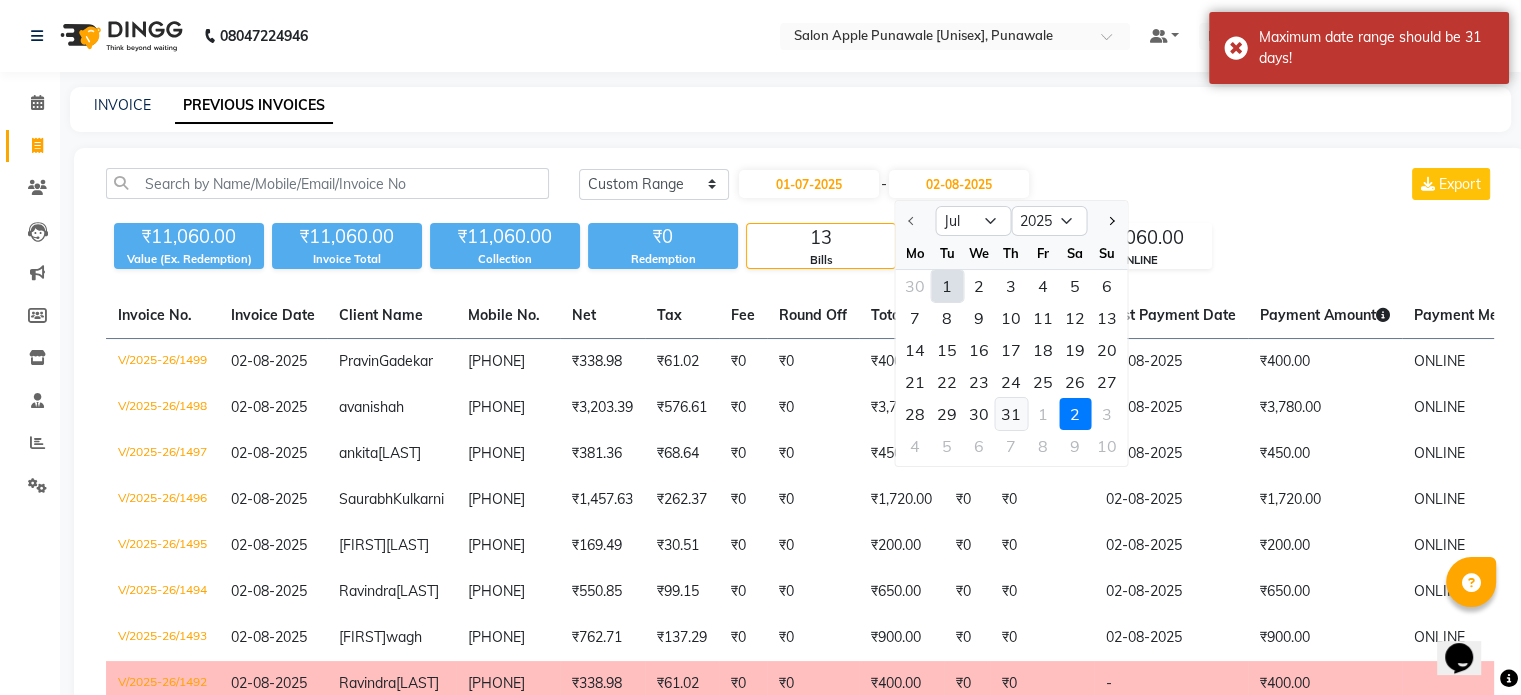 click on "31" 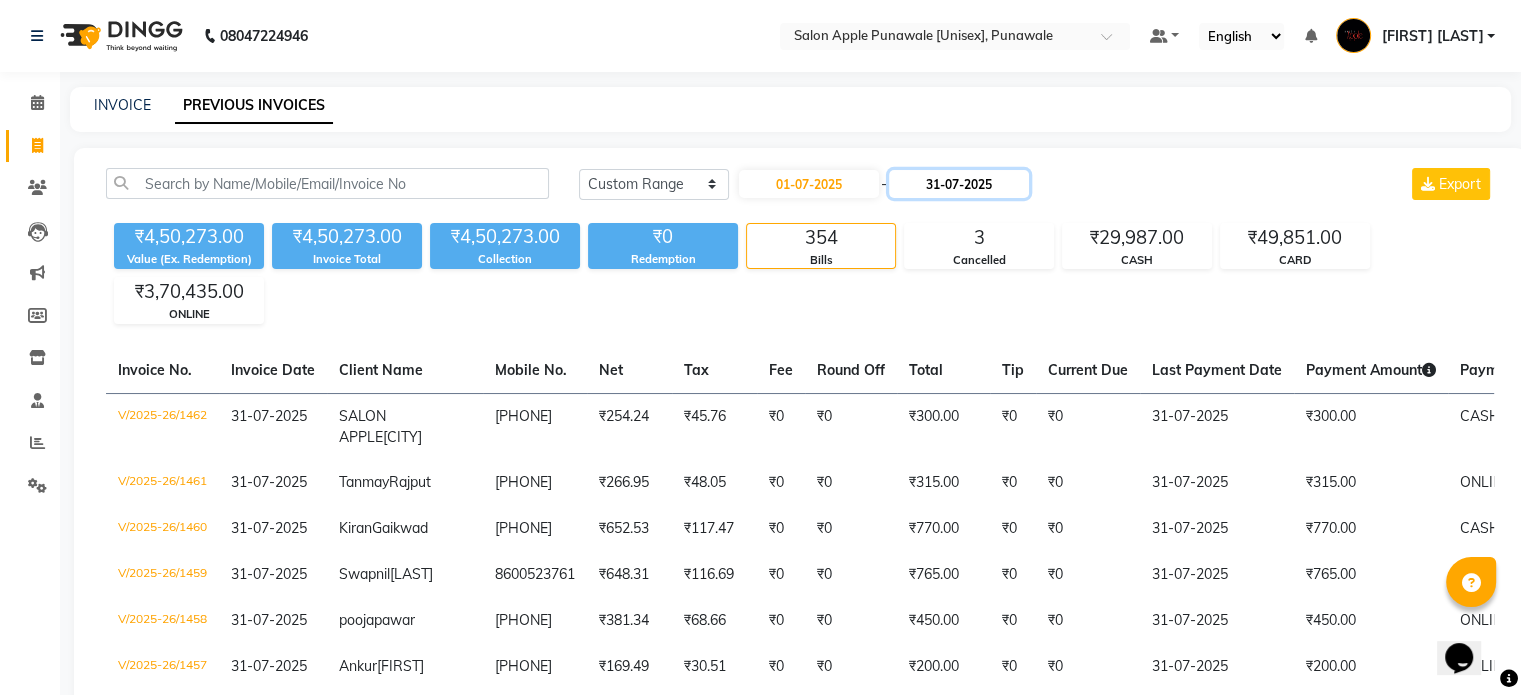 click on "31-07-2025" 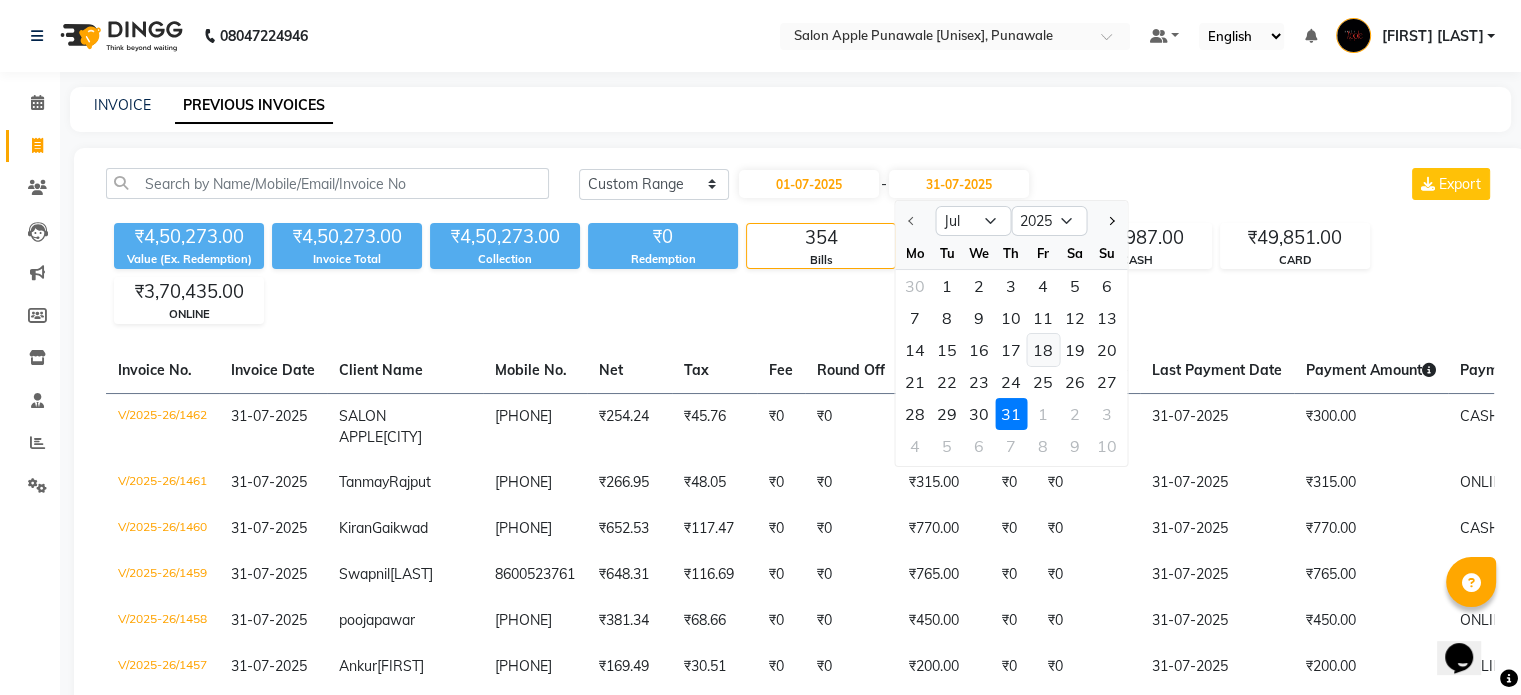 click on "18" 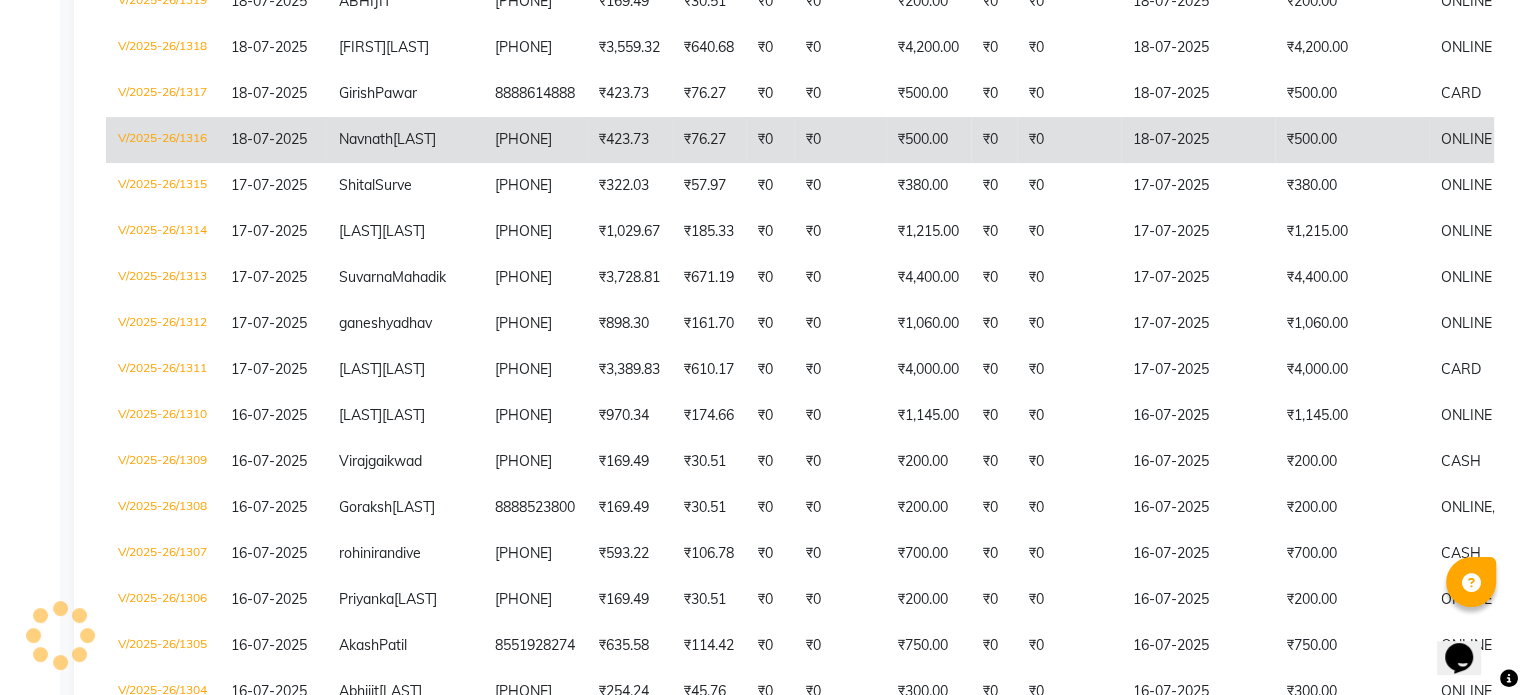scroll, scrollTop: 600, scrollLeft: 0, axis: vertical 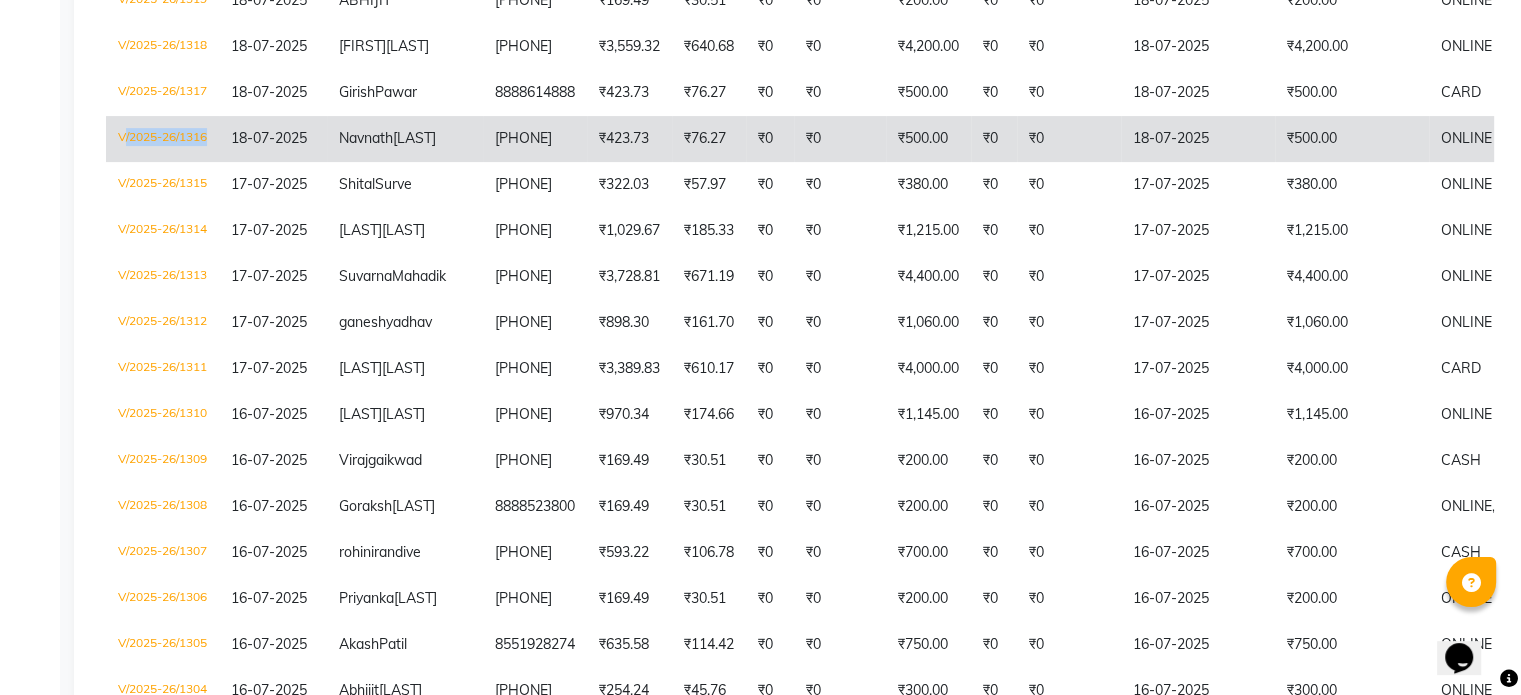 drag, startPoint x: 112, startPoint y: 195, endPoint x: 229, endPoint y: 195, distance: 117 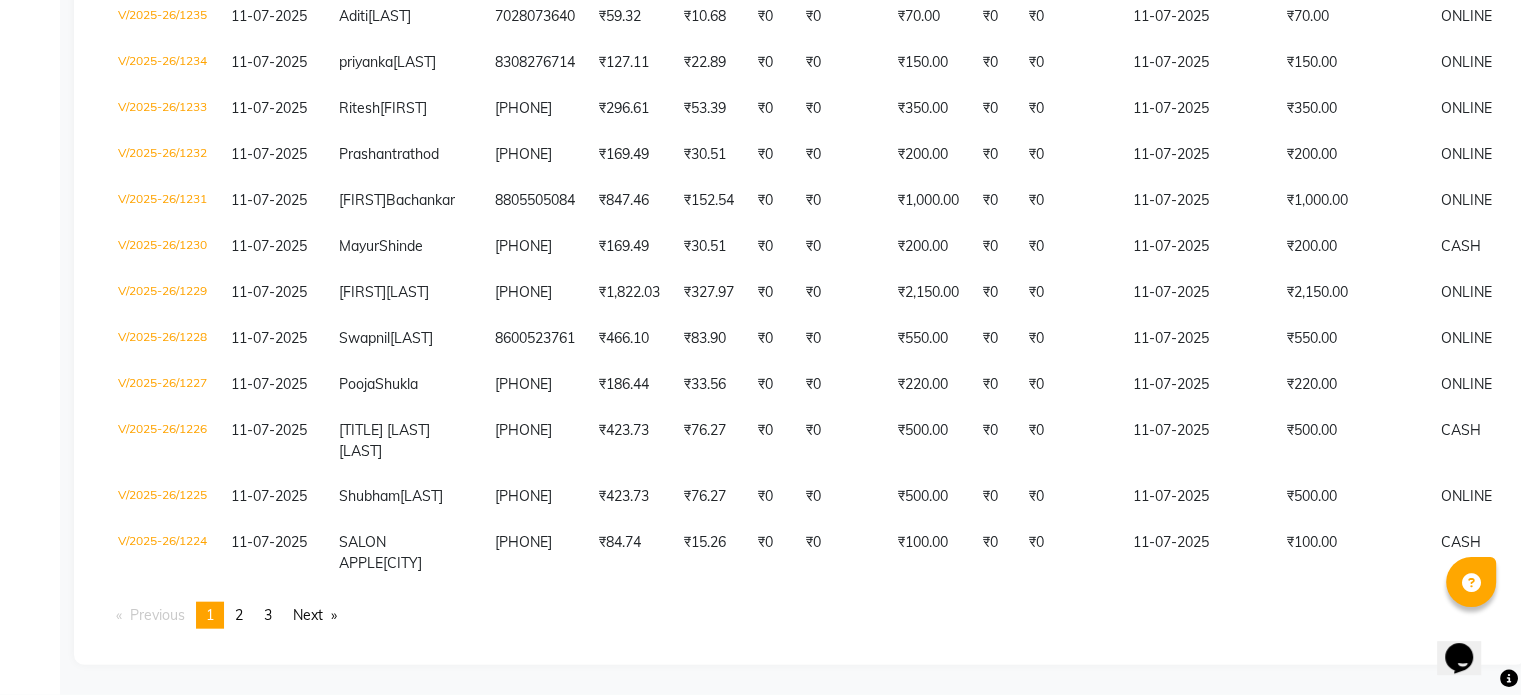 scroll, scrollTop: 5572, scrollLeft: 0, axis: vertical 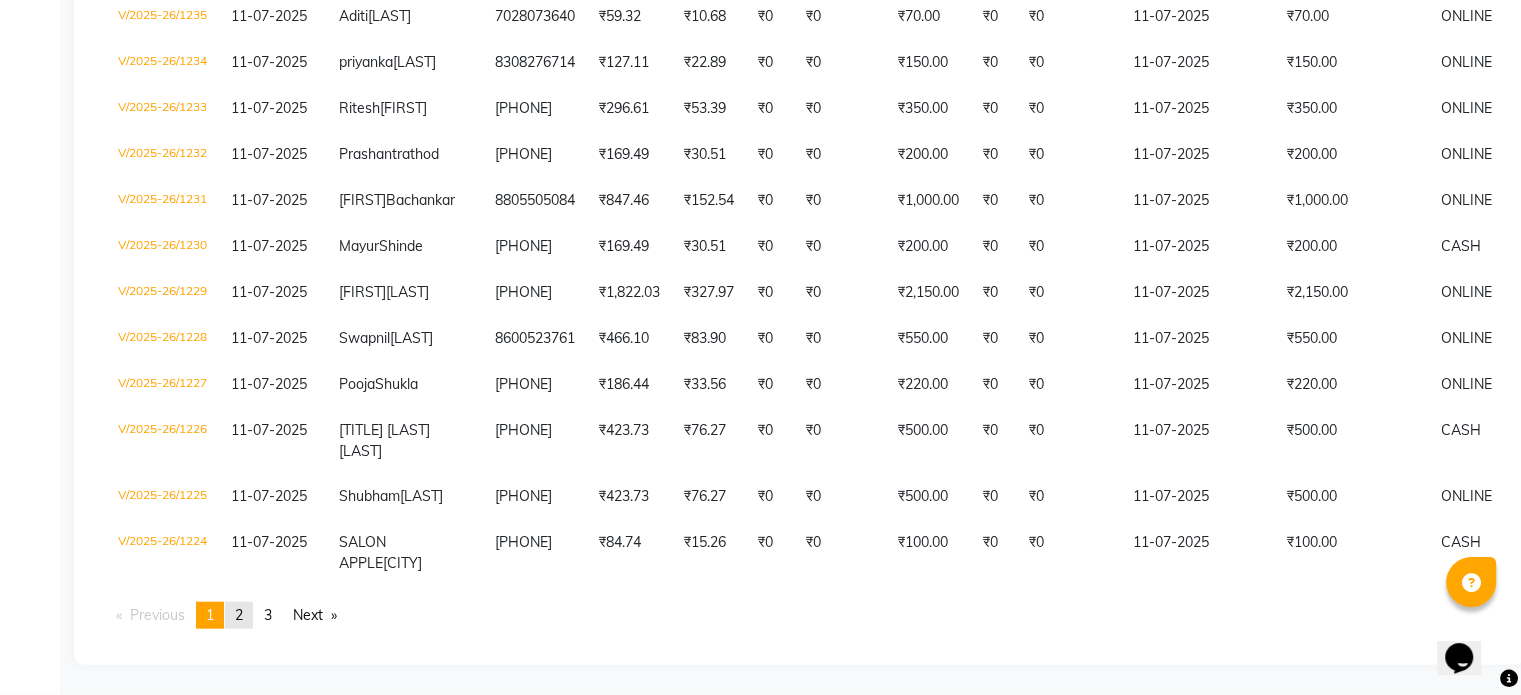 click on "2" at bounding box center (239, 615) 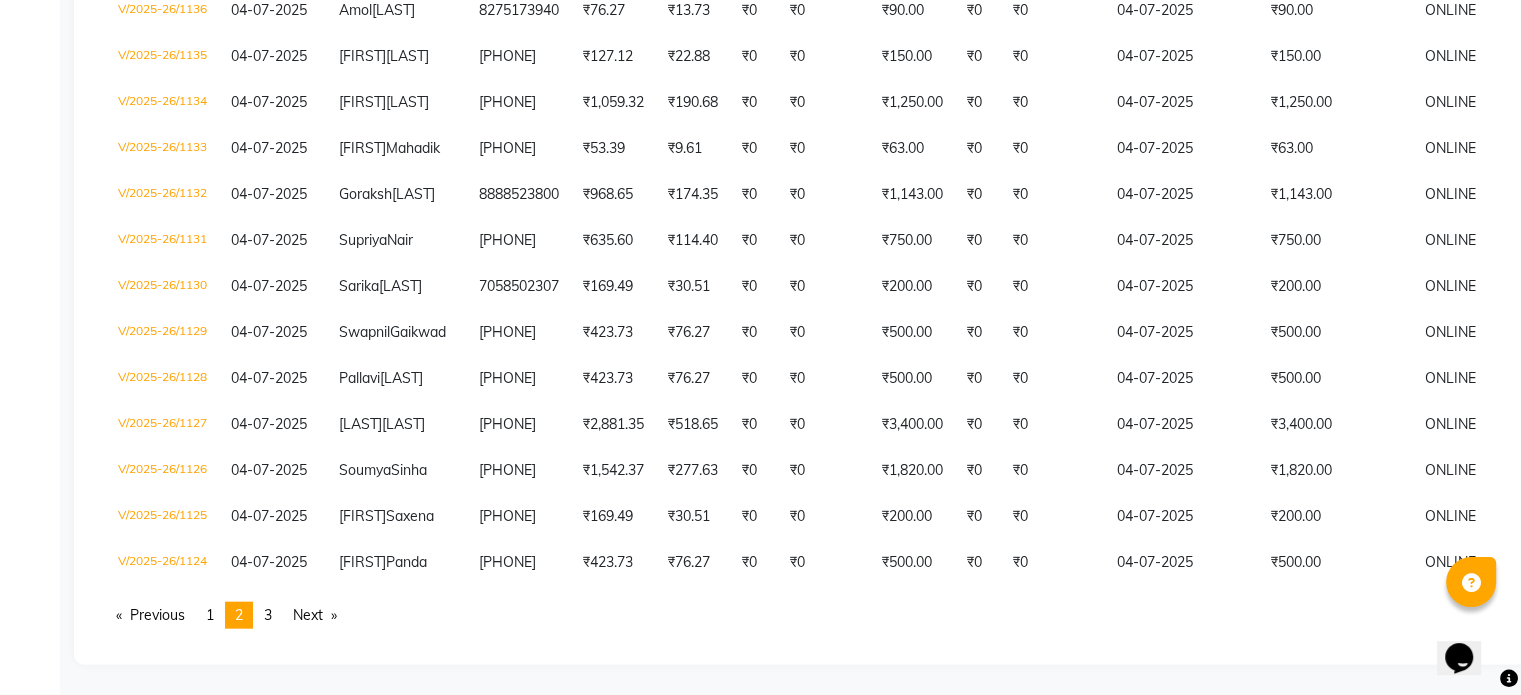 scroll, scrollTop: 4472, scrollLeft: 0, axis: vertical 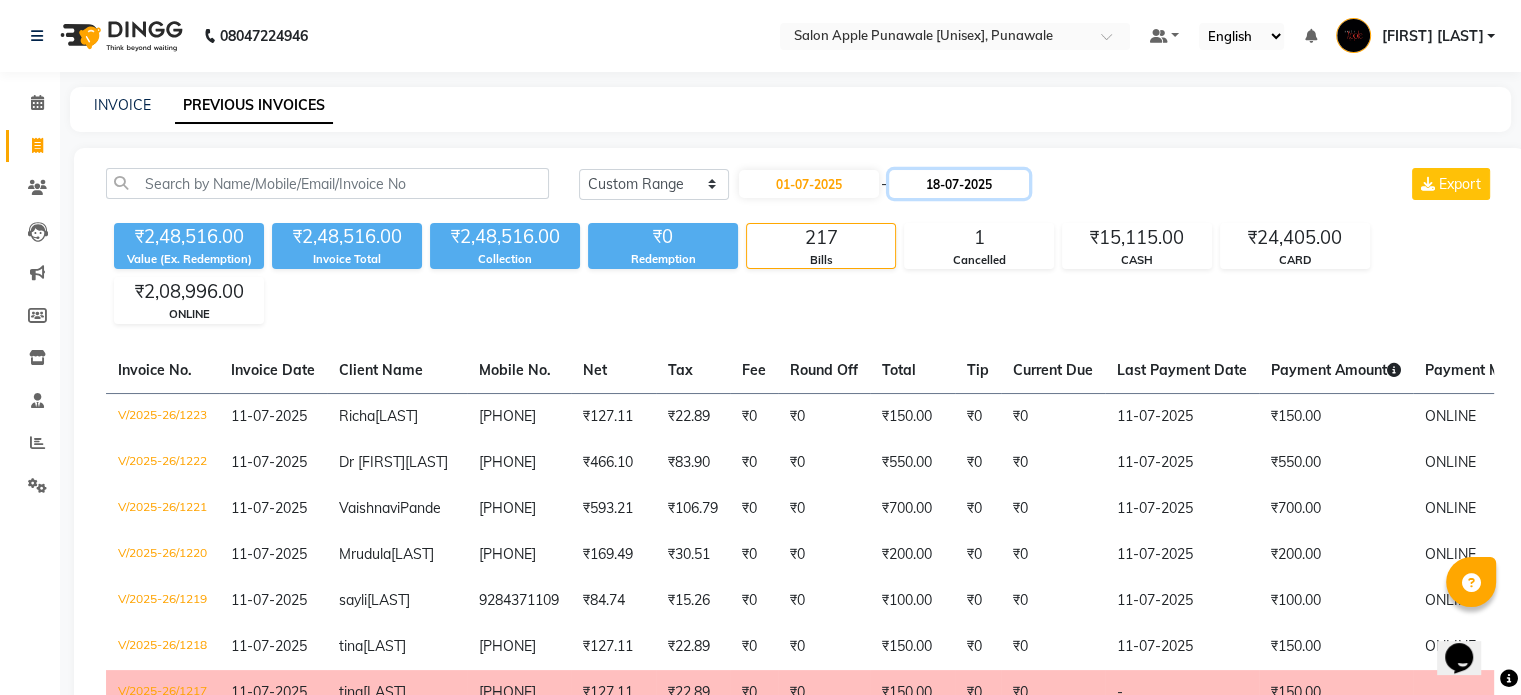 click on "18-07-2025" 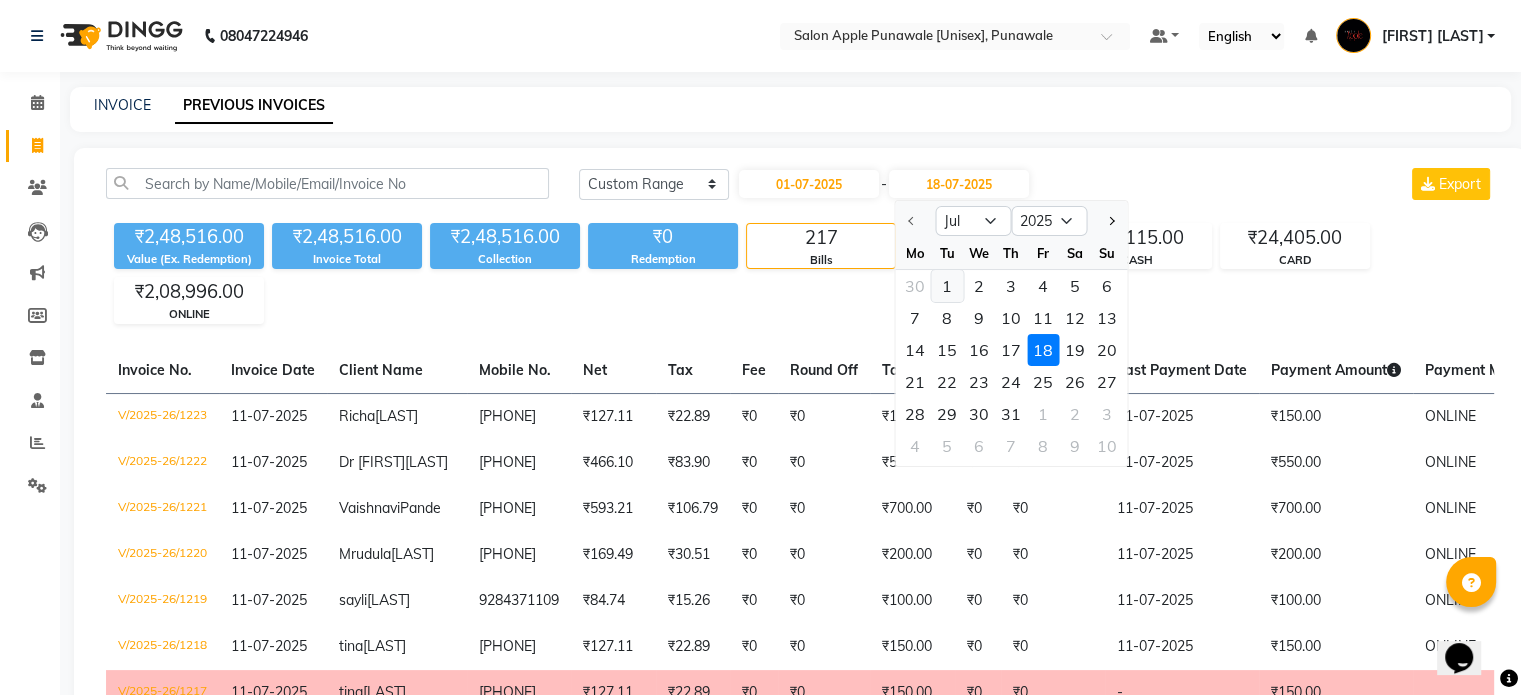 click on "1" 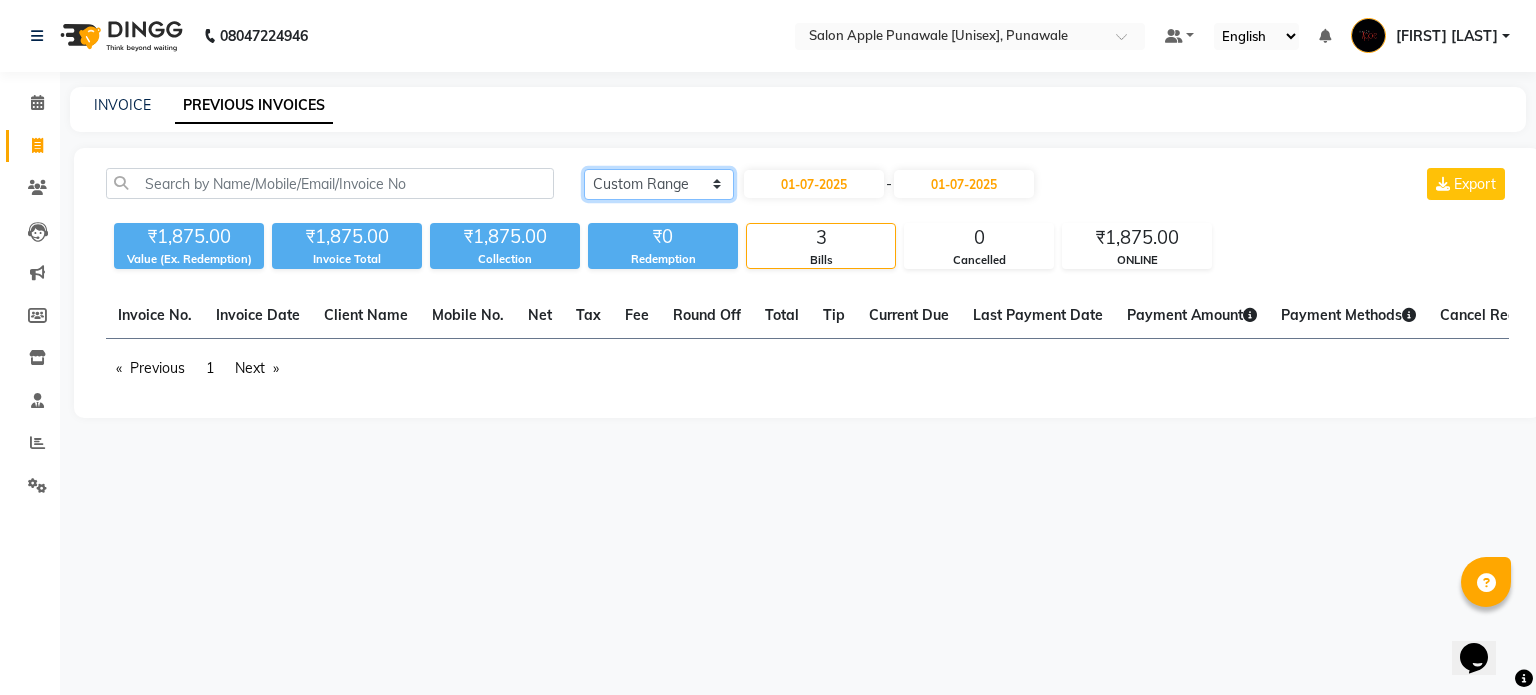 click on "Today Yesterday Custom Range" 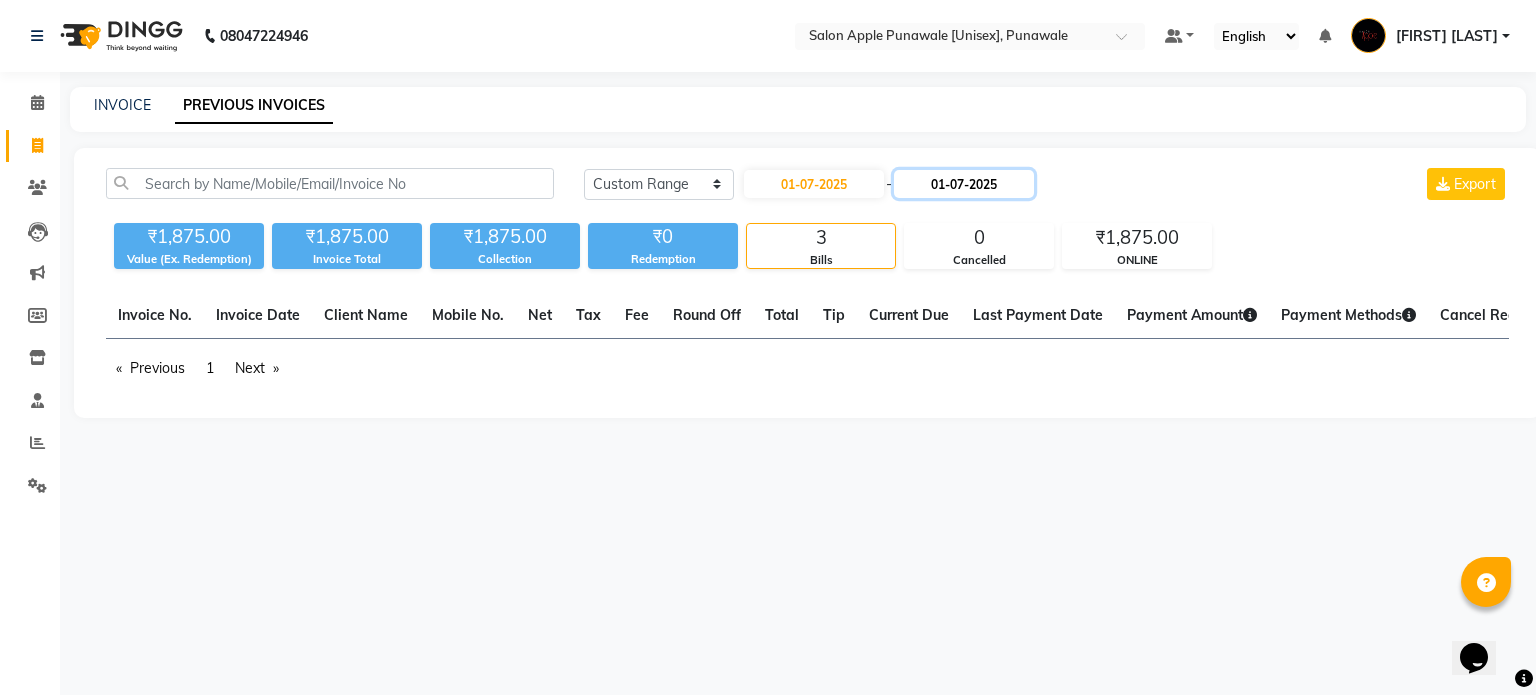 click on "01-07-2025" 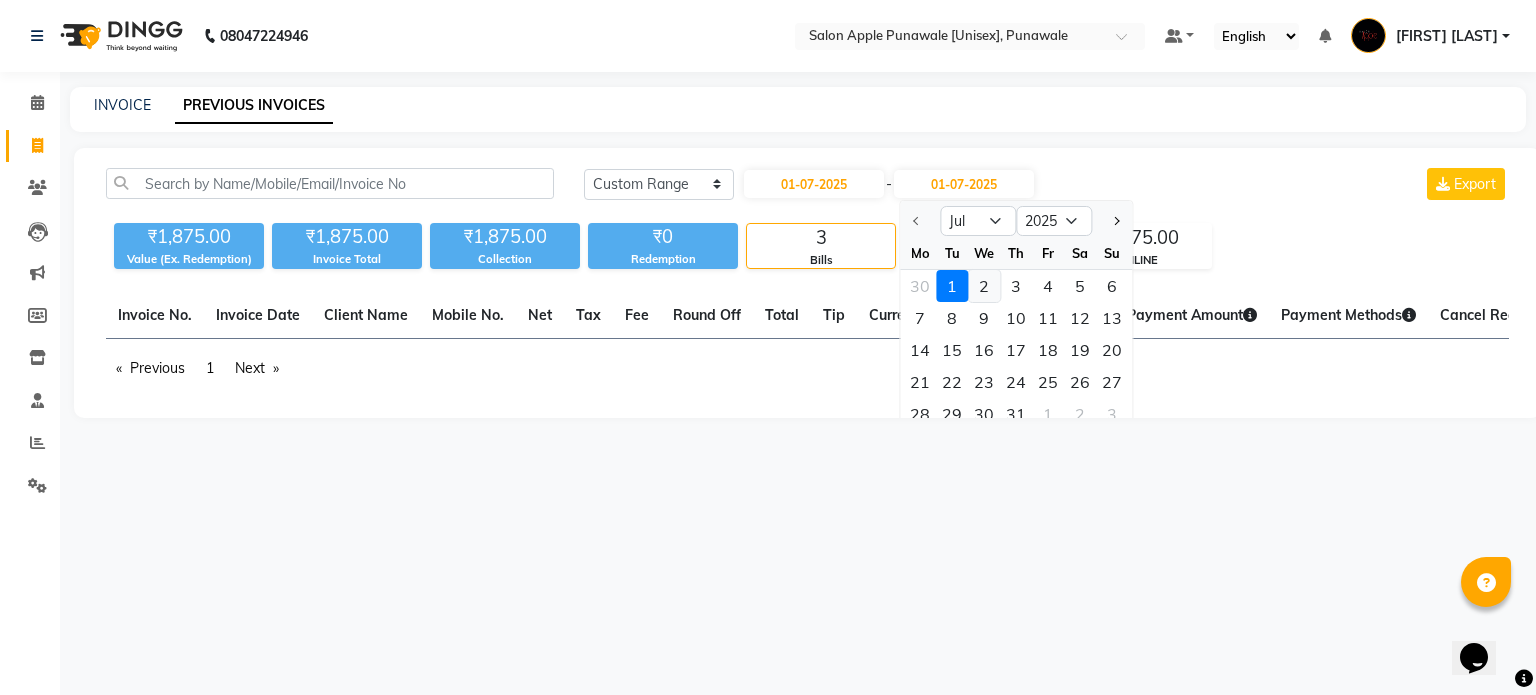 click on "2" 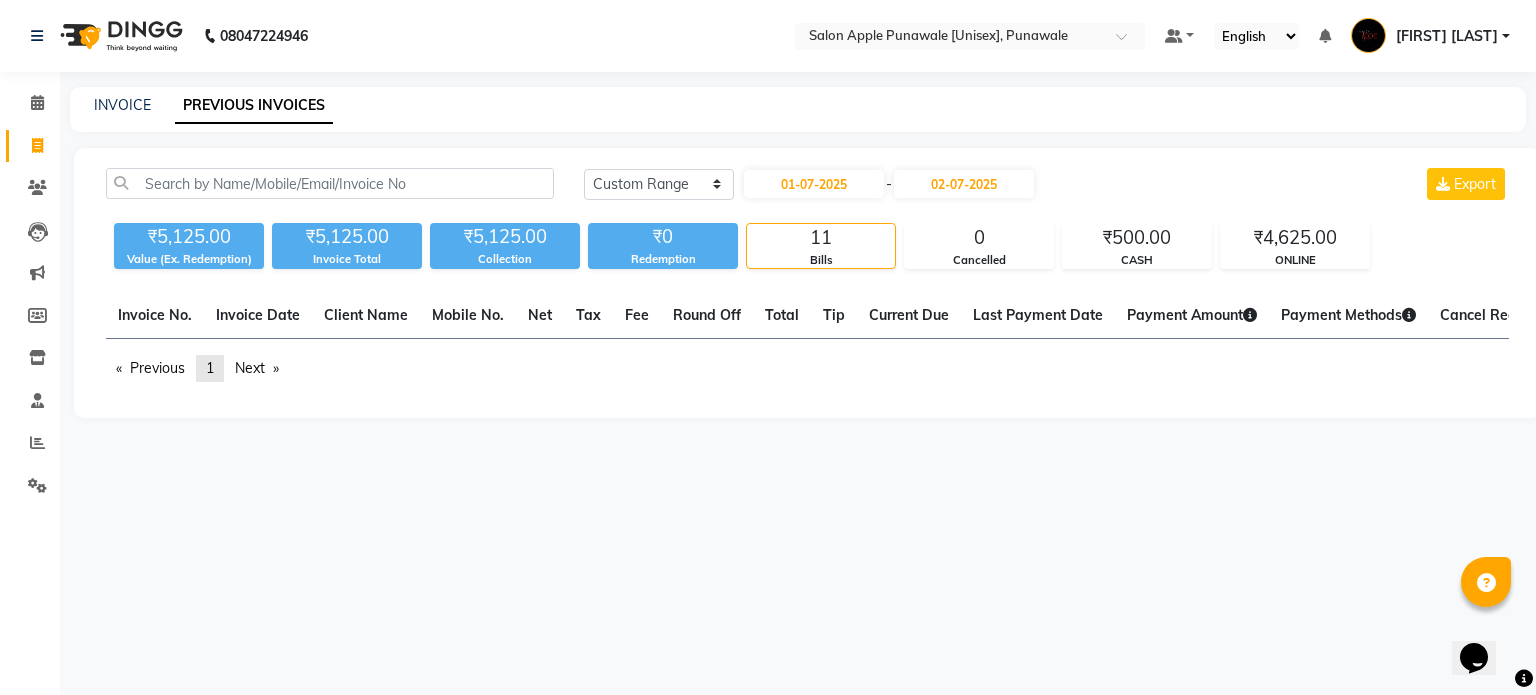 click on "1" at bounding box center [210, 368] 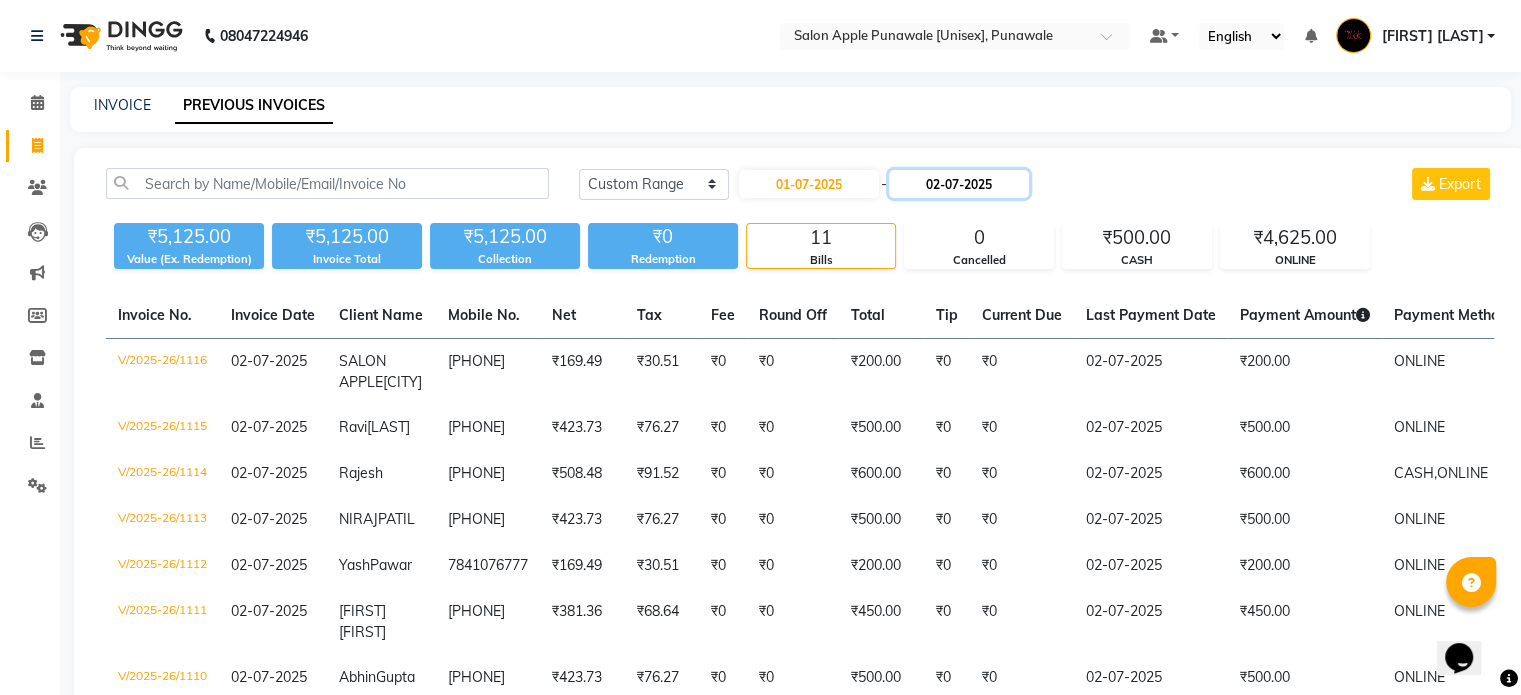 click on "02-07-2025" 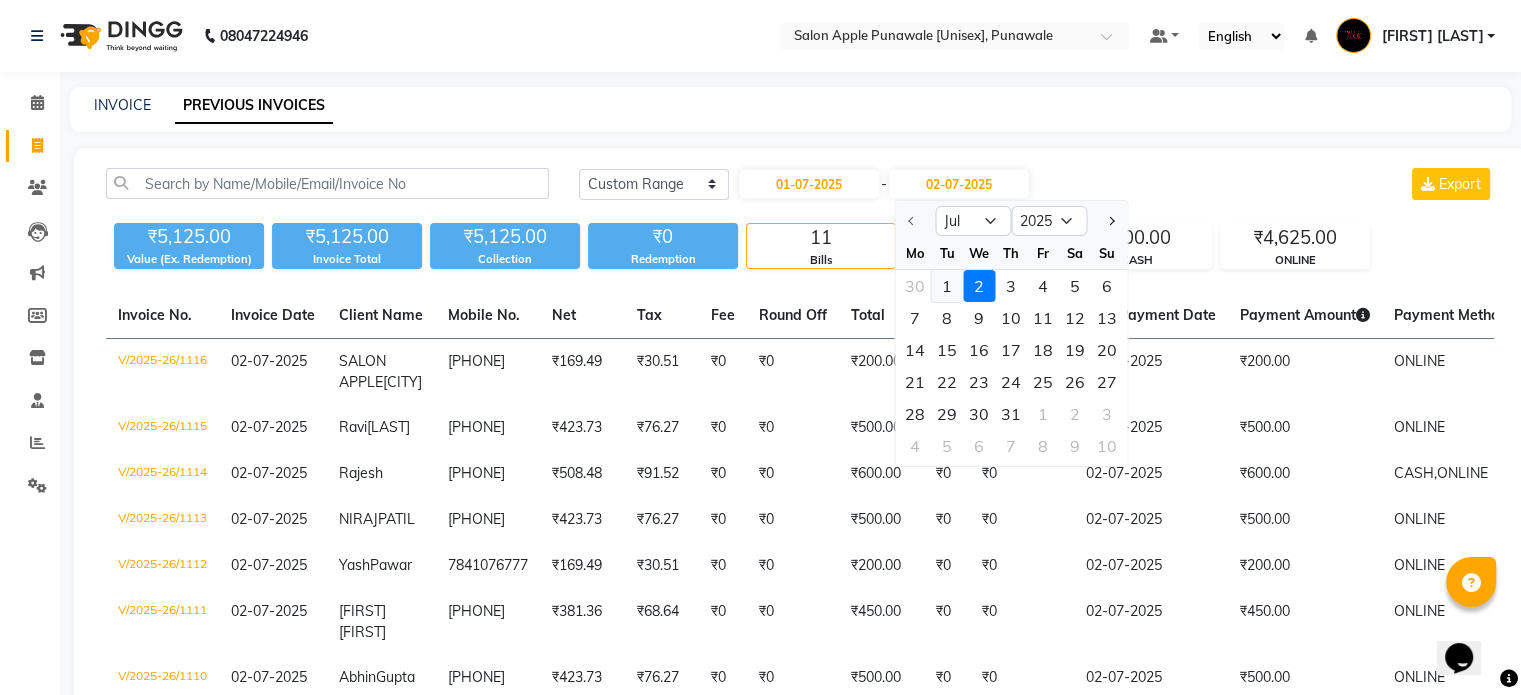 click on "1" 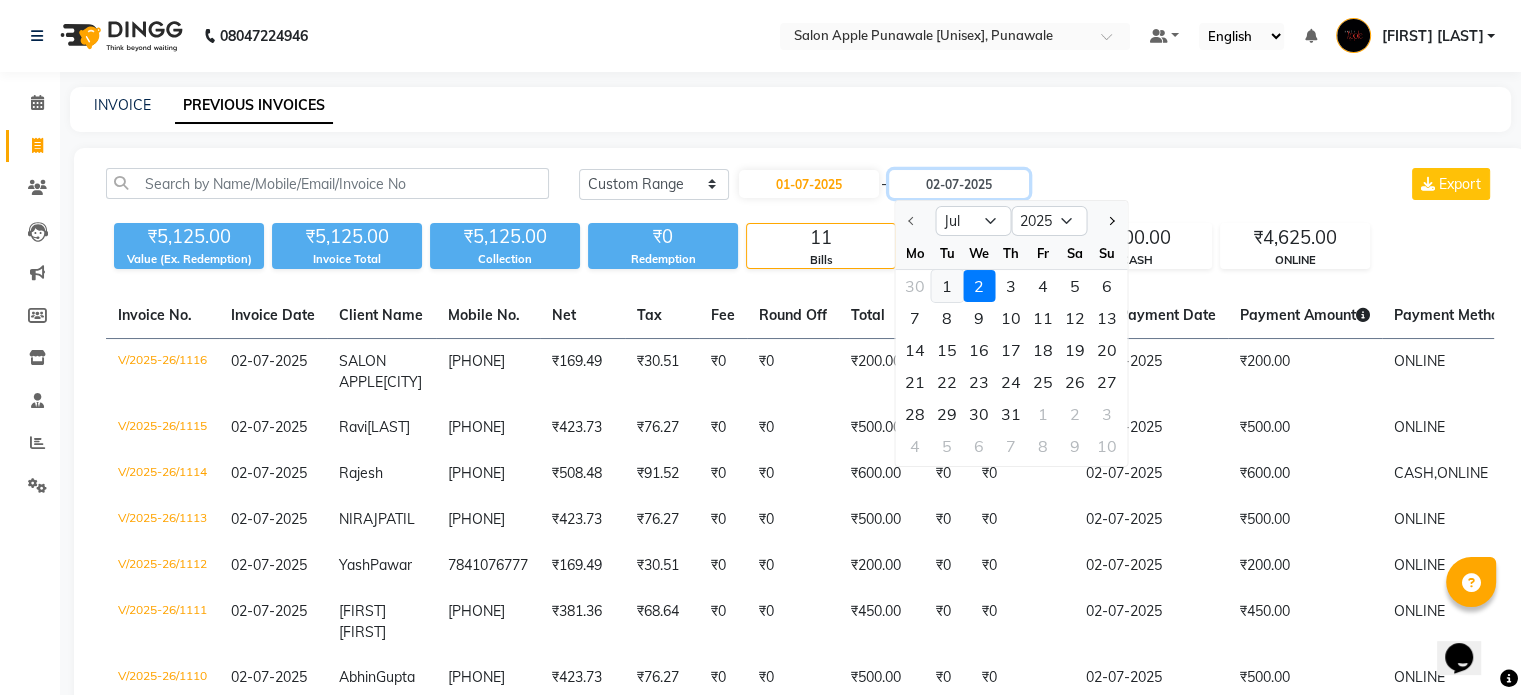 type on "01-07-2025" 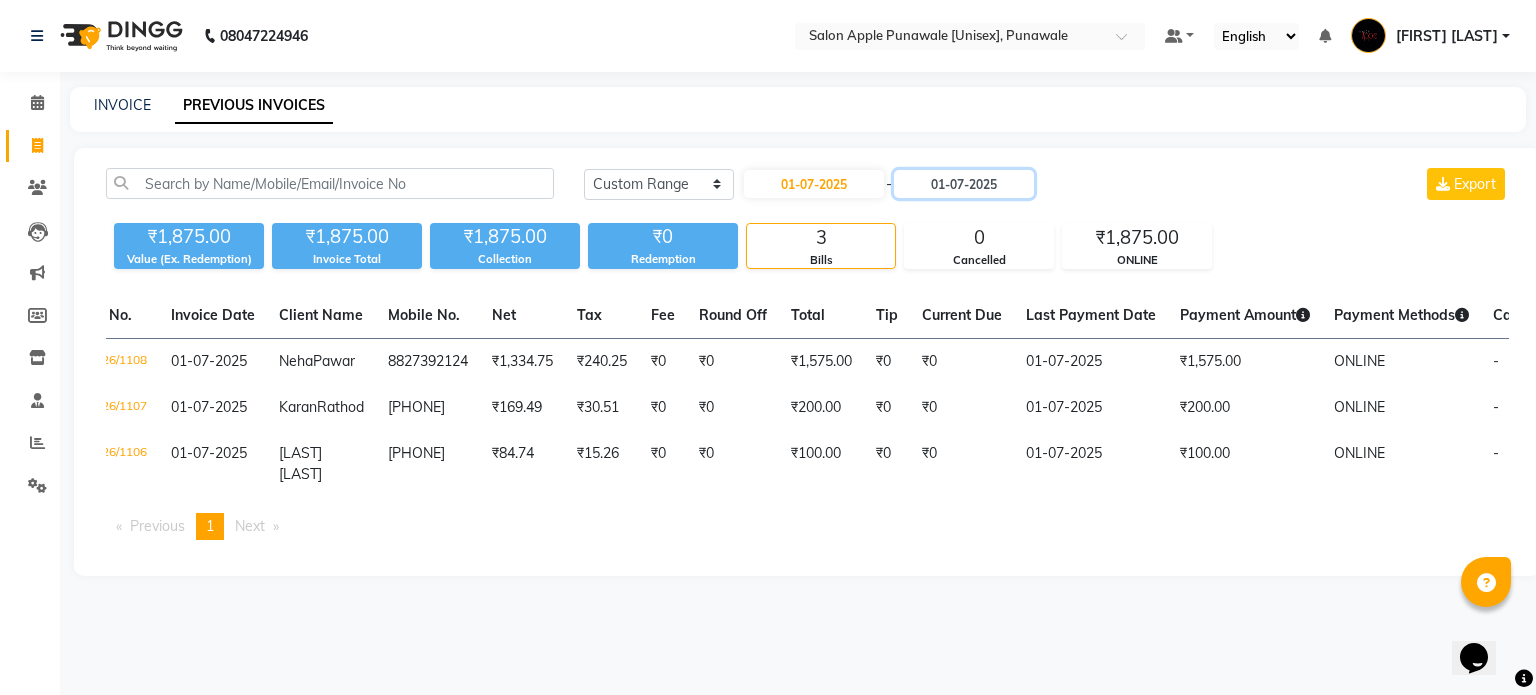scroll, scrollTop: 0, scrollLeft: 40, axis: horizontal 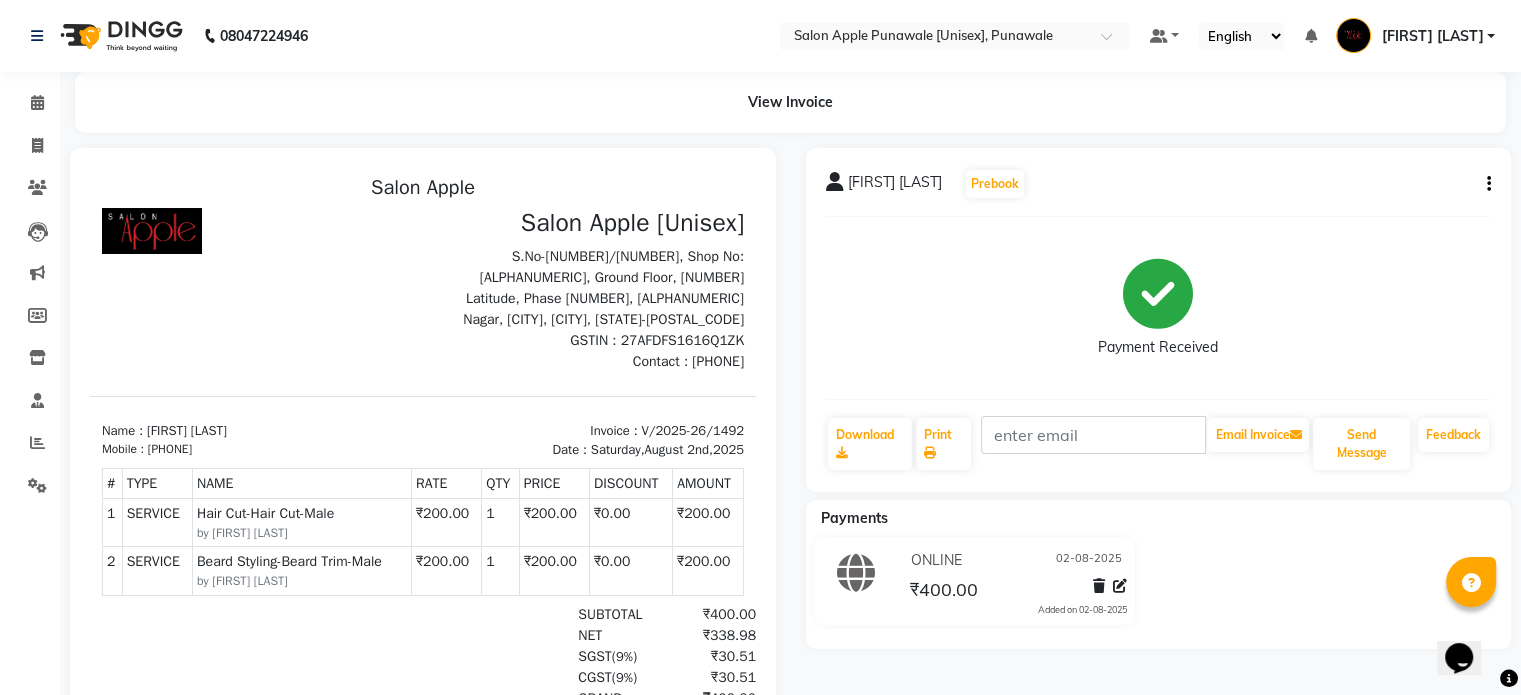 click 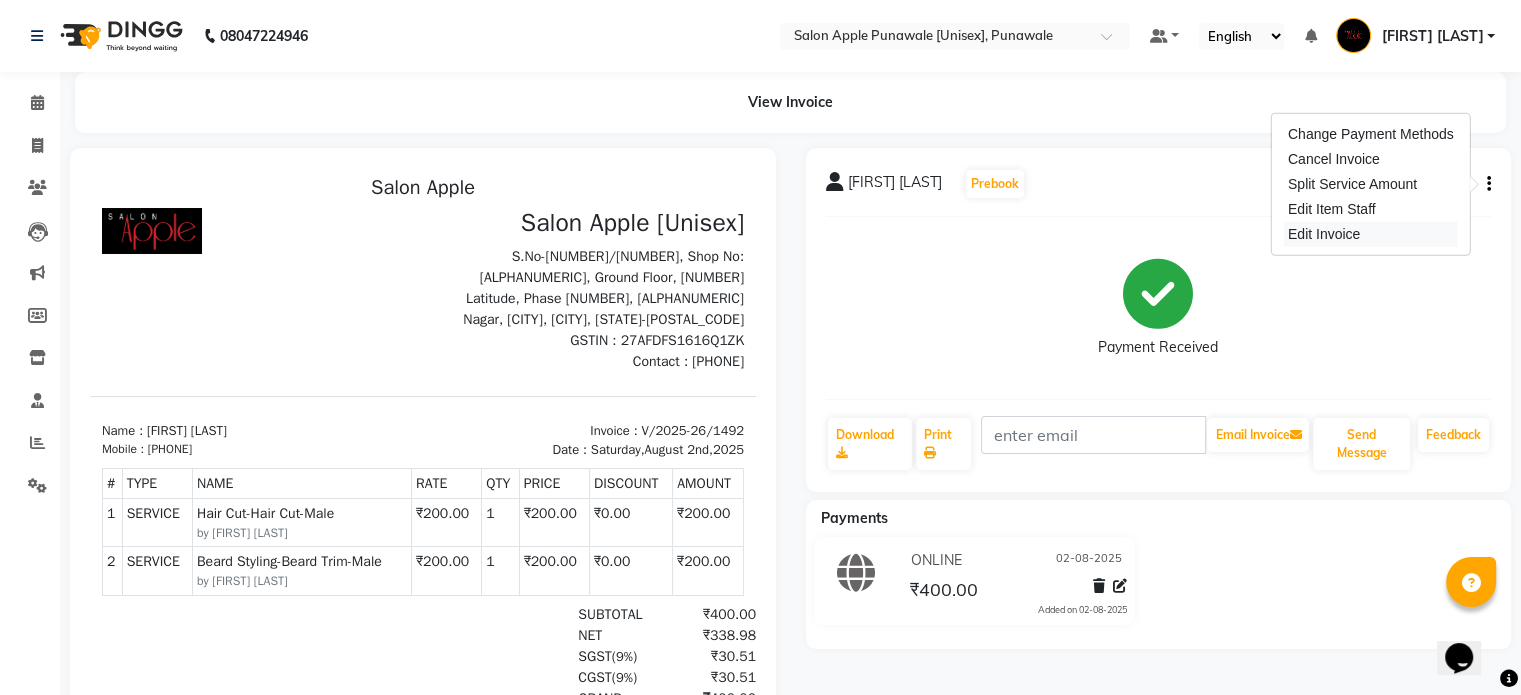 click on "Edit Invoice" at bounding box center (1371, 234) 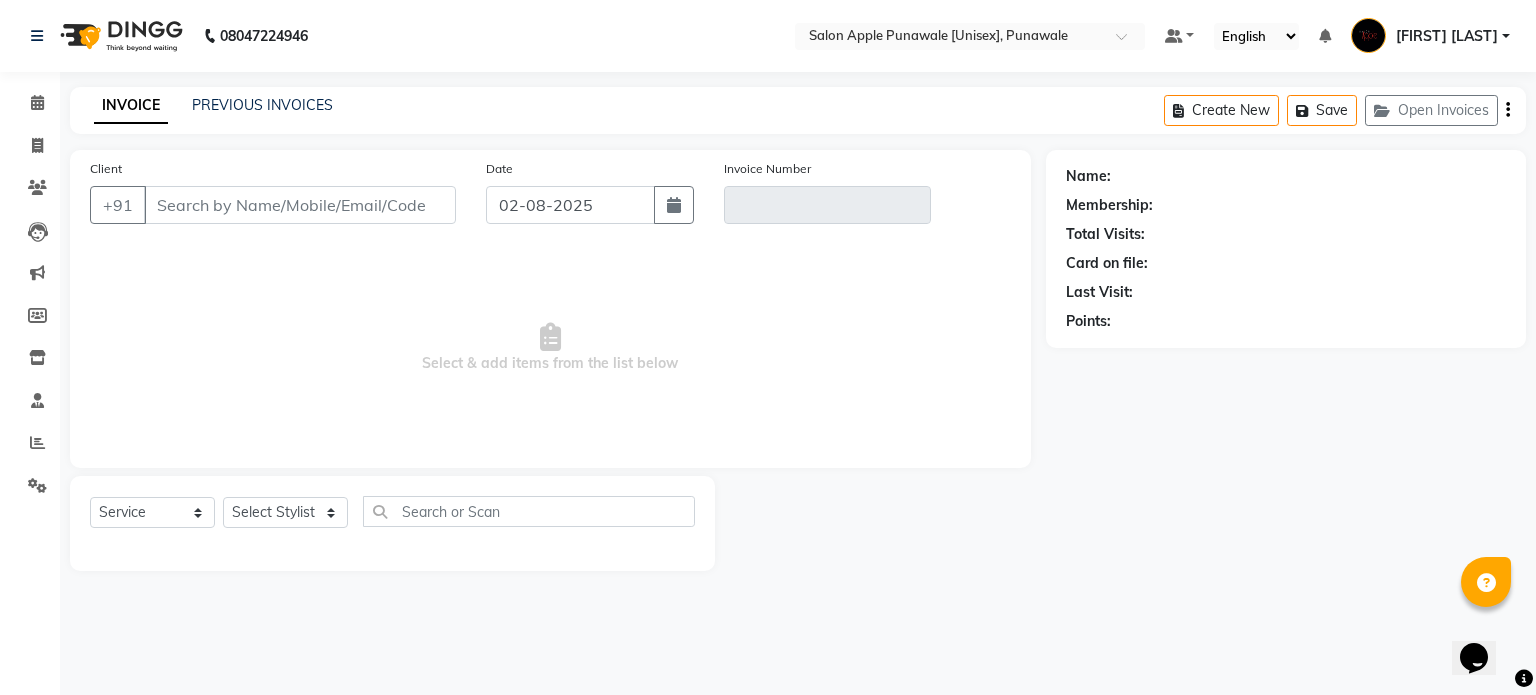 type on "[PHONE]" 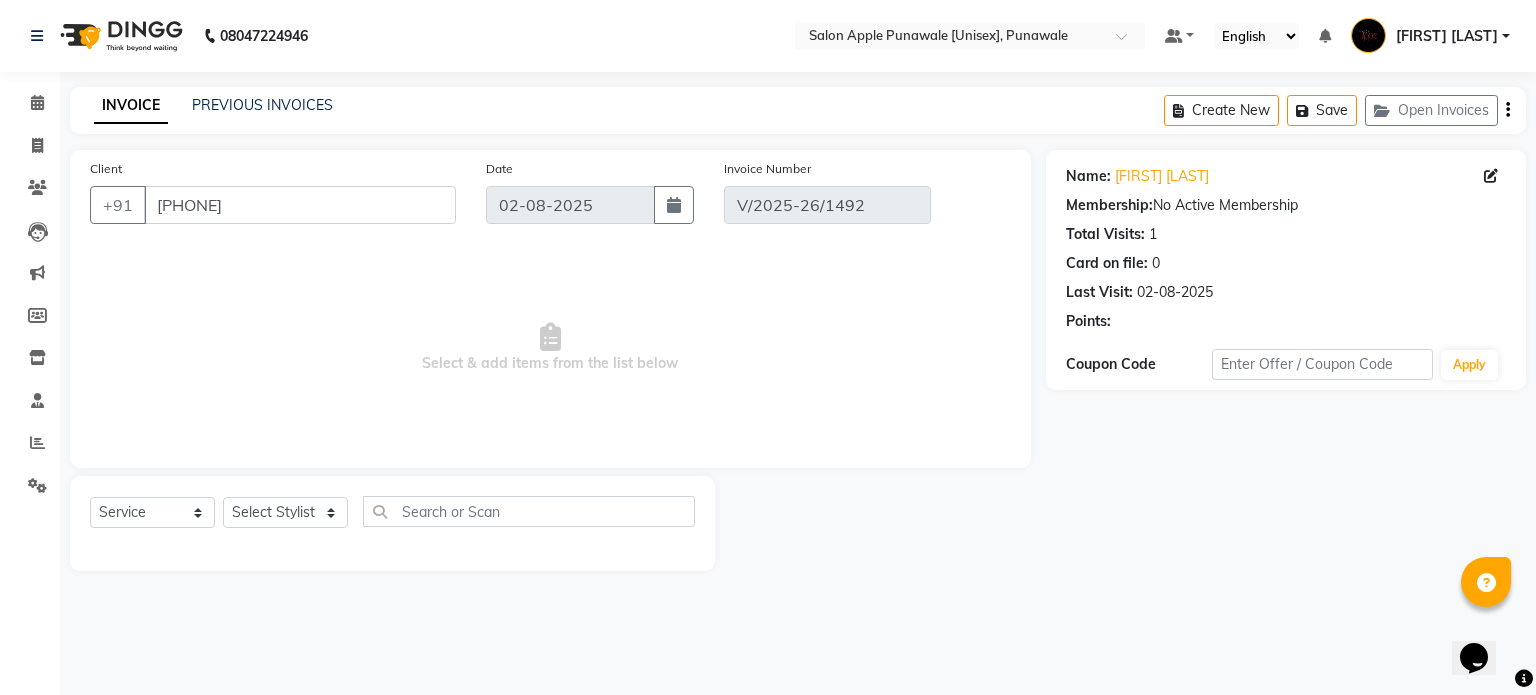 select on "select" 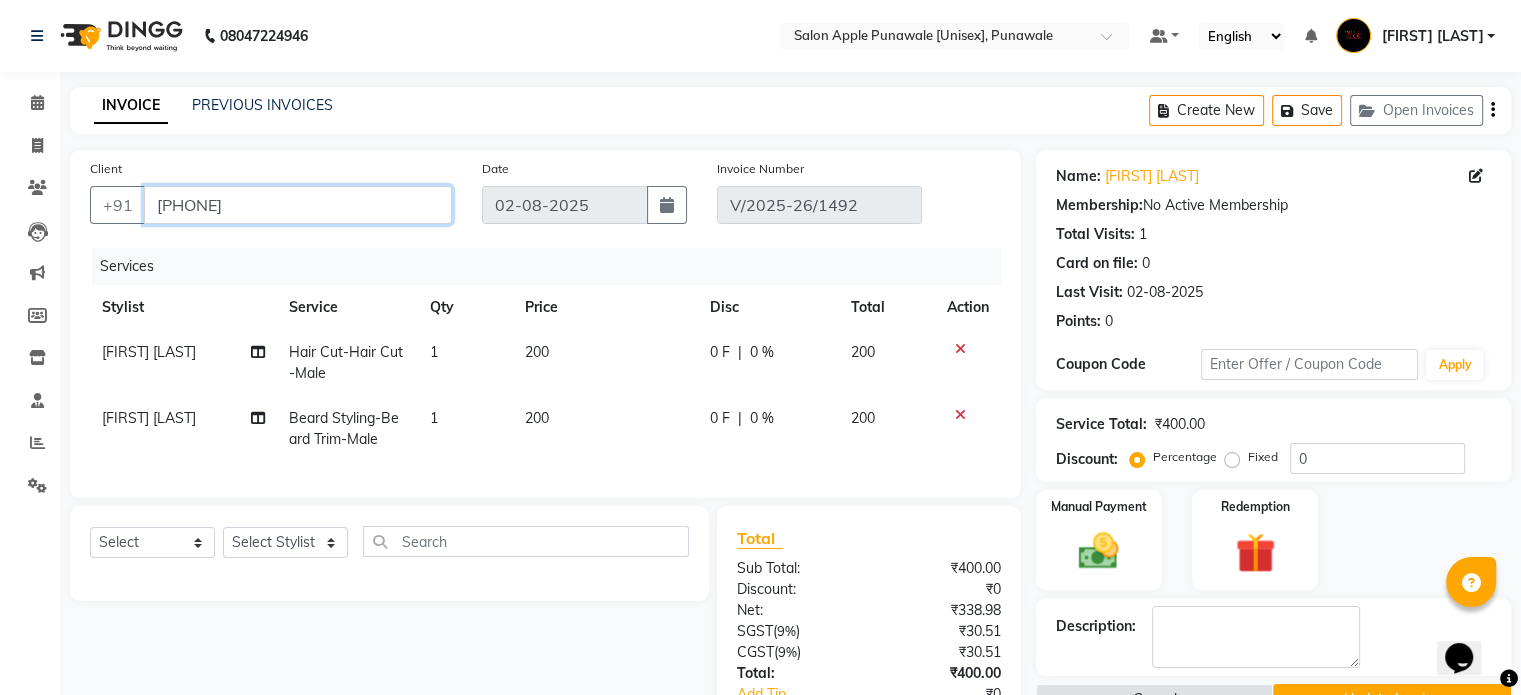 click on "8149835684" at bounding box center [298, 205] 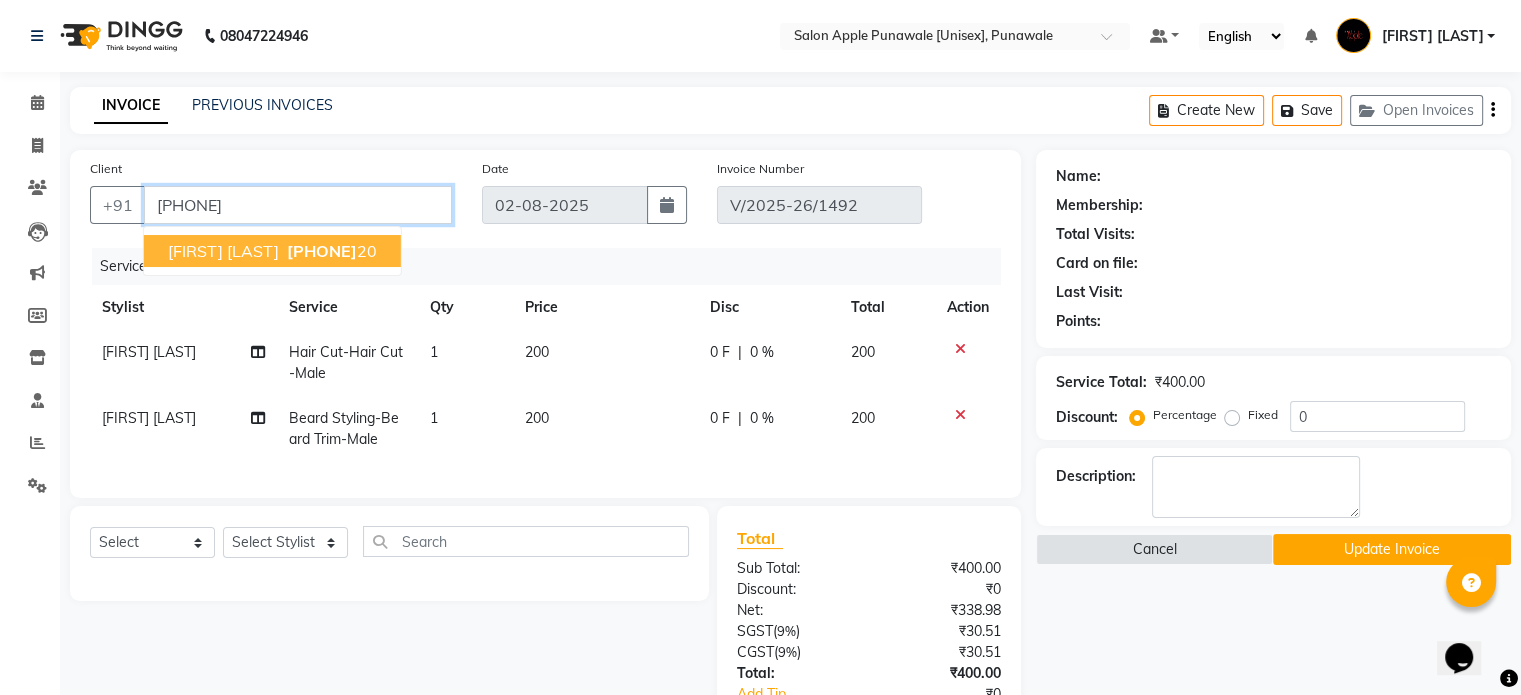 type on "9552722020" 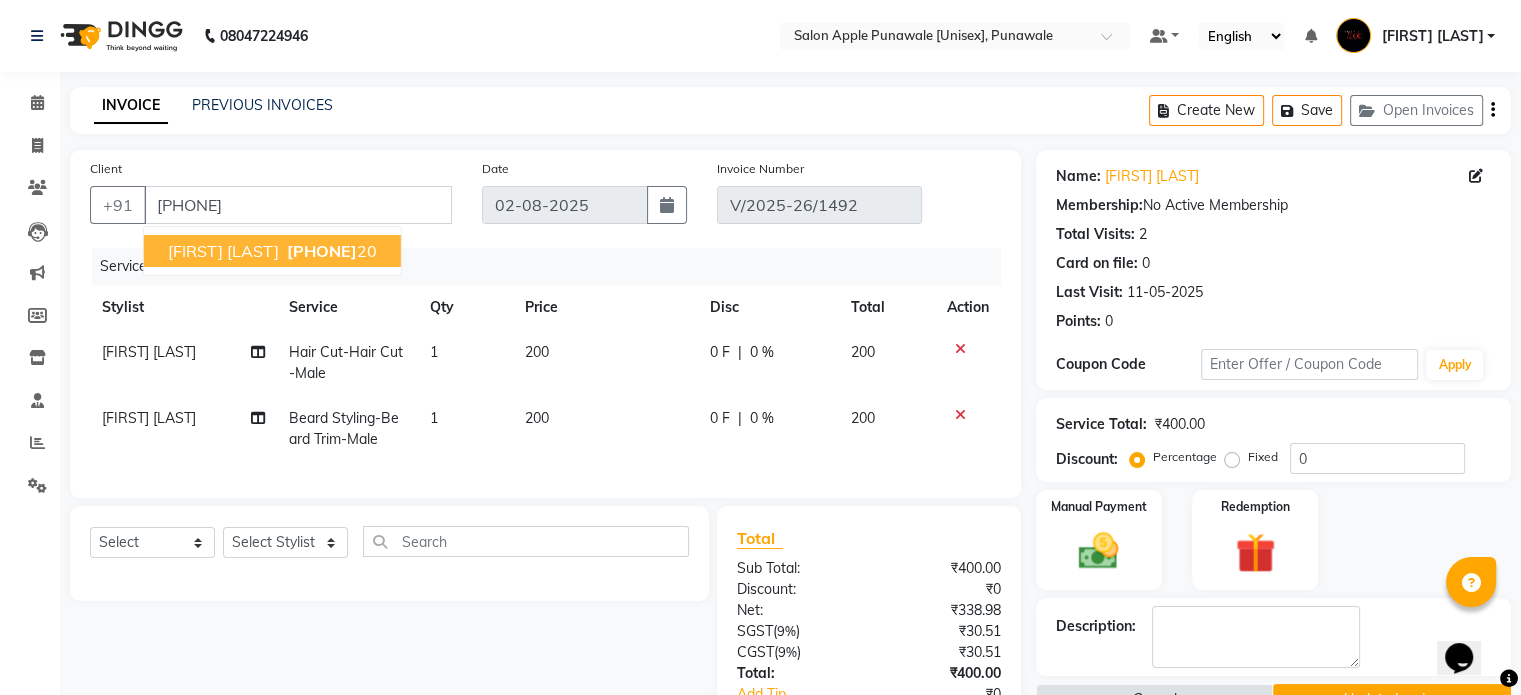 click on "parvin gadikar   95527220 20" at bounding box center [272, 251] 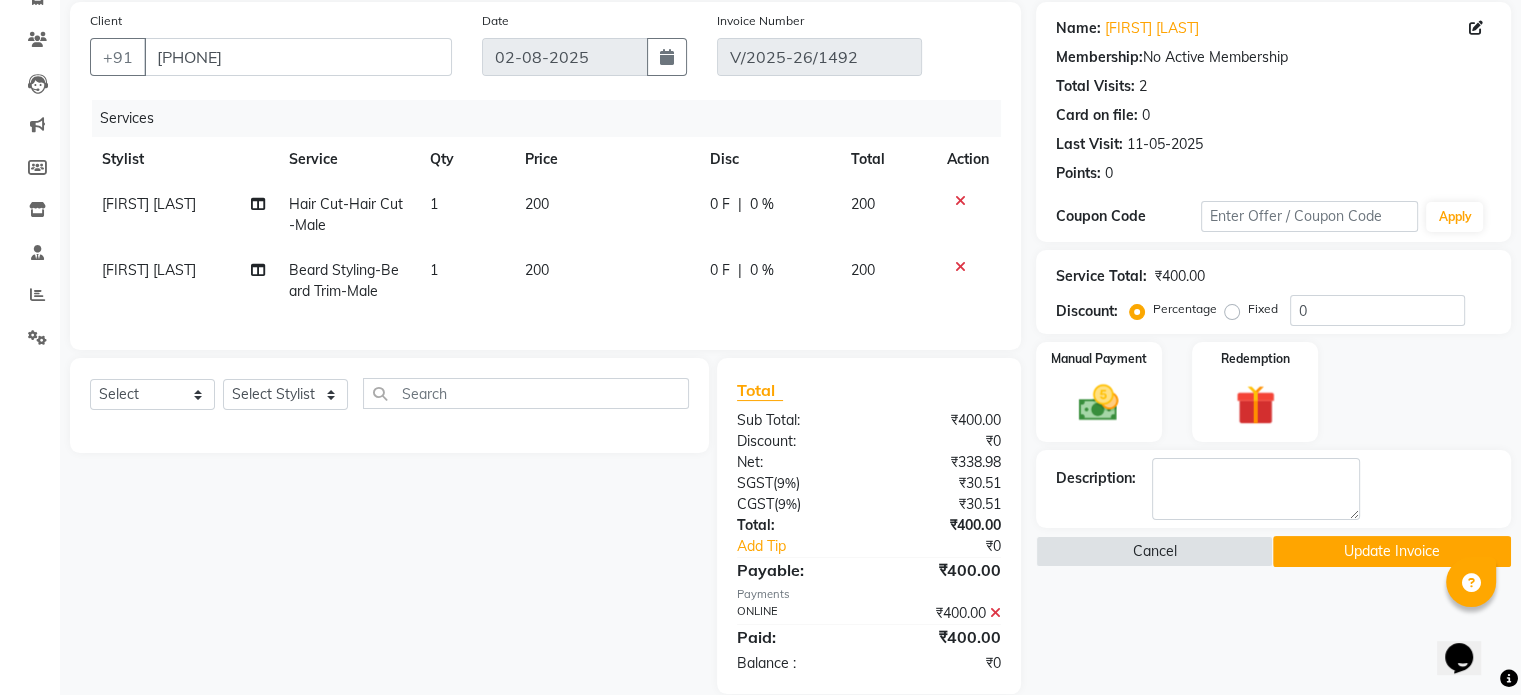 scroll, scrollTop: 192, scrollLeft: 0, axis: vertical 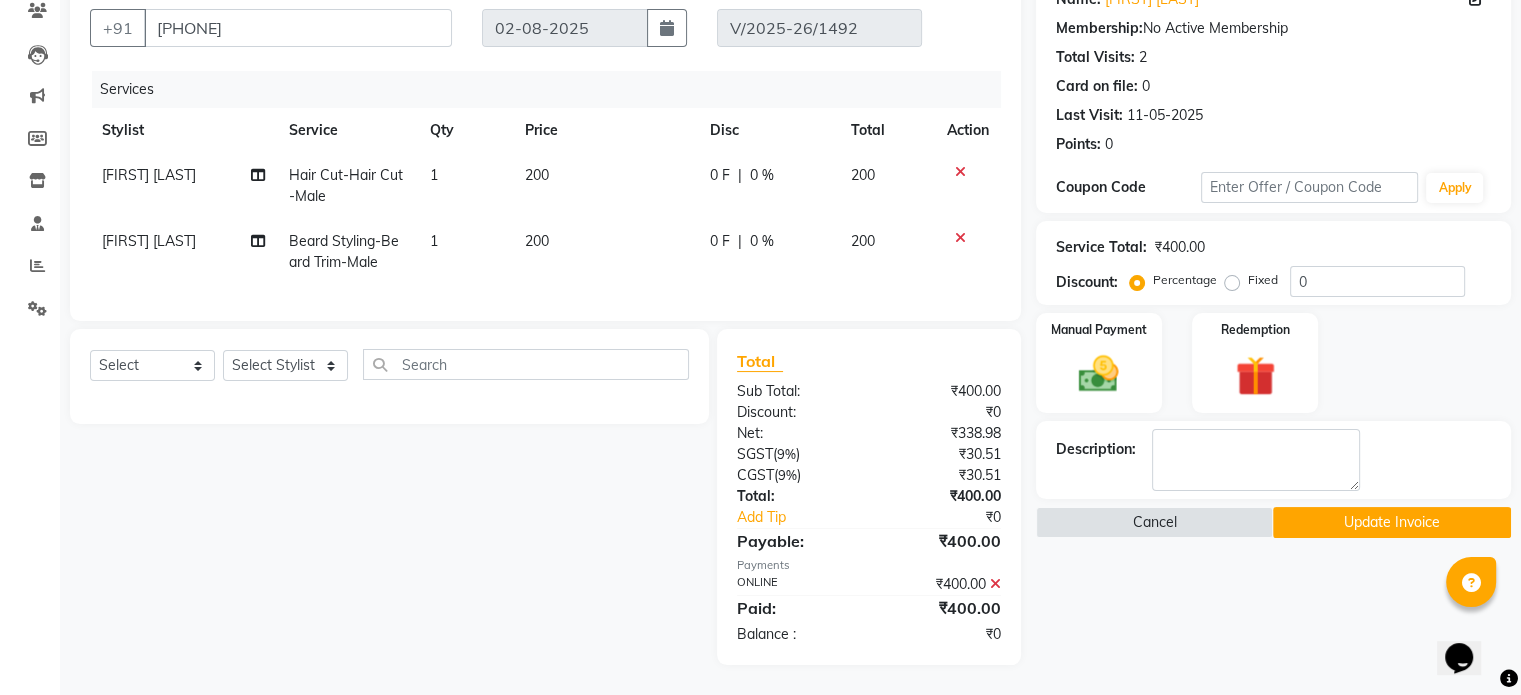 click on "Update Invoice" 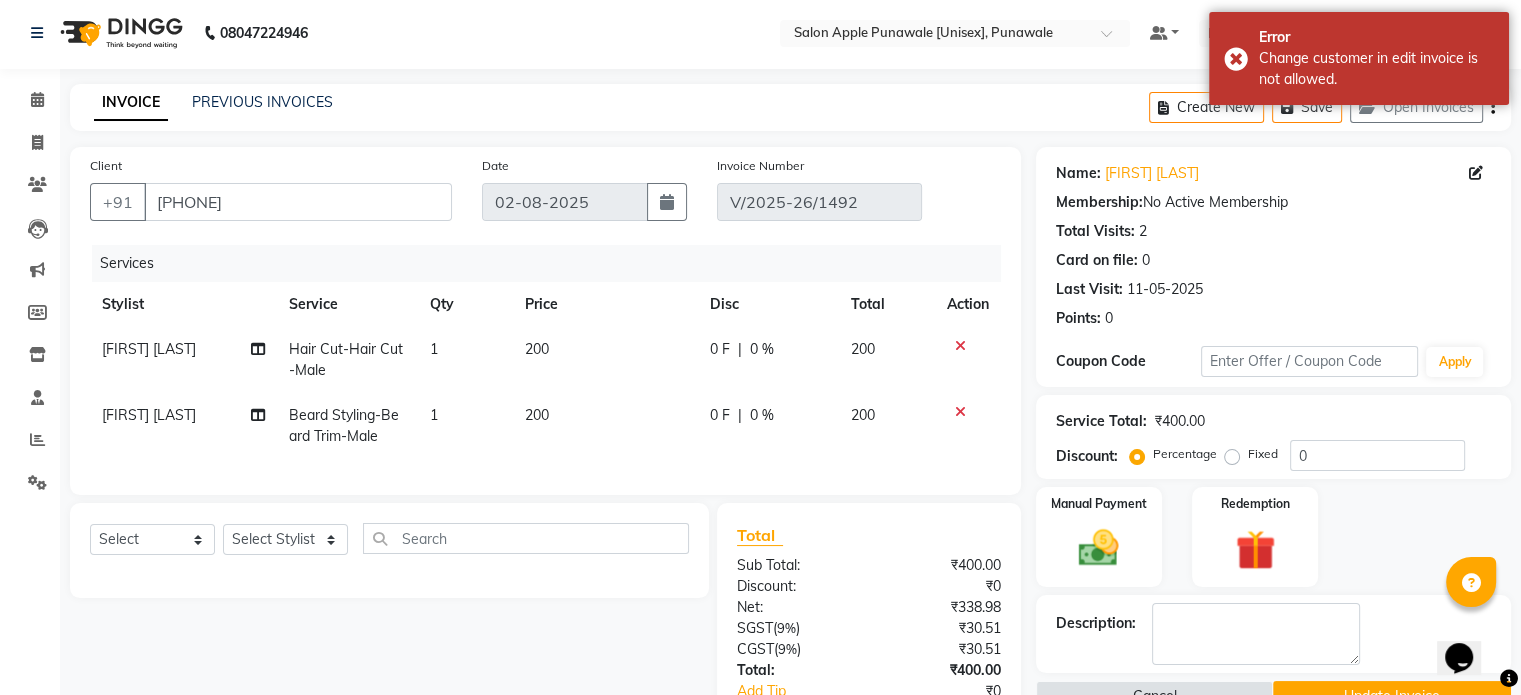 scroll, scrollTop: 0, scrollLeft: 0, axis: both 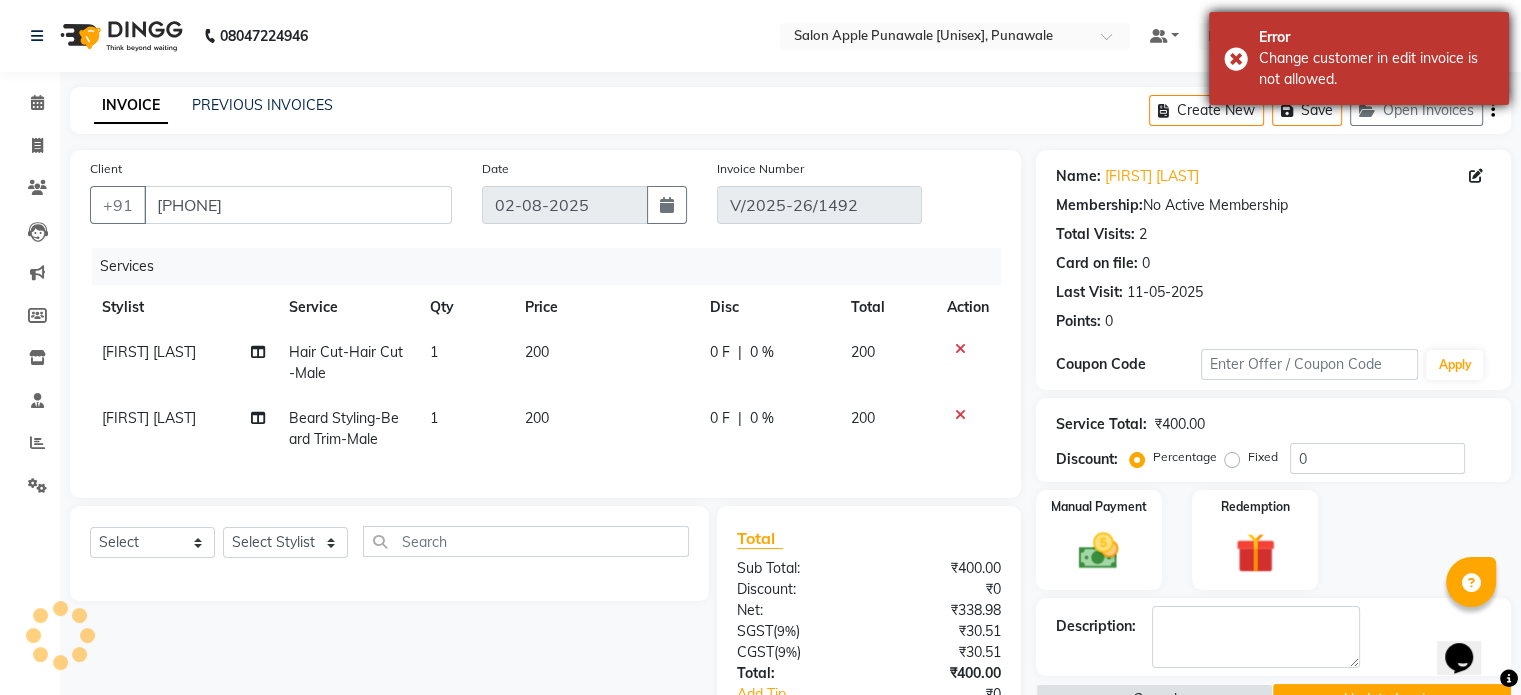 click on "Error   Change customer in edit invoice is not allowed." at bounding box center [1359, 58] 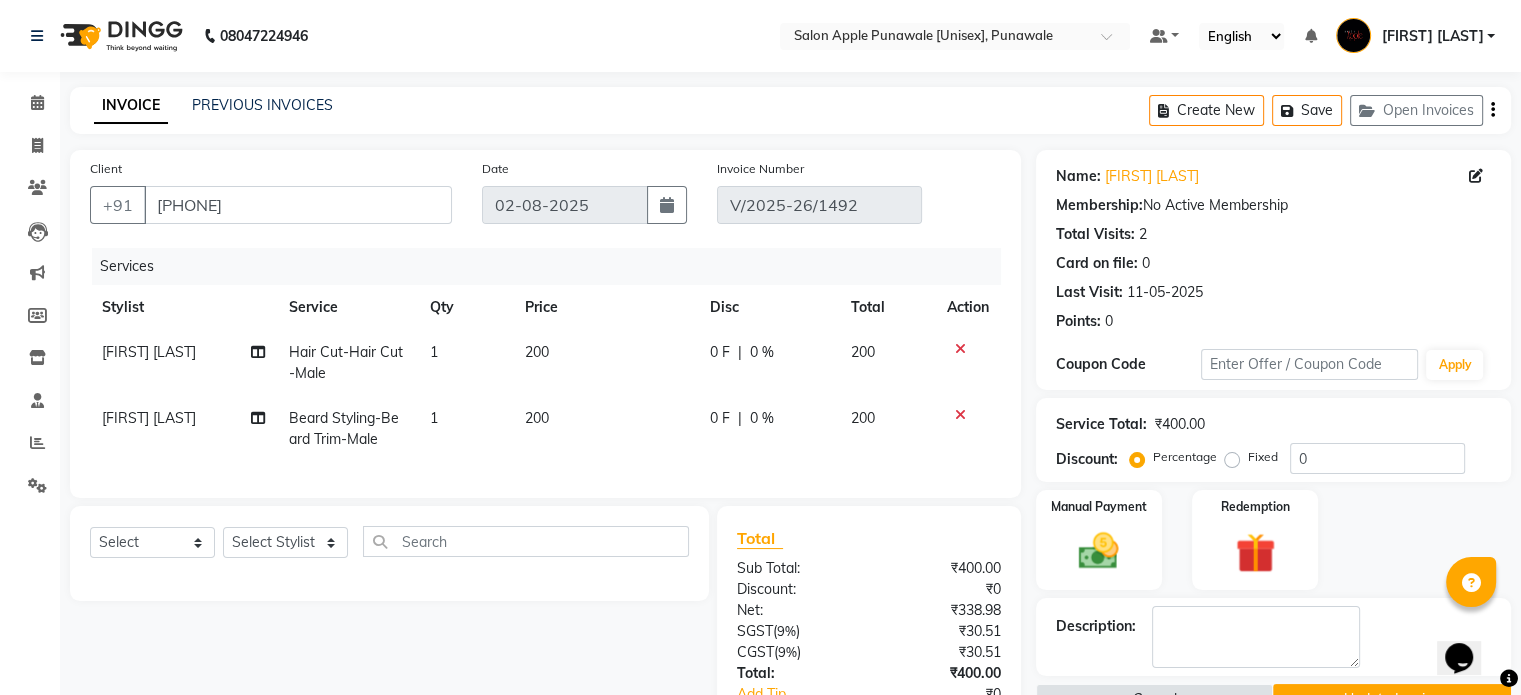 click 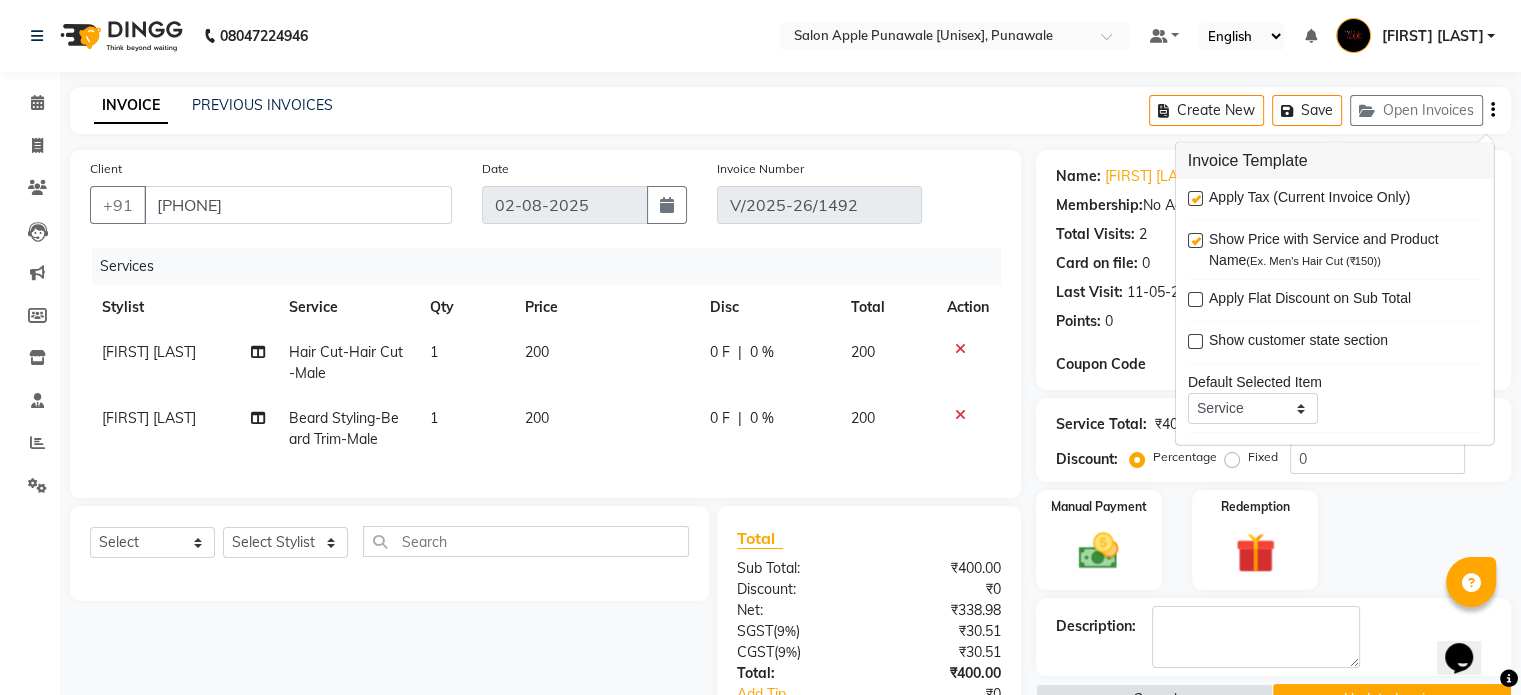 click 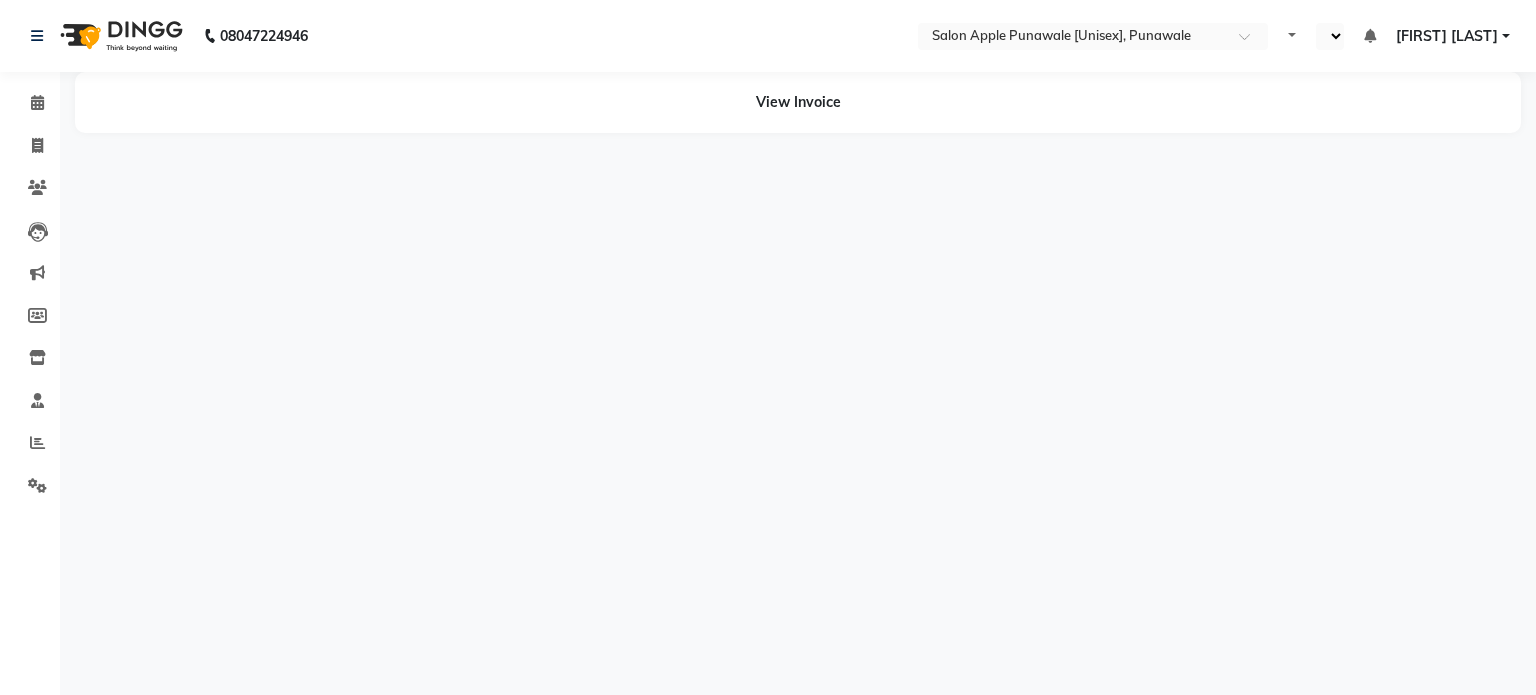 scroll, scrollTop: 0, scrollLeft: 0, axis: both 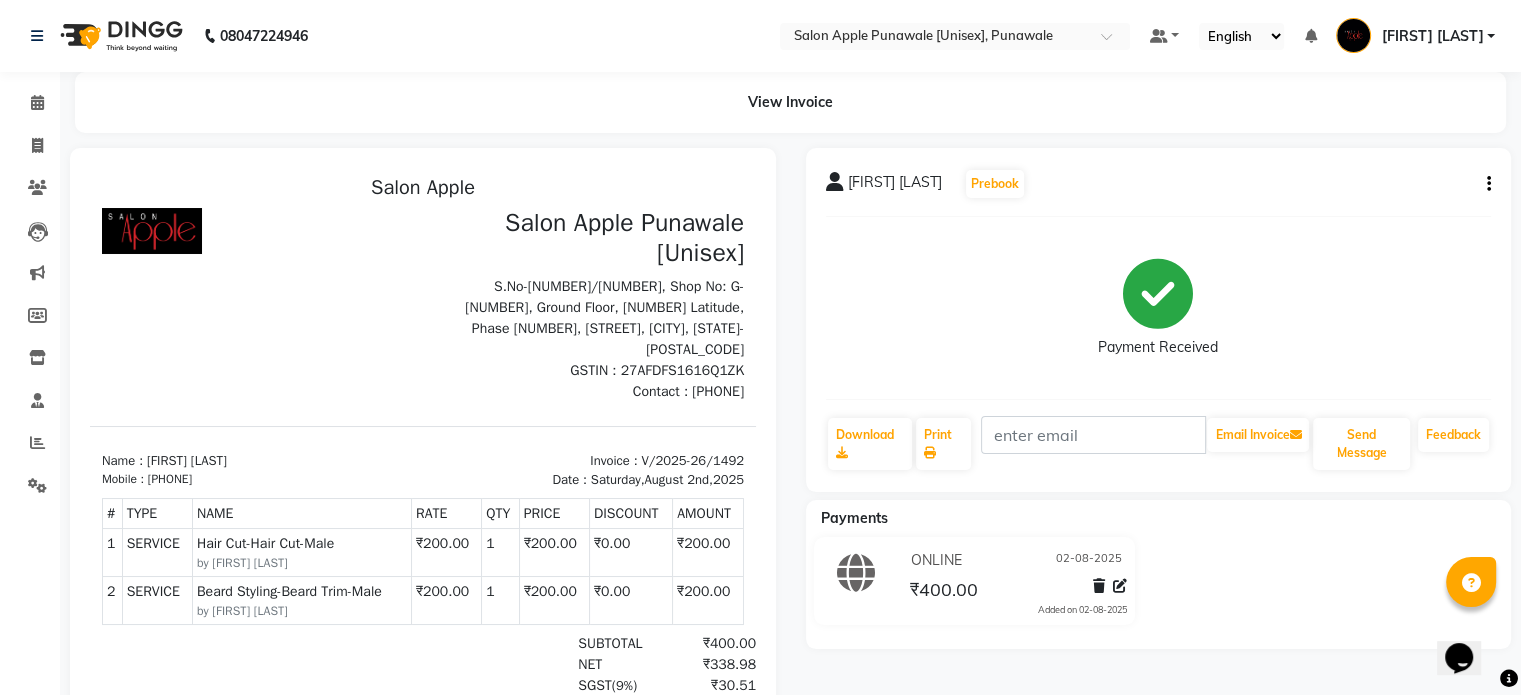 click 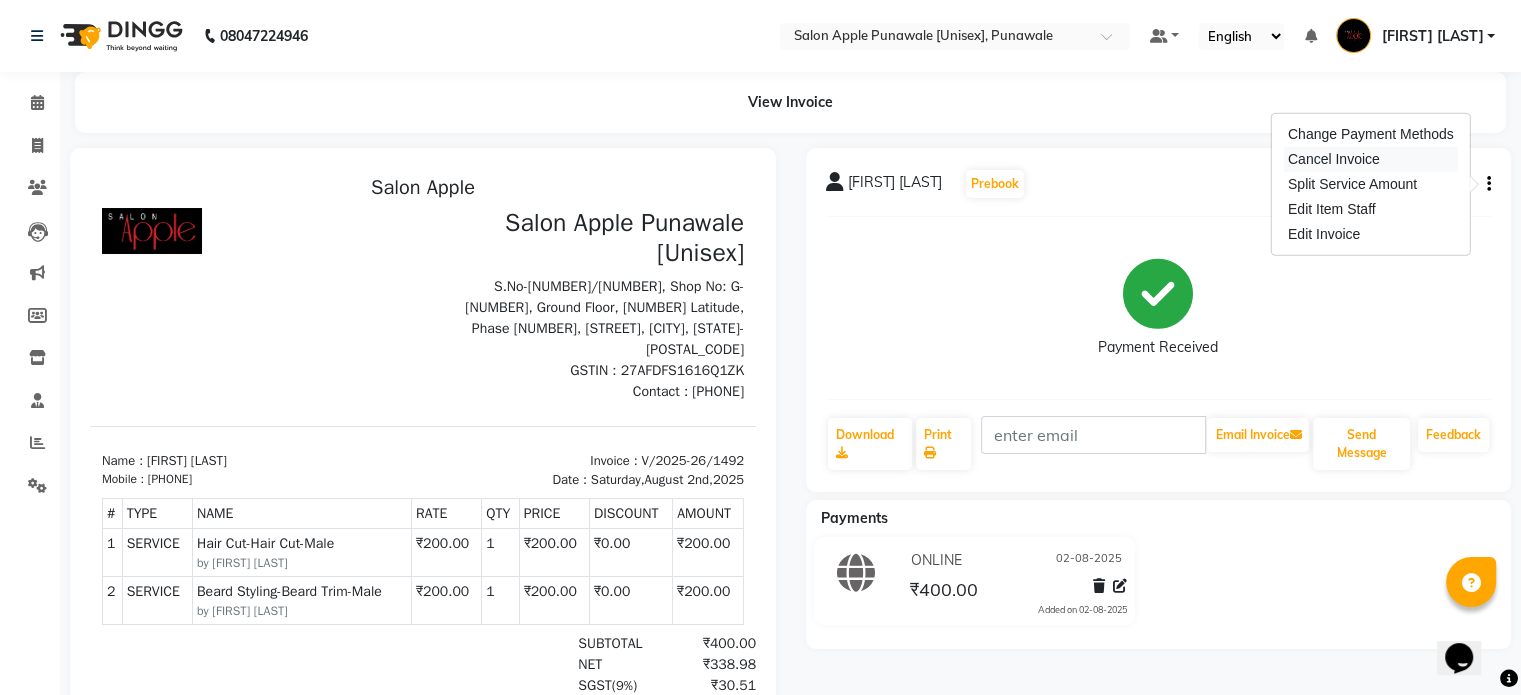 click on "Cancel Invoice" at bounding box center (1371, 159) 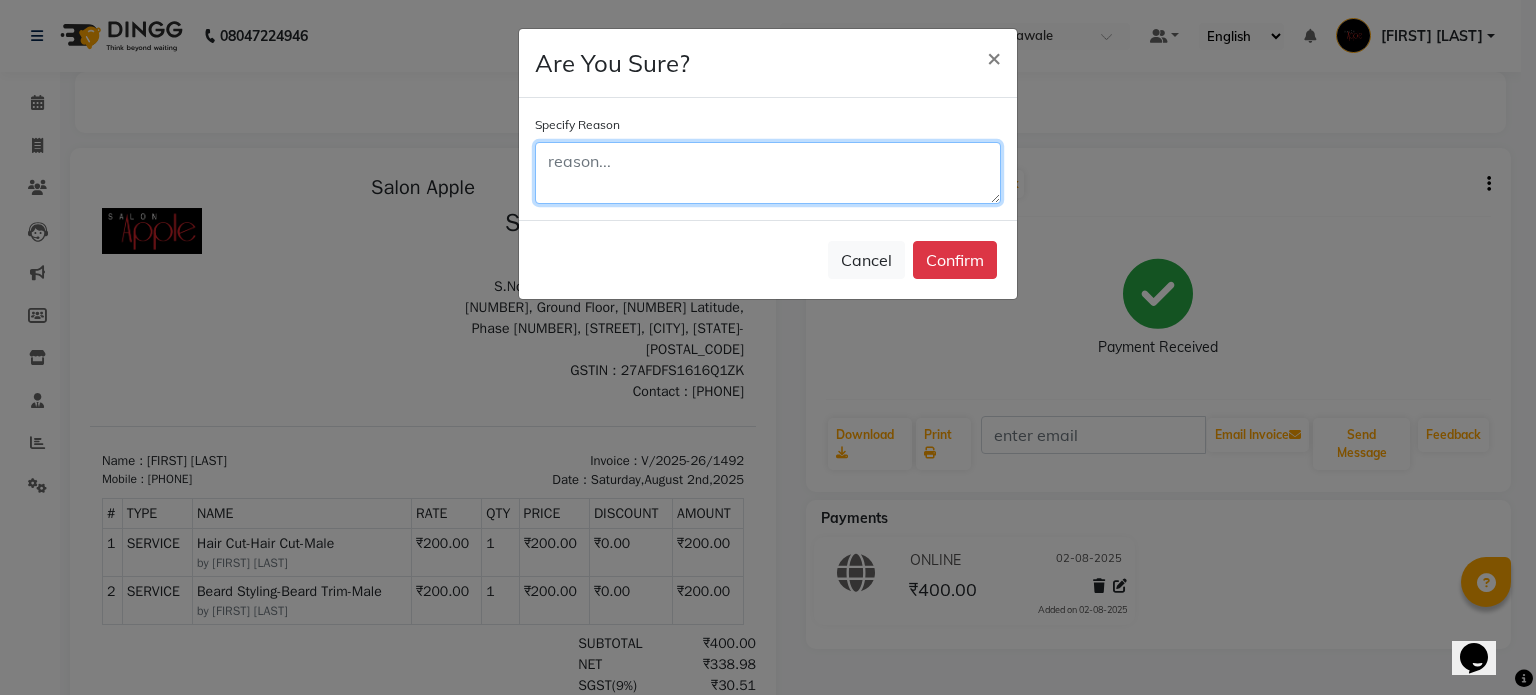click 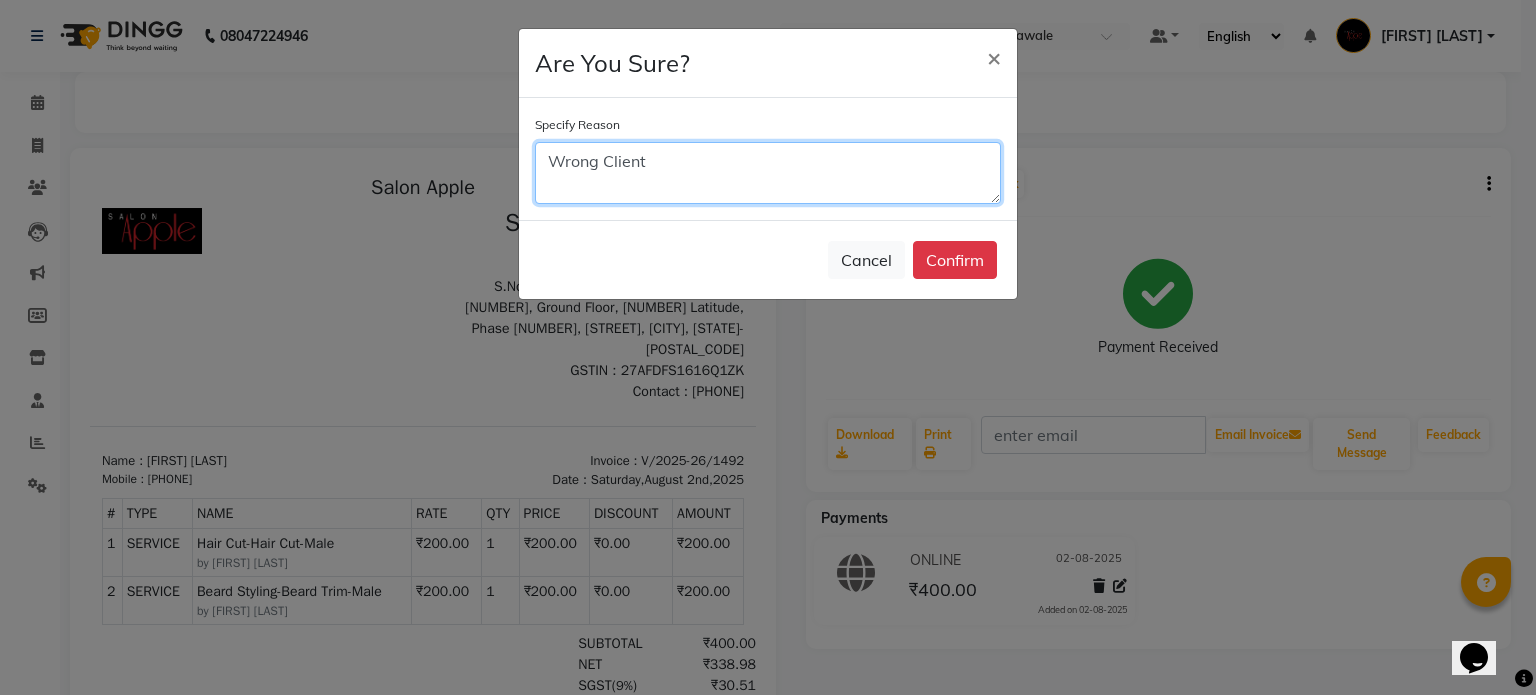 click on "Wrong Client" 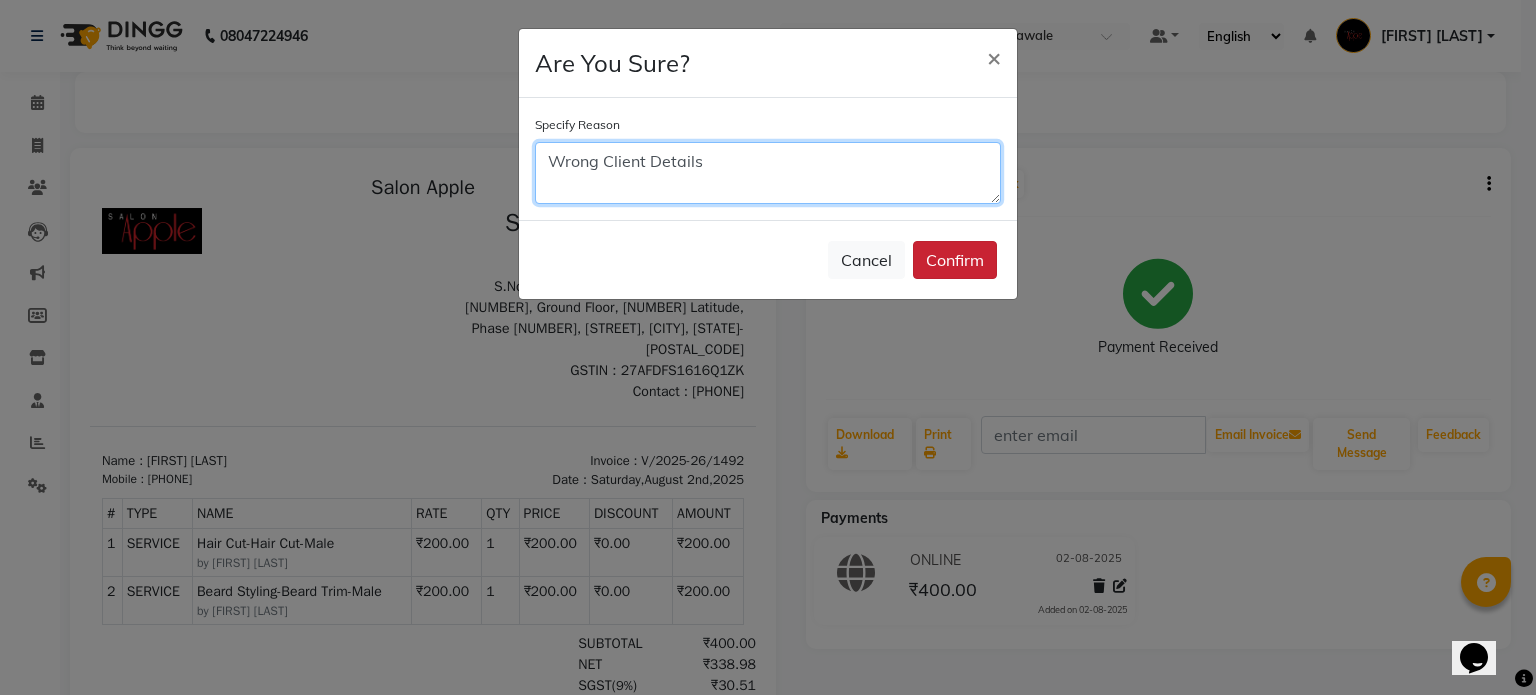 type on "Wrong Client Details" 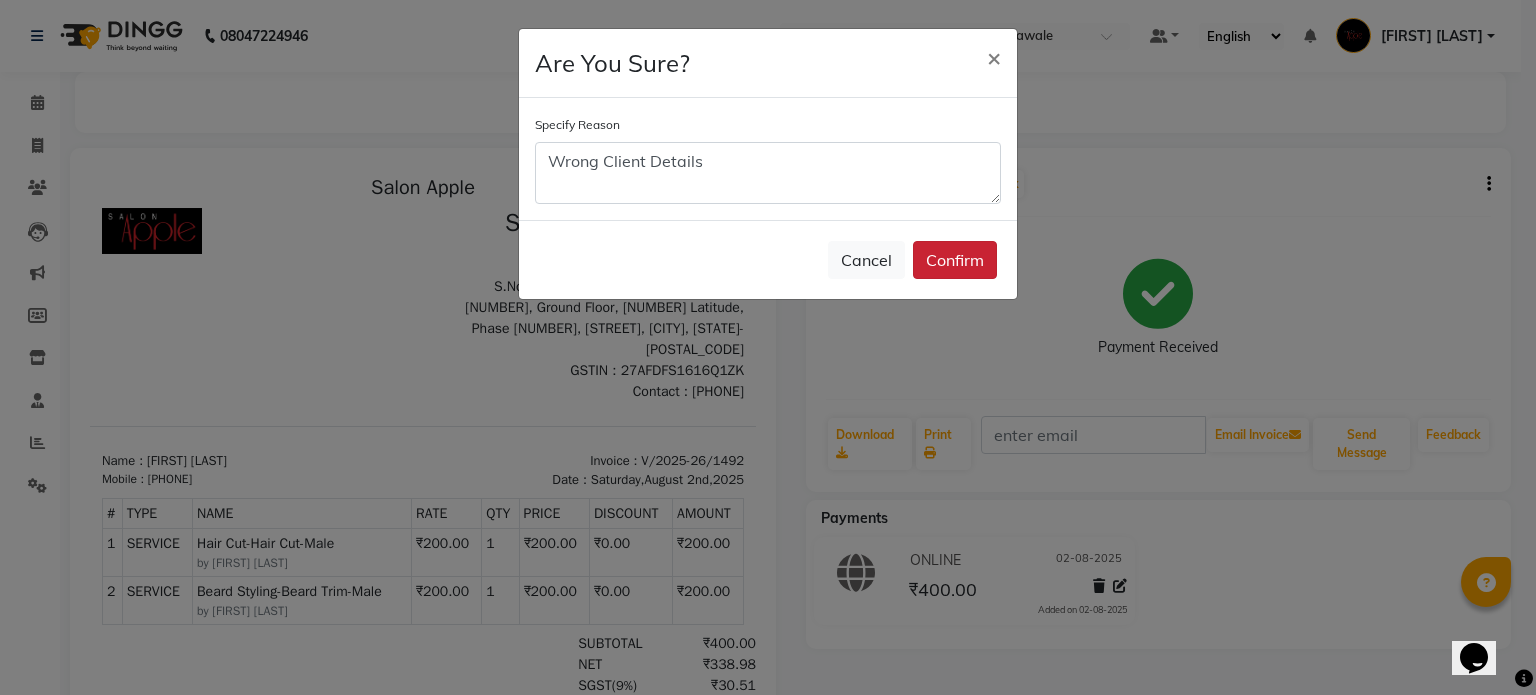 click on "Confirm" 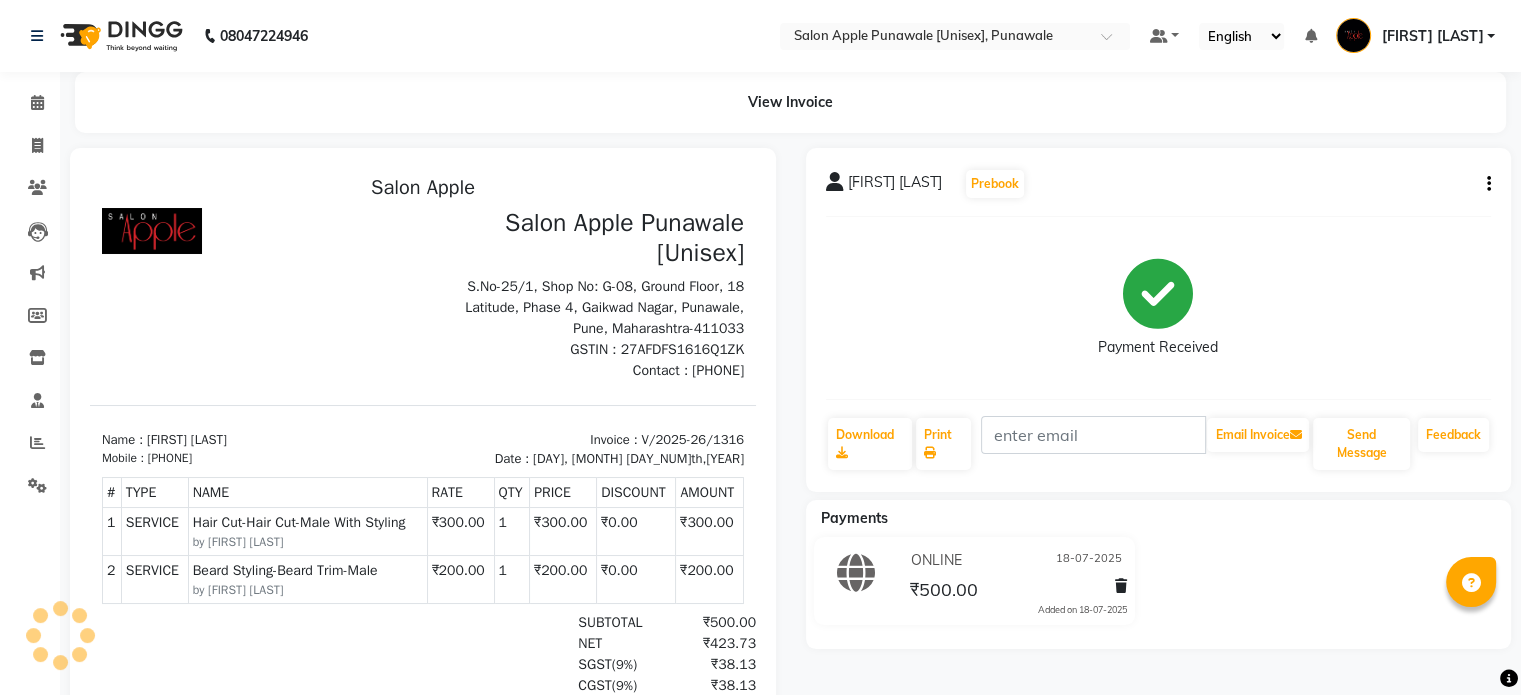 scroll, scrollTop: 0, scrollLeft: 0, axis: both 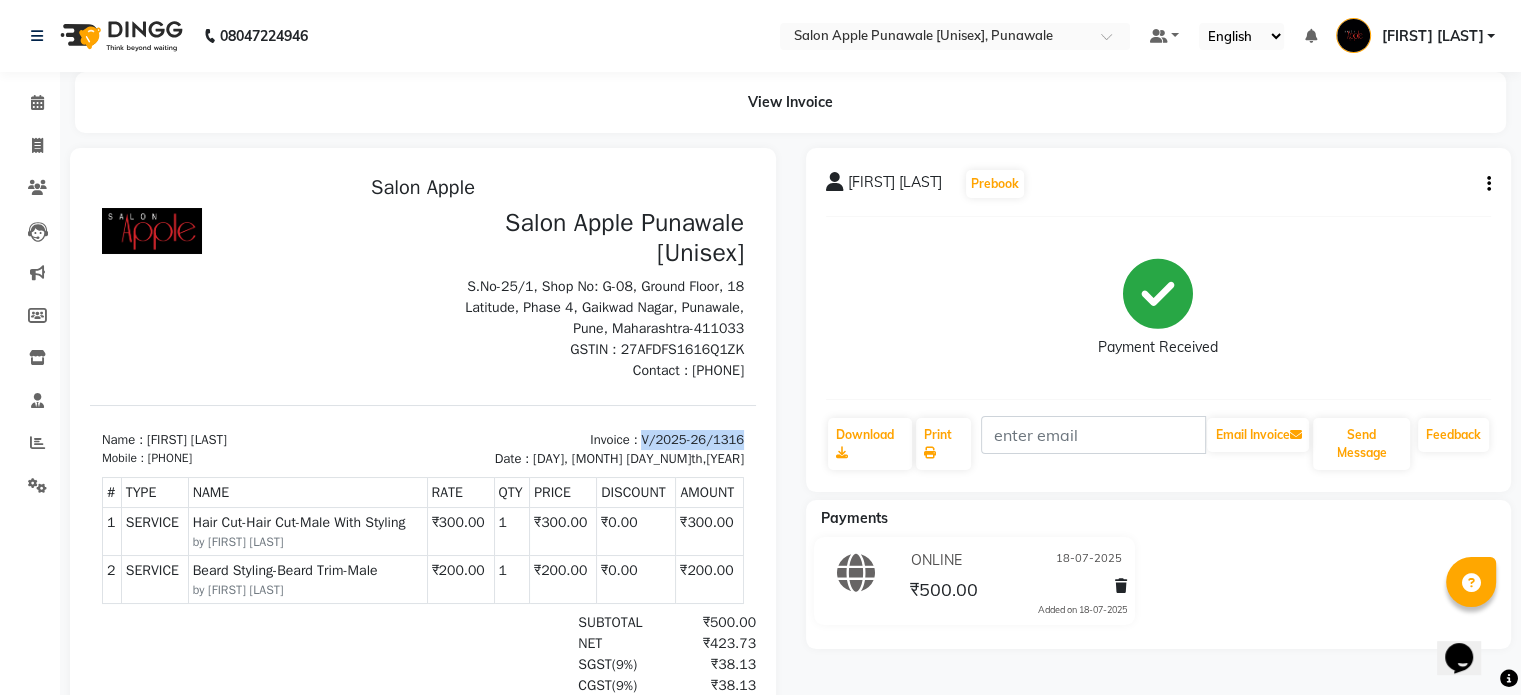 drag, startPoint x: 614, startPoint y: 433, endPoint x: 718, endPoint y: 432, distance: 104.00481 